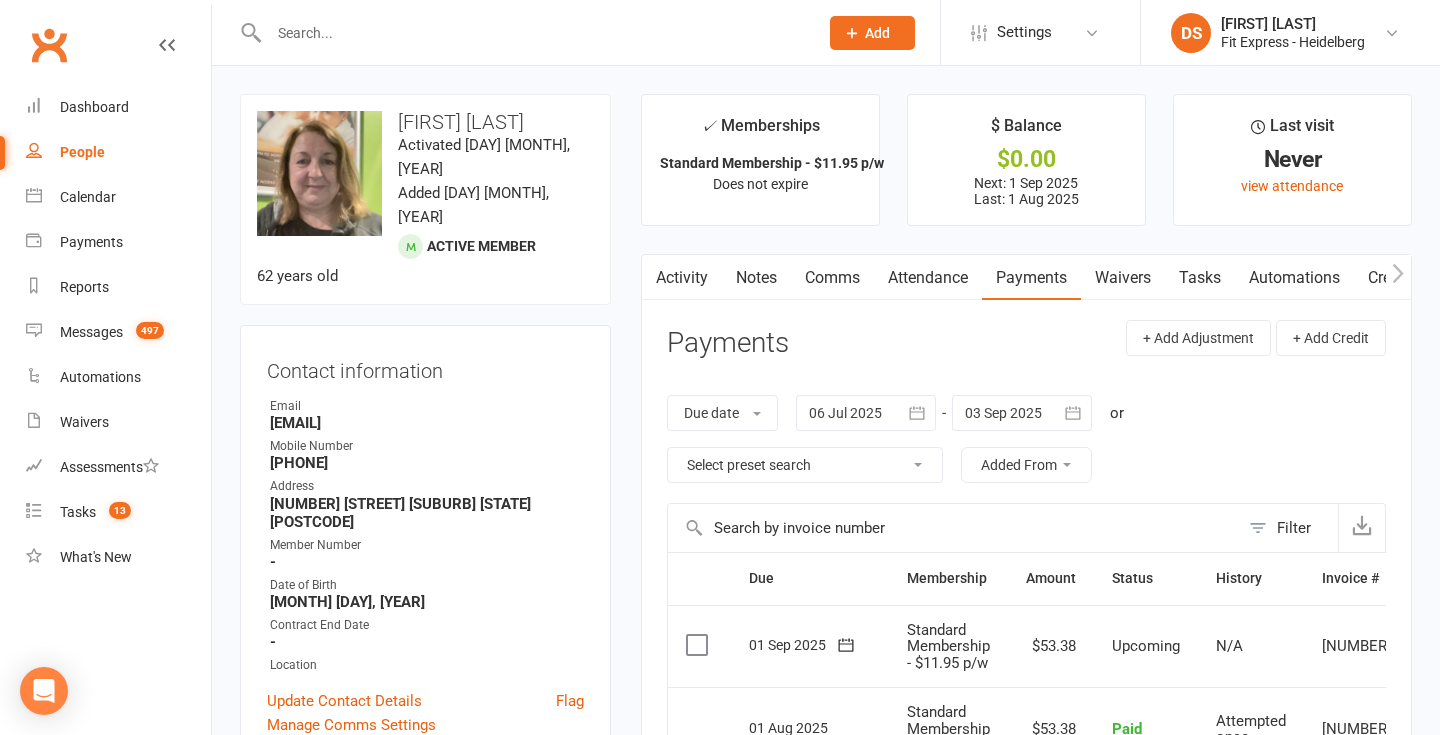 click on "Clubworx" at bounding box center [49, 45] 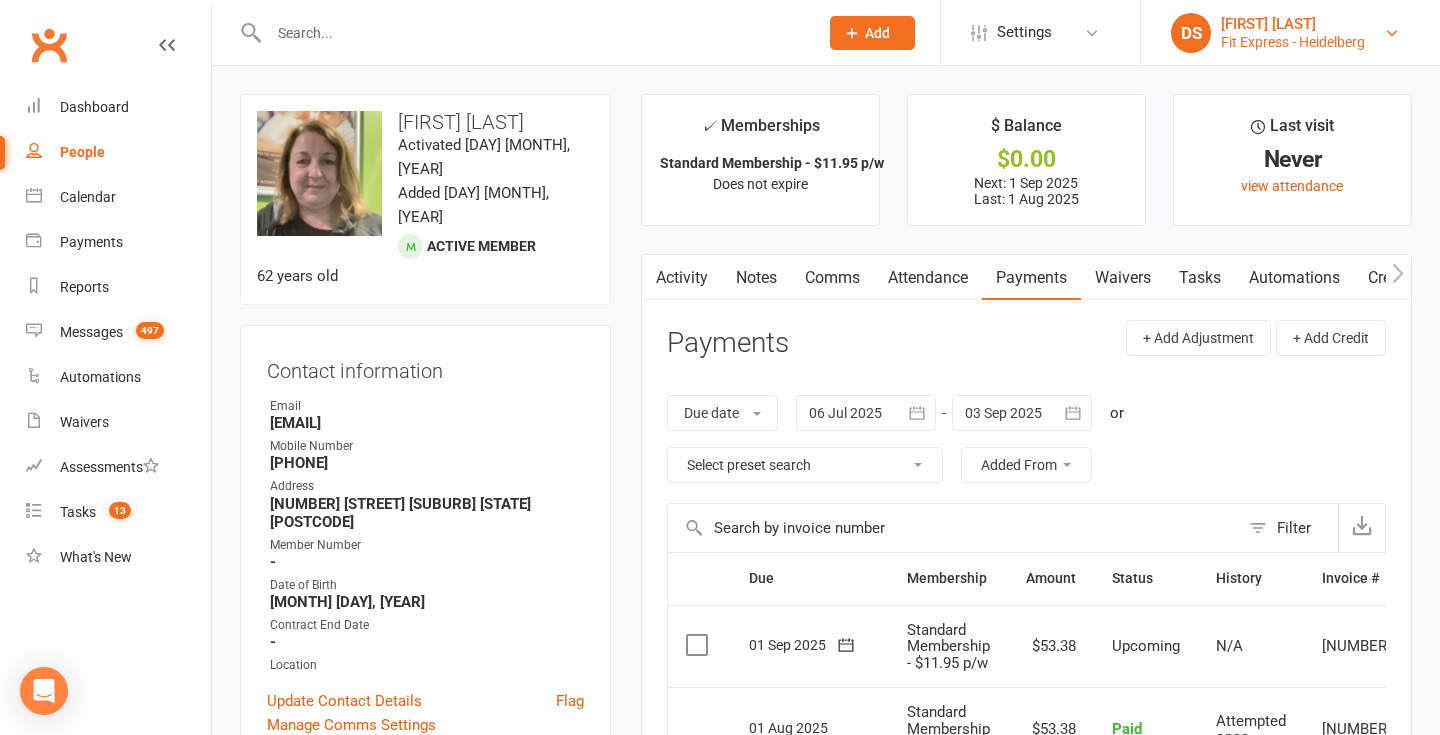 scroll, scrollTop: 0, scrollLeft: 0, axis: both 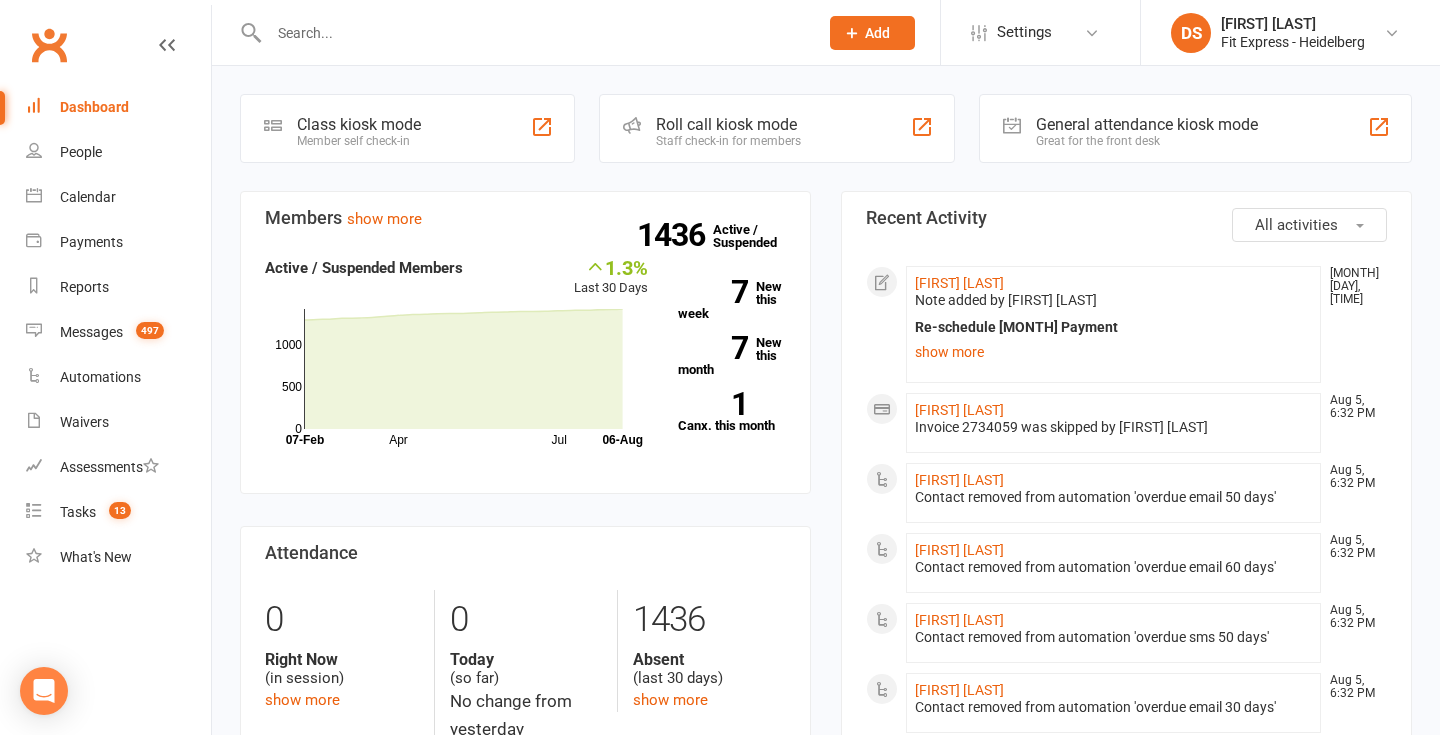 click on "Clubworx" at bounding box center (49, 45) 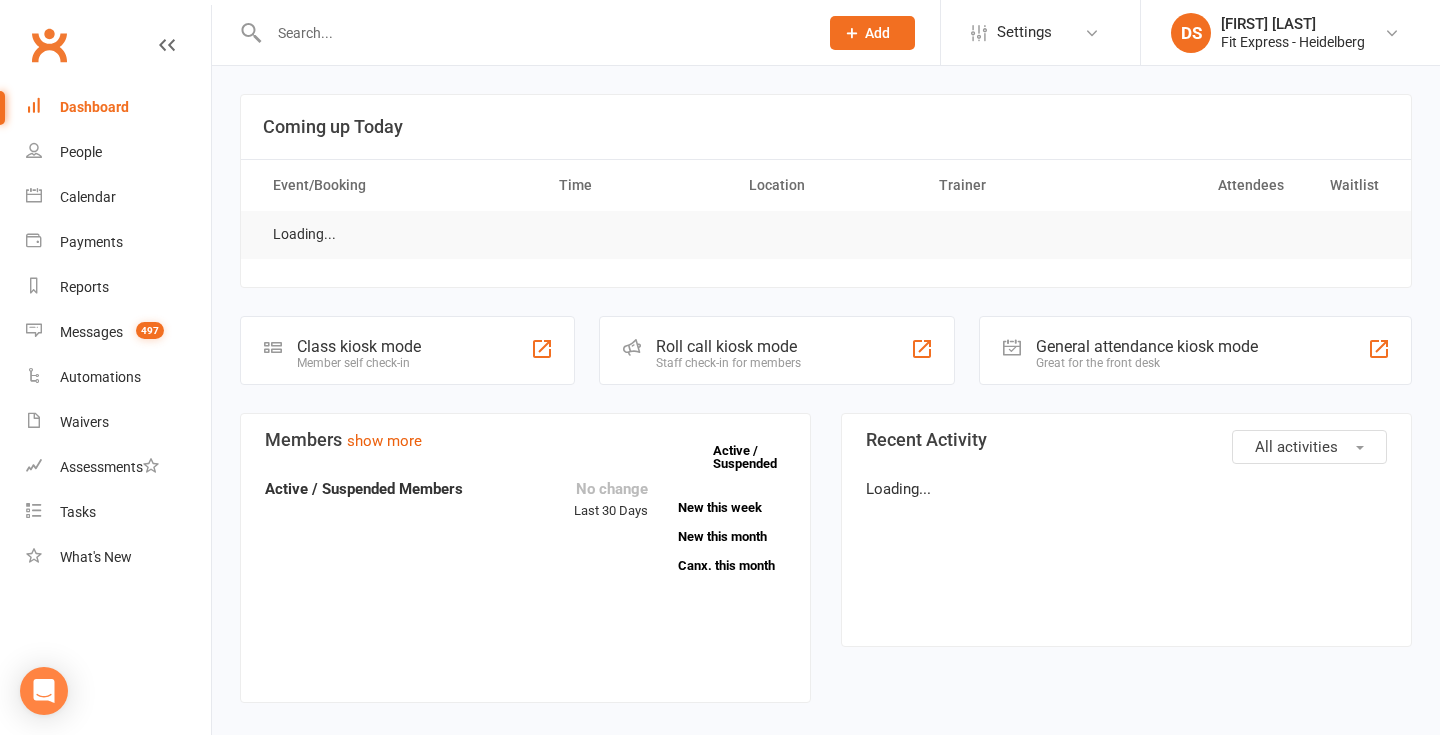 scroll, scrollTop: 0, scrollLeft: 0, axis: both 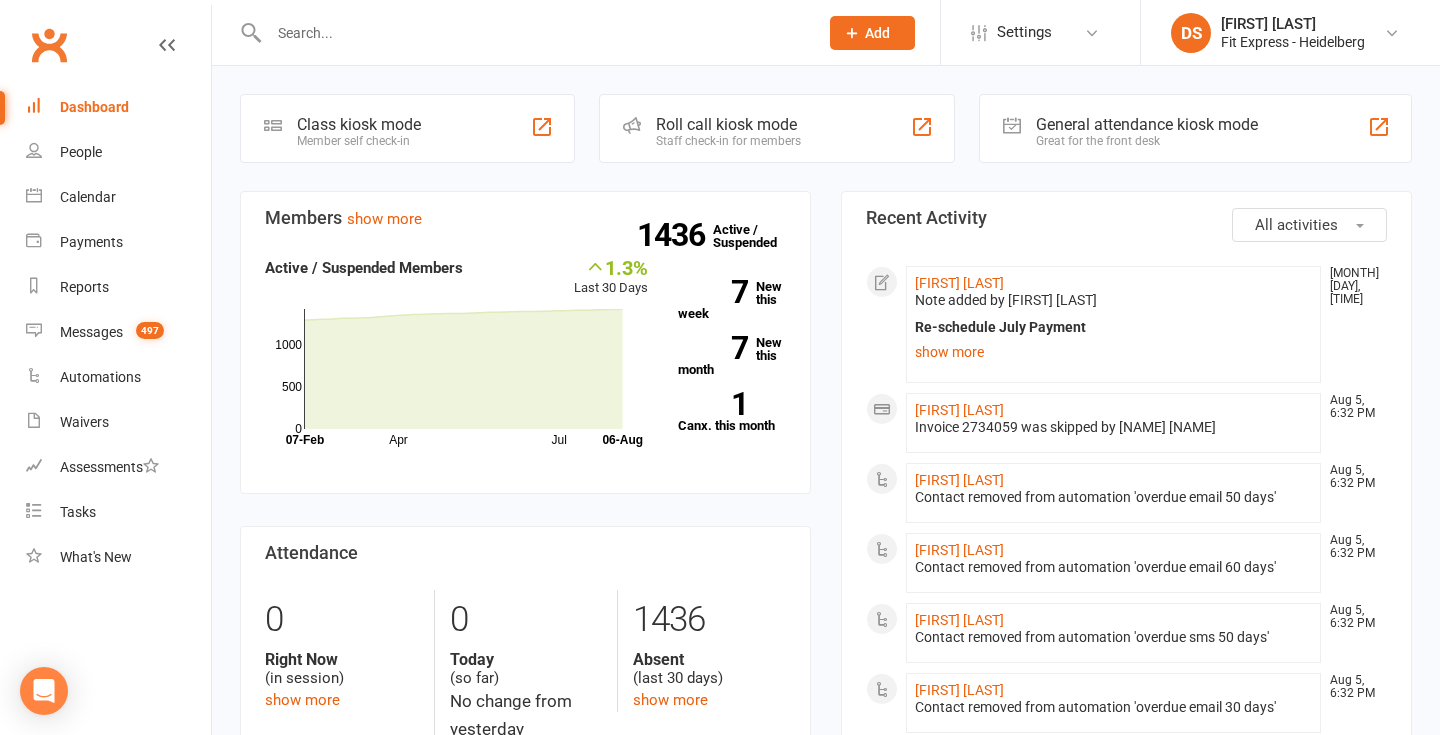 click on "[NAME] [LAST]" at bounding box center (1293, 24) 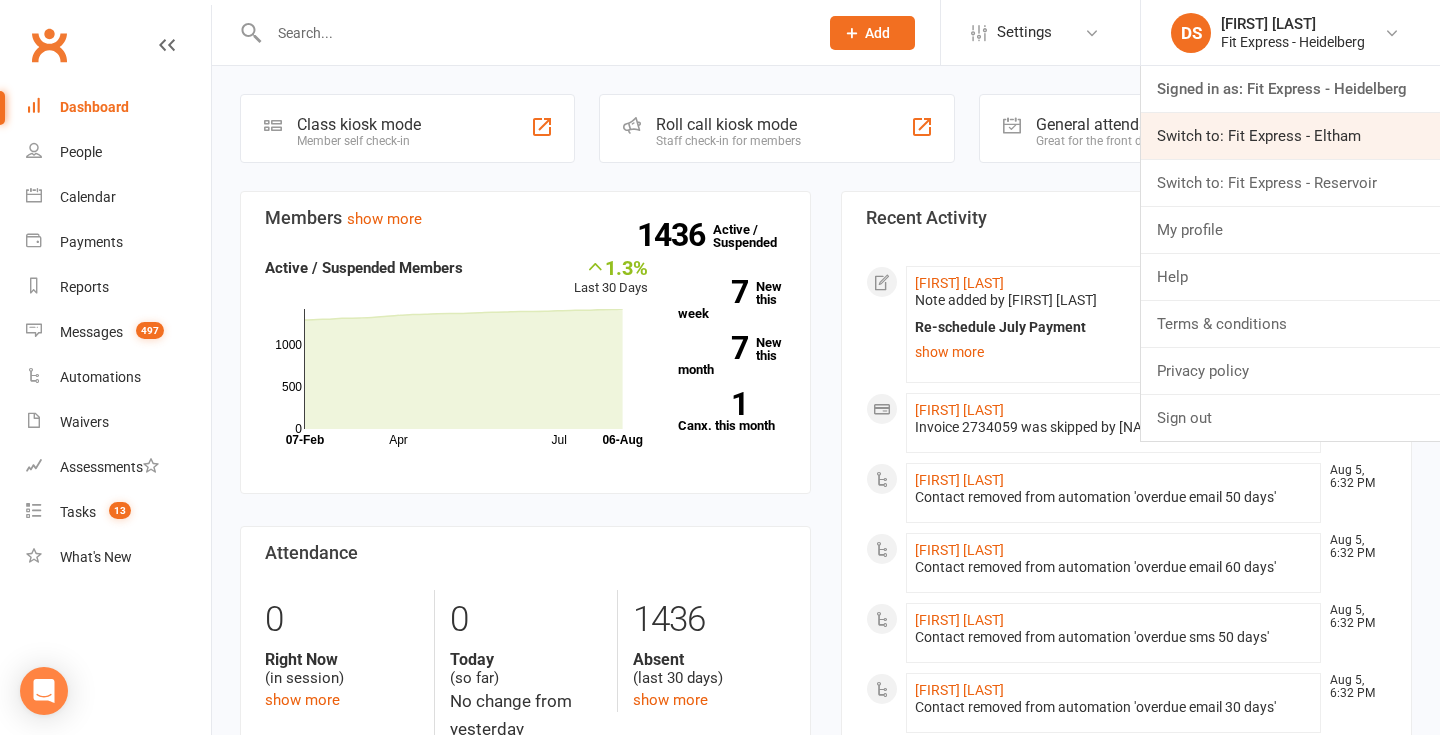 click on "Switch to: Fit Express - Eltham" at bounding box center [1290, 136] 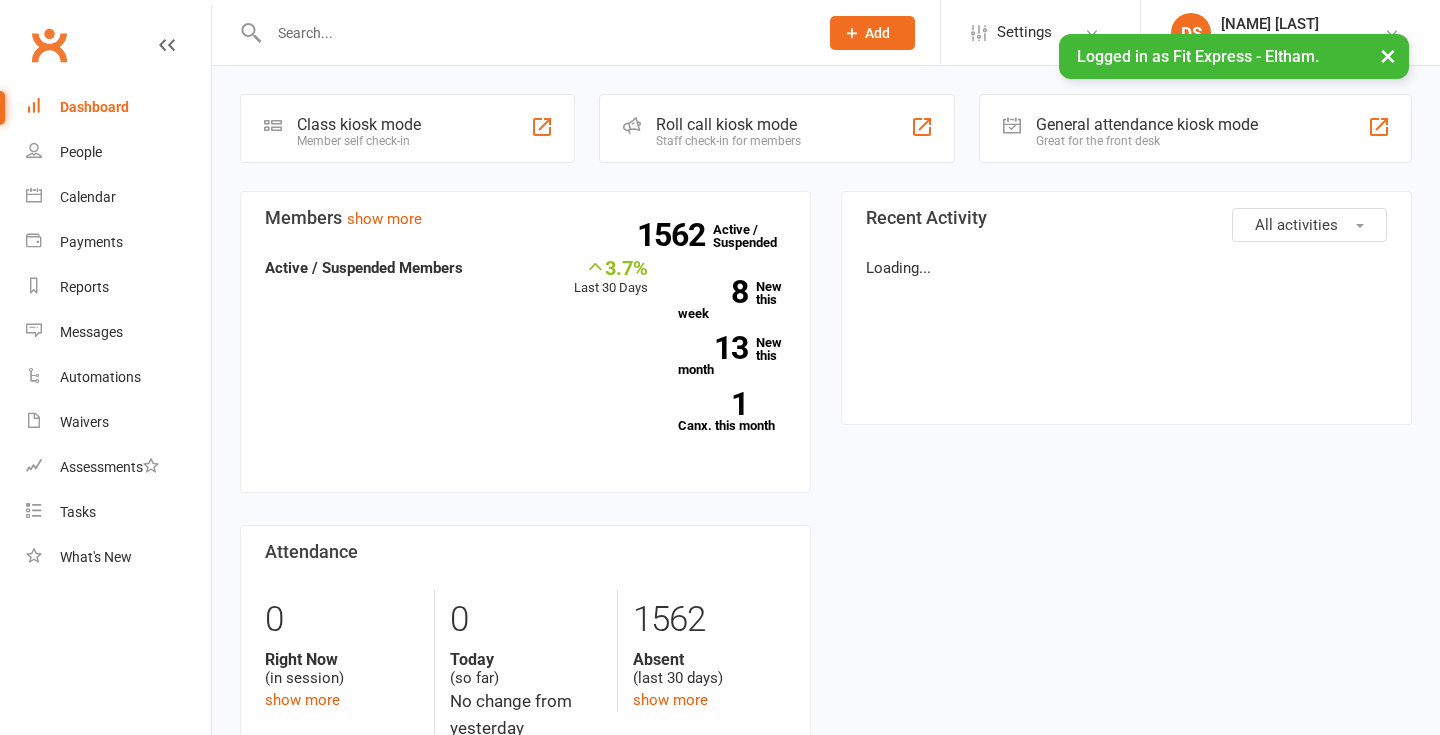 scroll, scrollTop: 0, scrollLeft: 0, axis: both 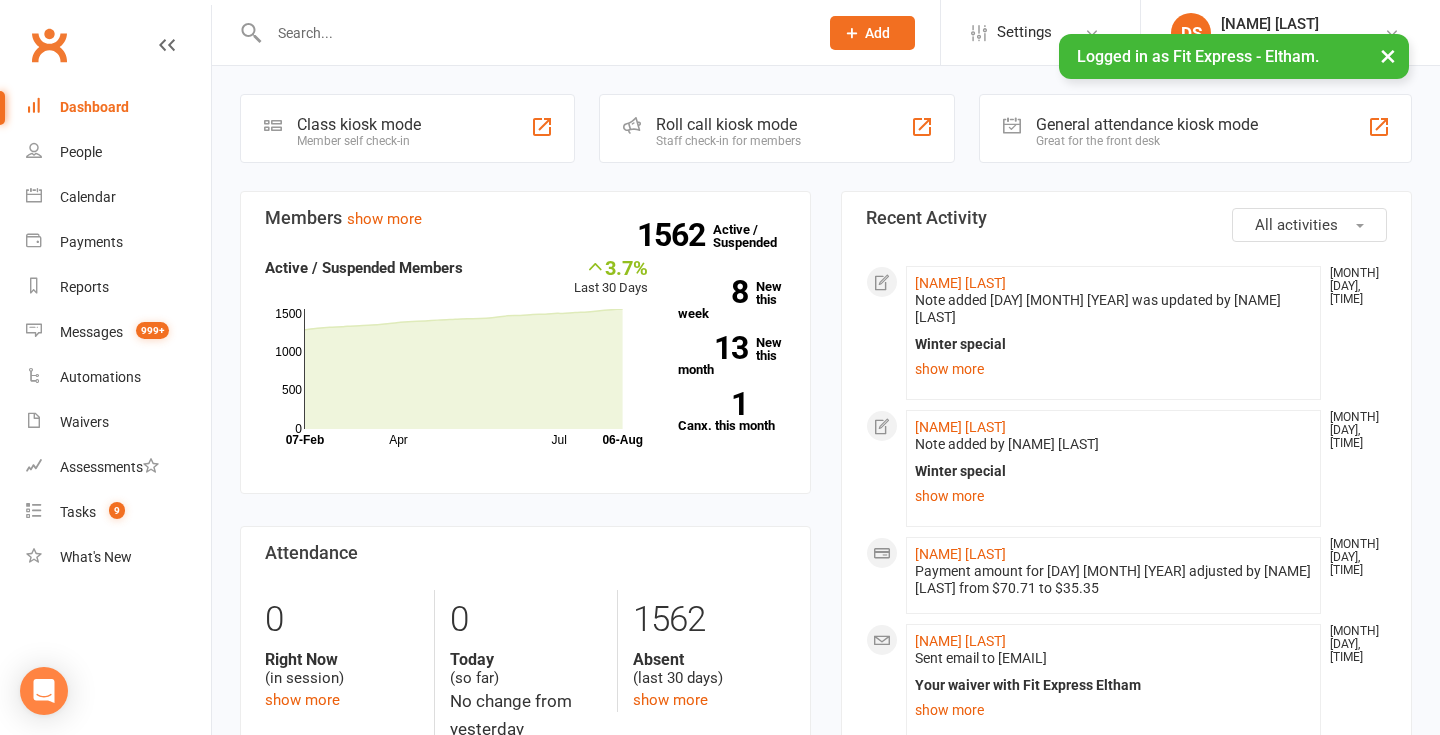 click on "Clubworx" at bounding box center (49, 45) 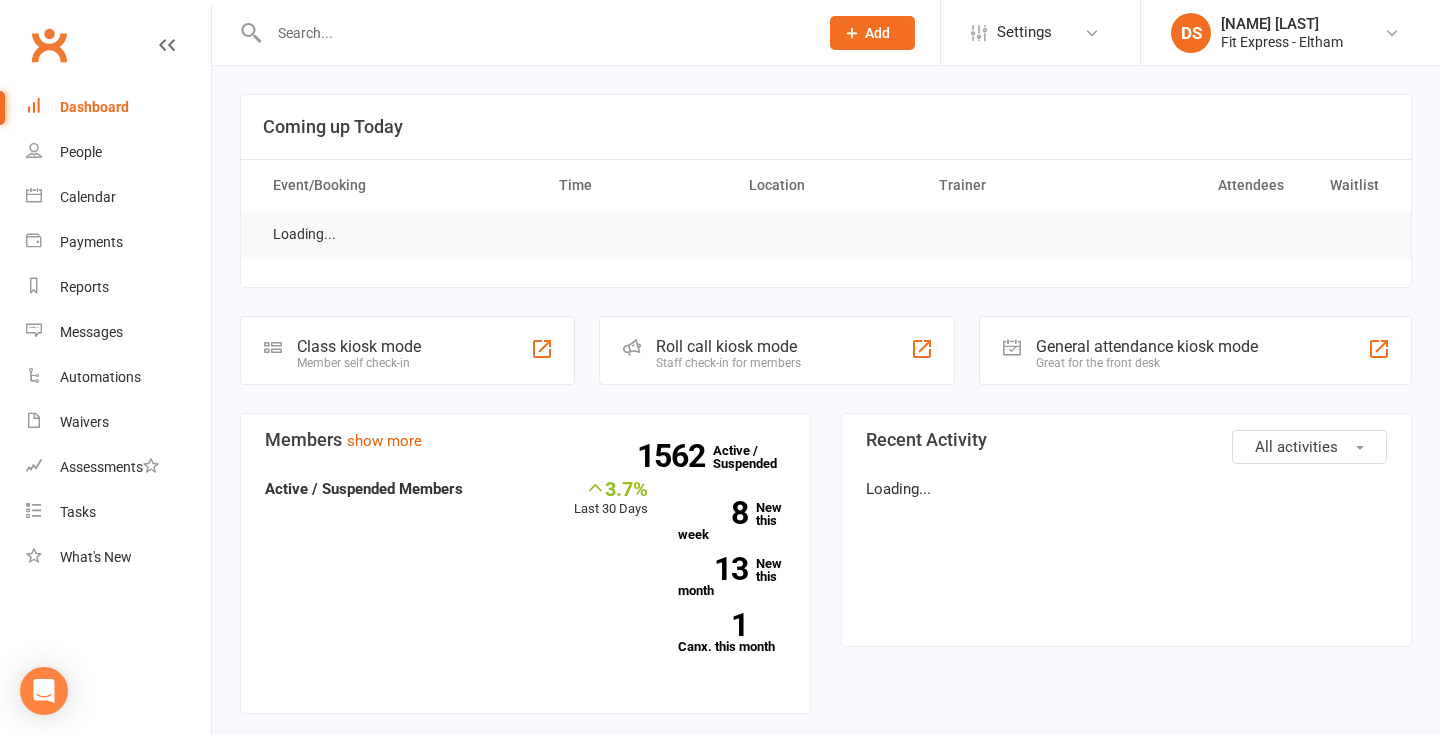 scroll, scrollTop: 0, scrollLeft: 0, axis: both 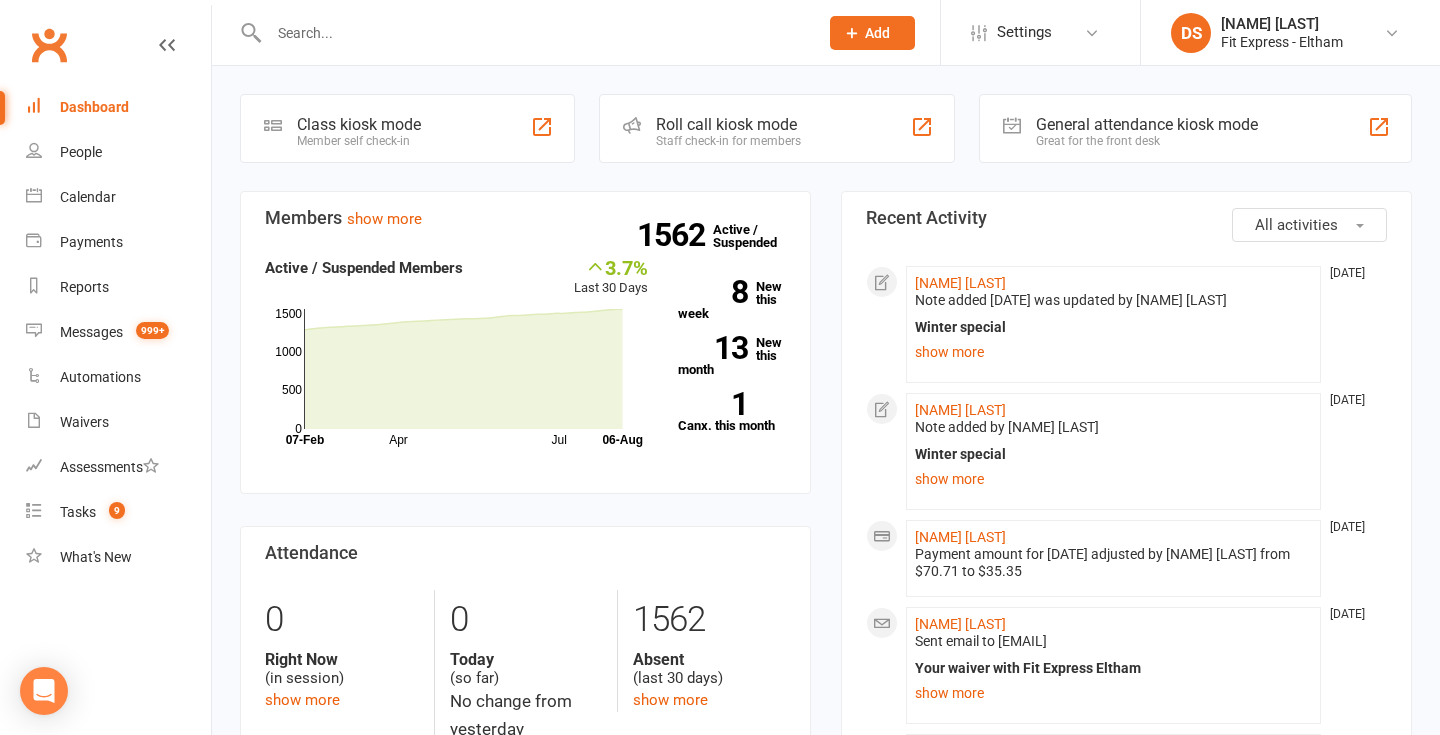 click on "Clubworx" at bounding box center [49, 45] 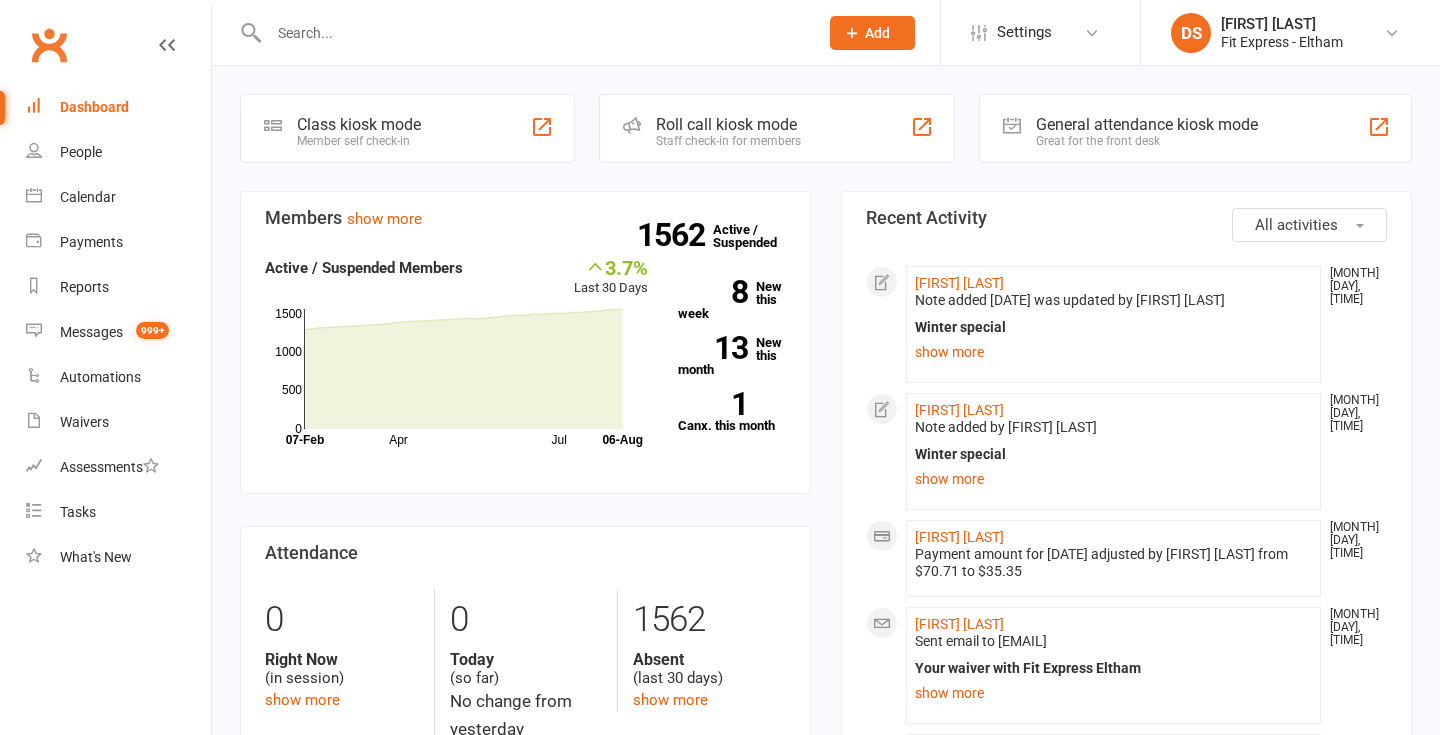 scroll, scrollTop: 0, scrollLeft: 0, axis: both 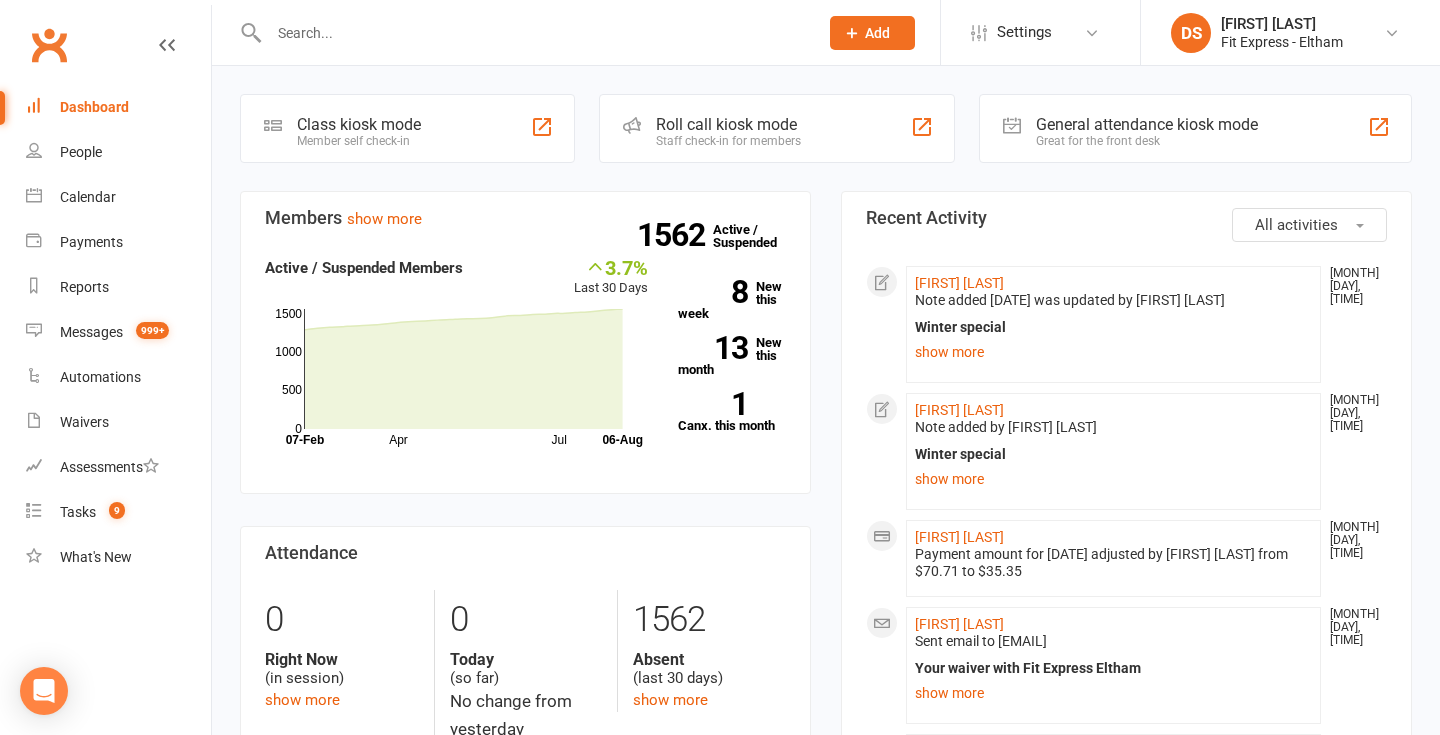 click on "Clubworx" at bounding box center [49, 45] 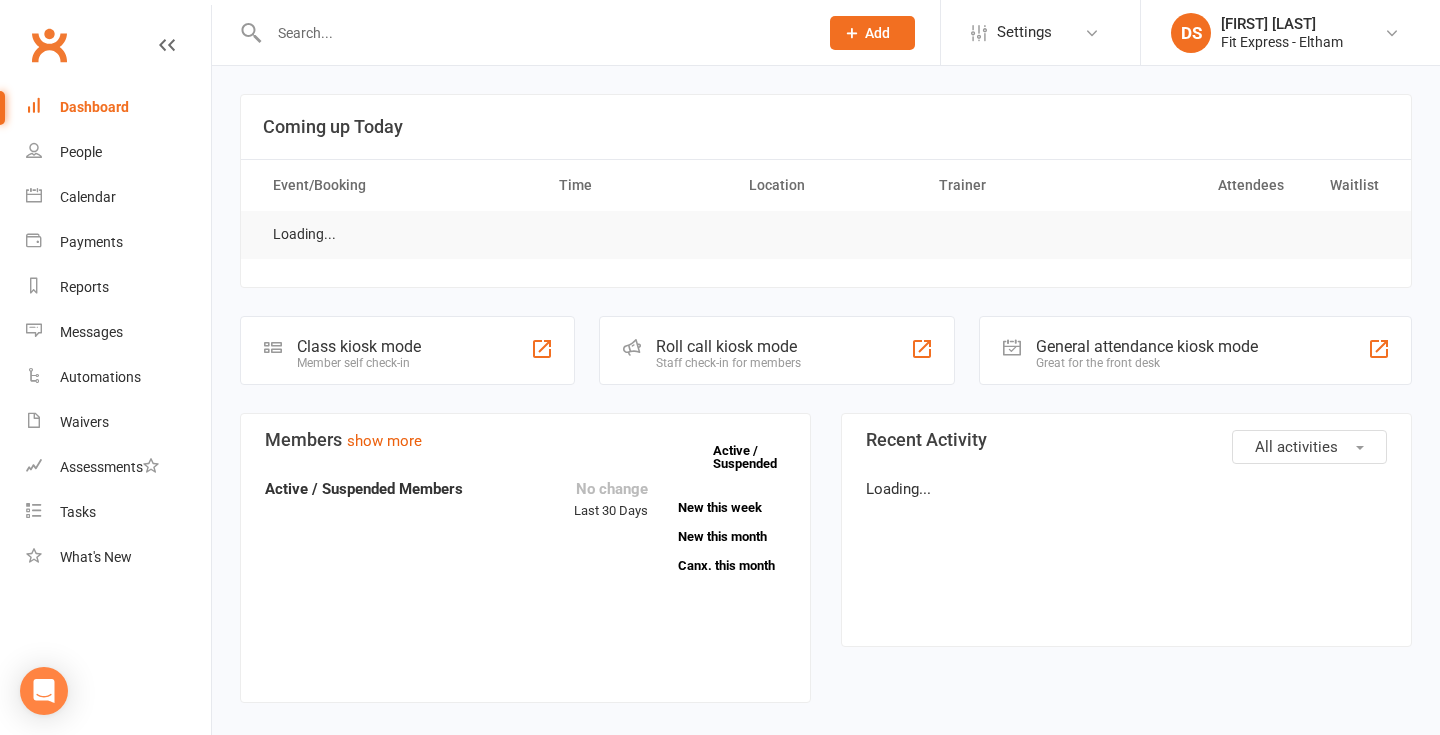 scroll, scrollTop: 0, scrollLeft: 0, axis: both 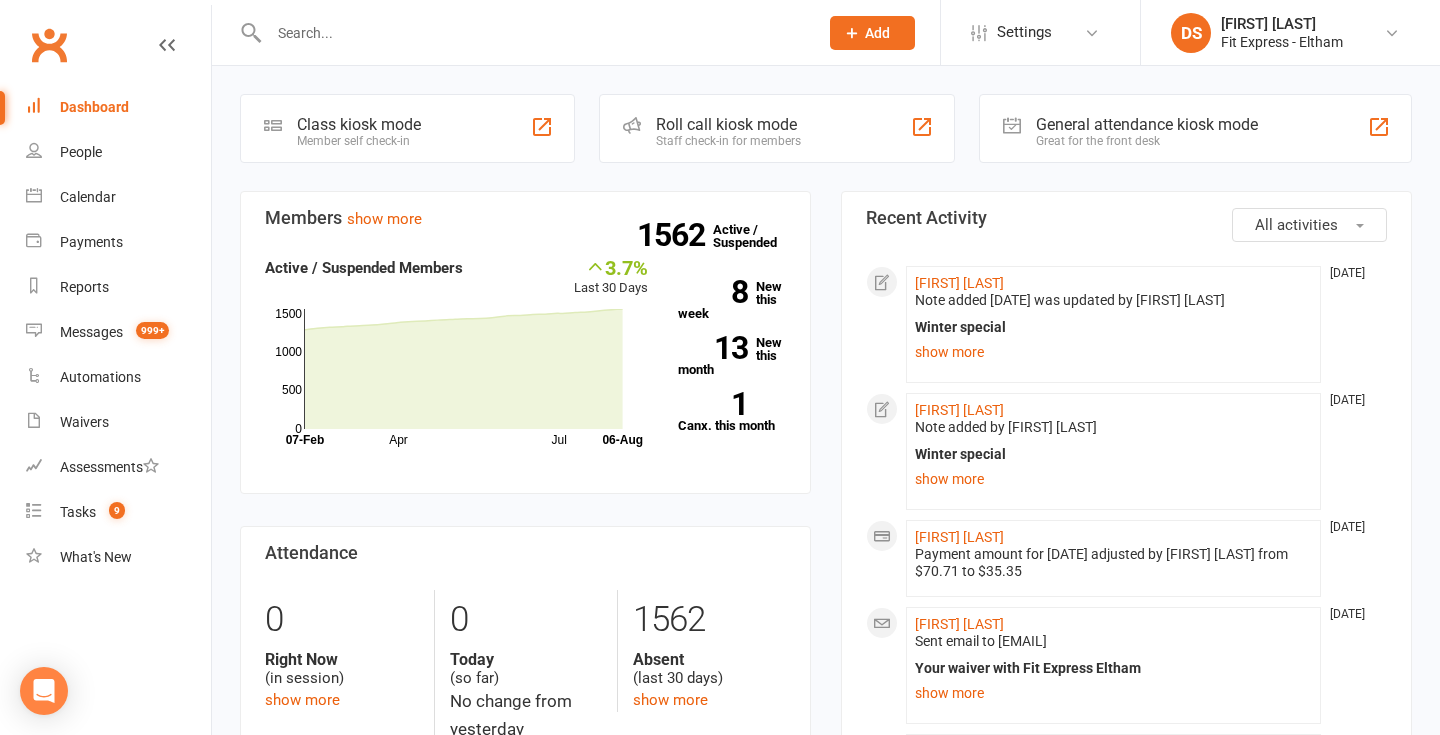 click on "Clubworx" at bounding box center [49, 45] 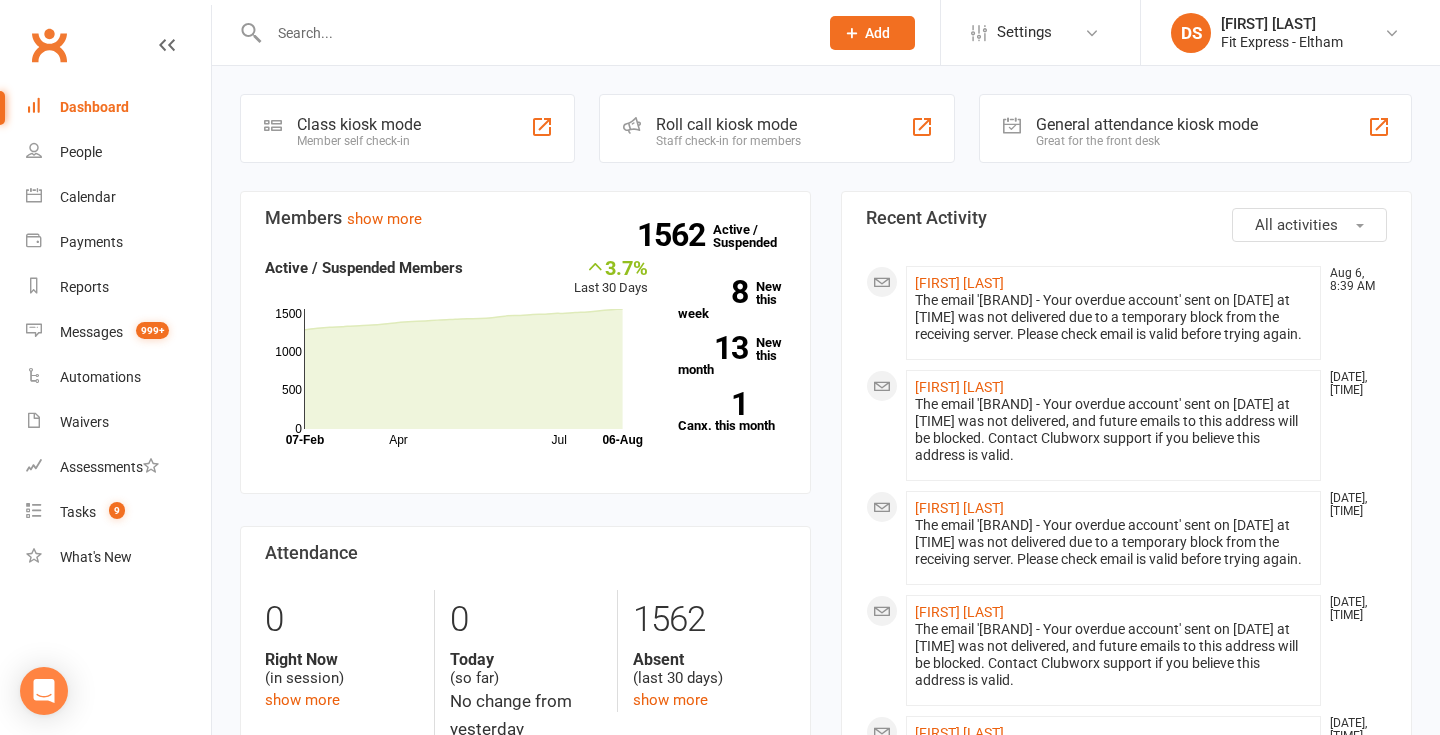scroll, scrollTop: 0, scrollLeft: 0, axis: both 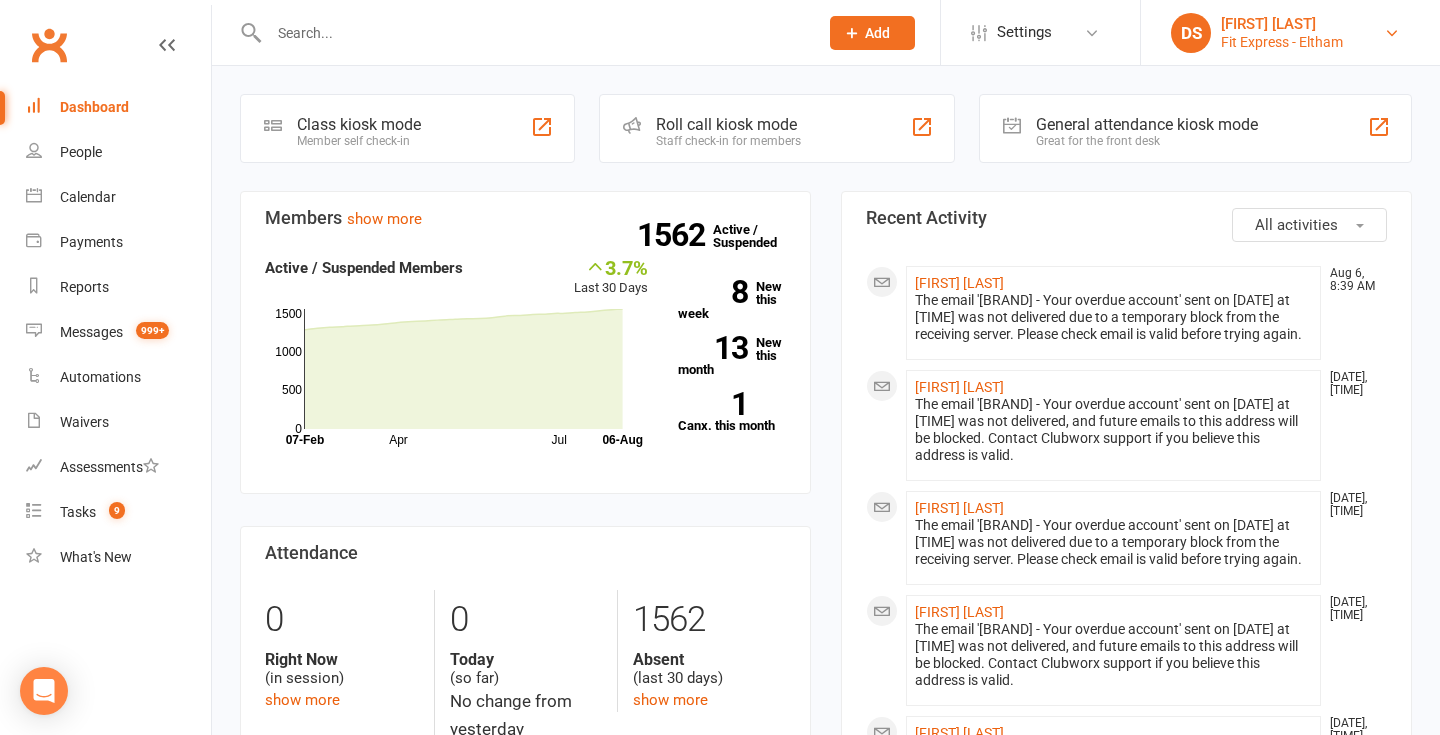 click on "[FIRST] [LAST]" at bounding box center (1282, 24) 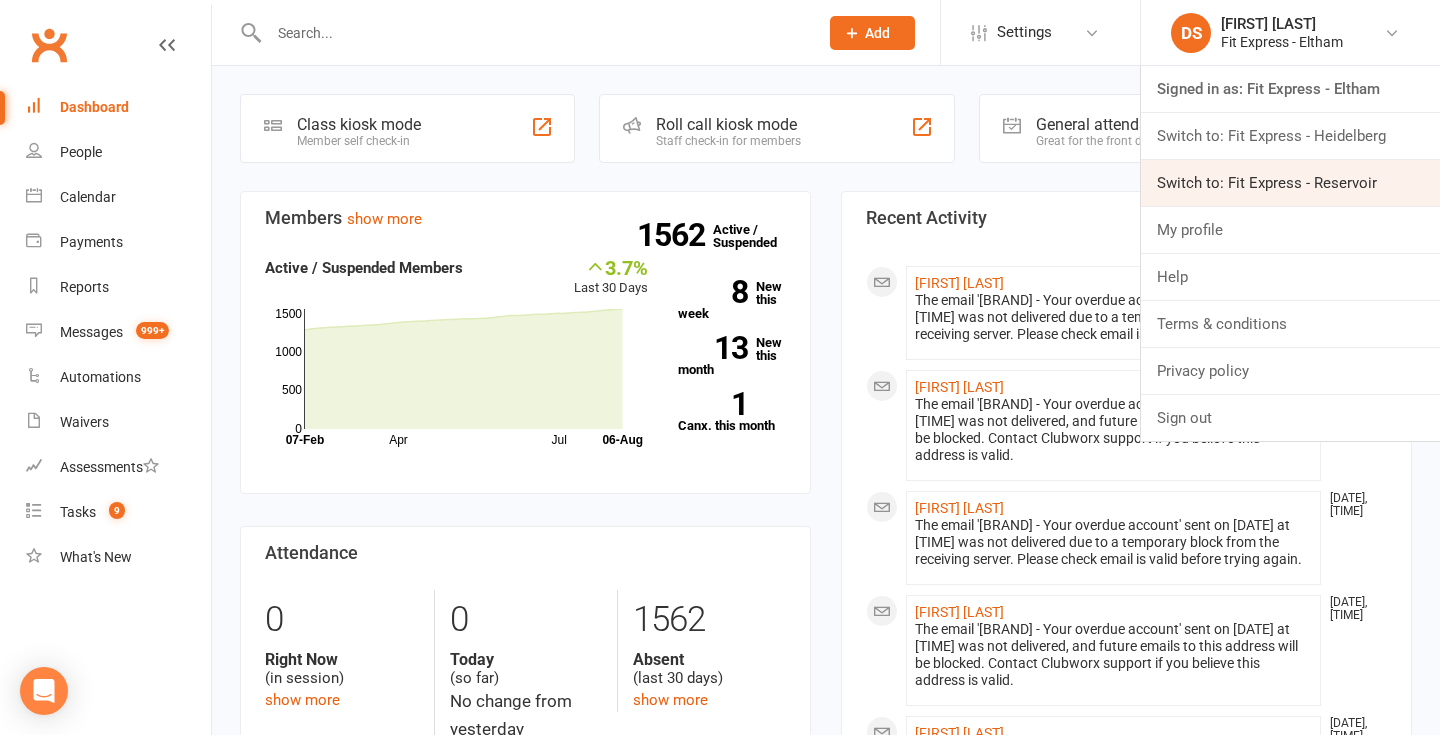 click on "Switch to: Fit Express - Reservoir" at bounding box center [1290, 183] 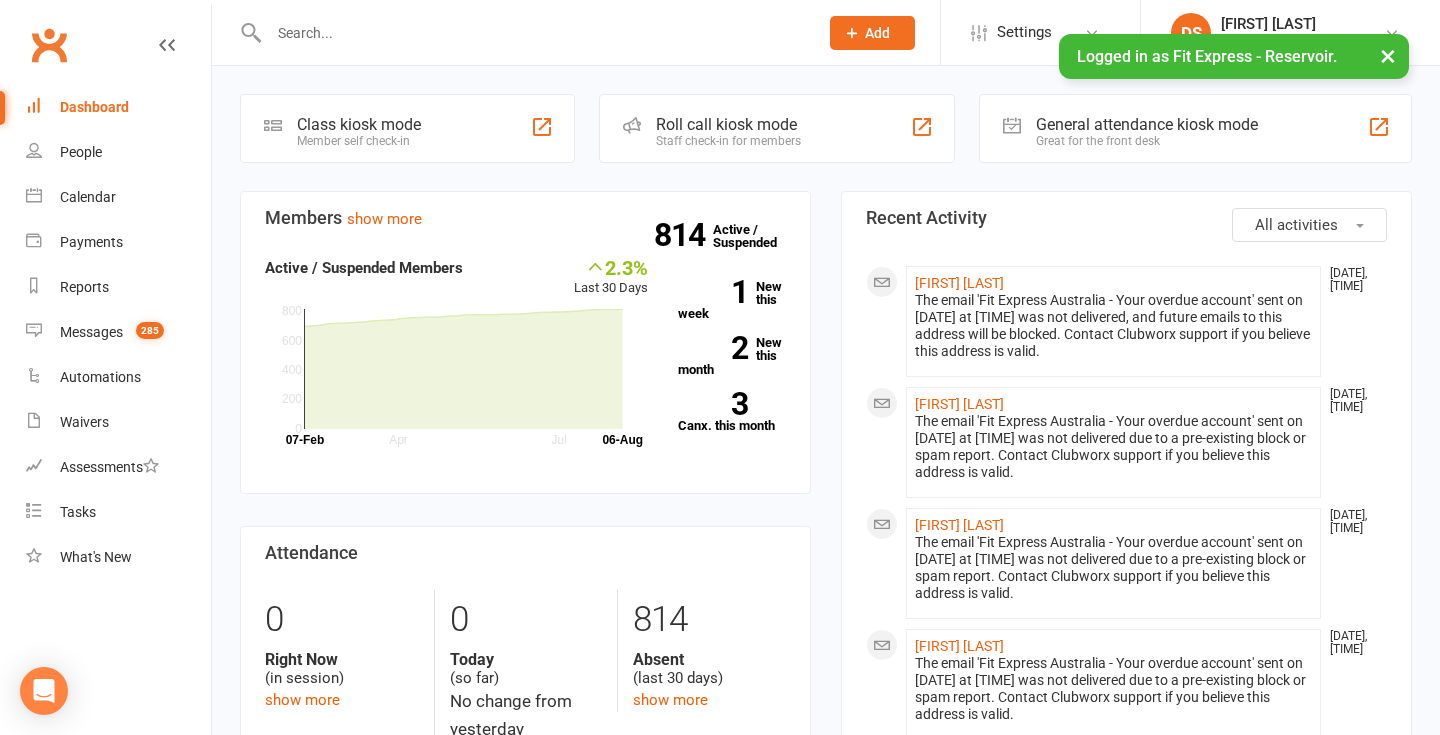 scroll, scrollTop: 0, scrollLeft: 0, axis: both 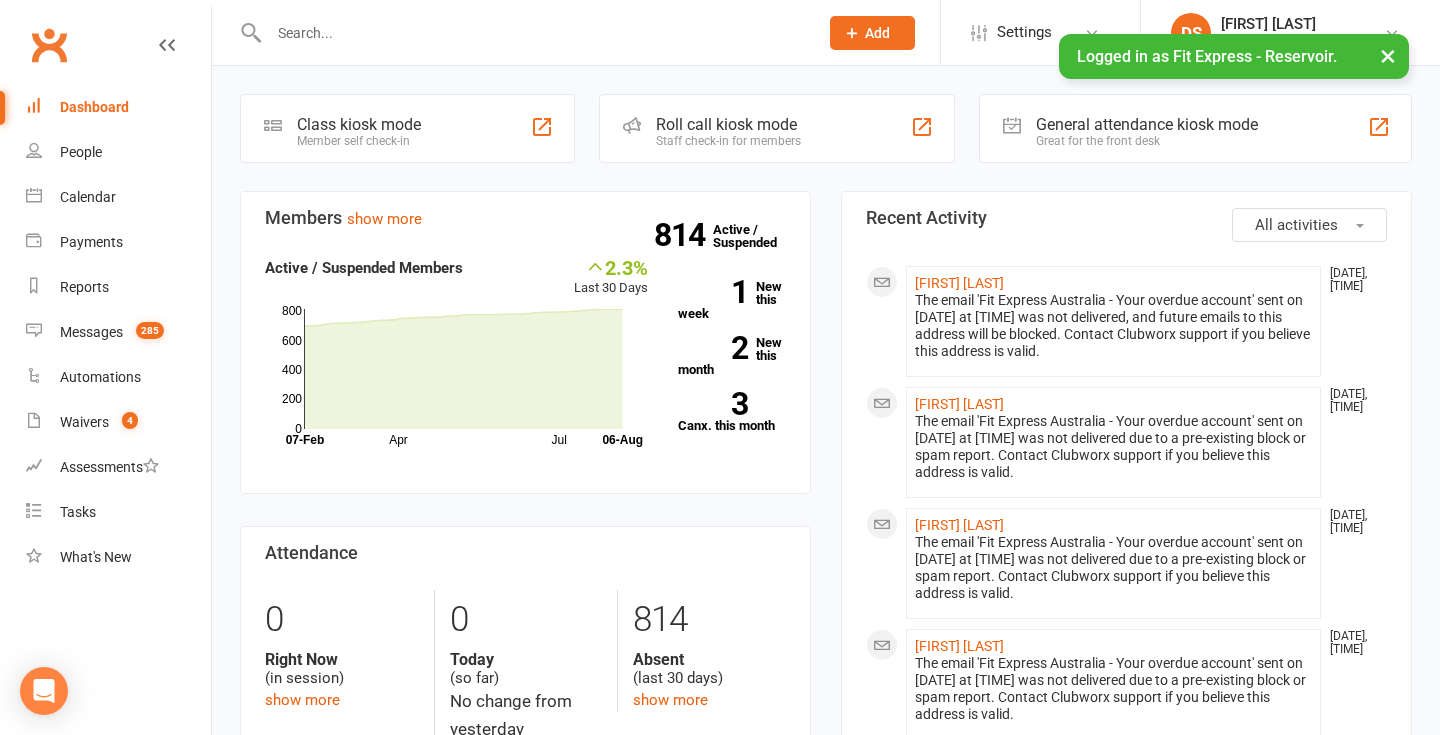 click at bounding box center (533, 33) 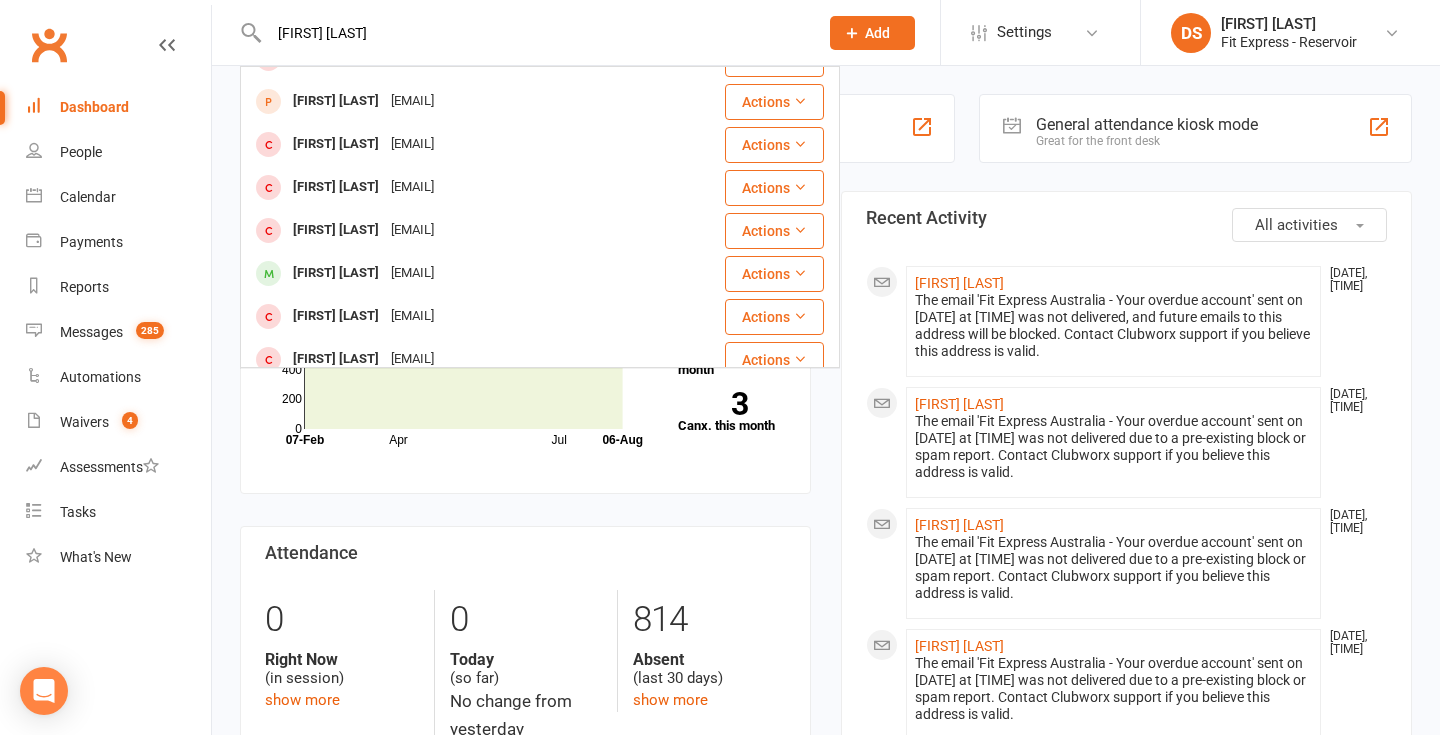 scroll, scrollTop: 0, scrollLeft: 0, axis: both 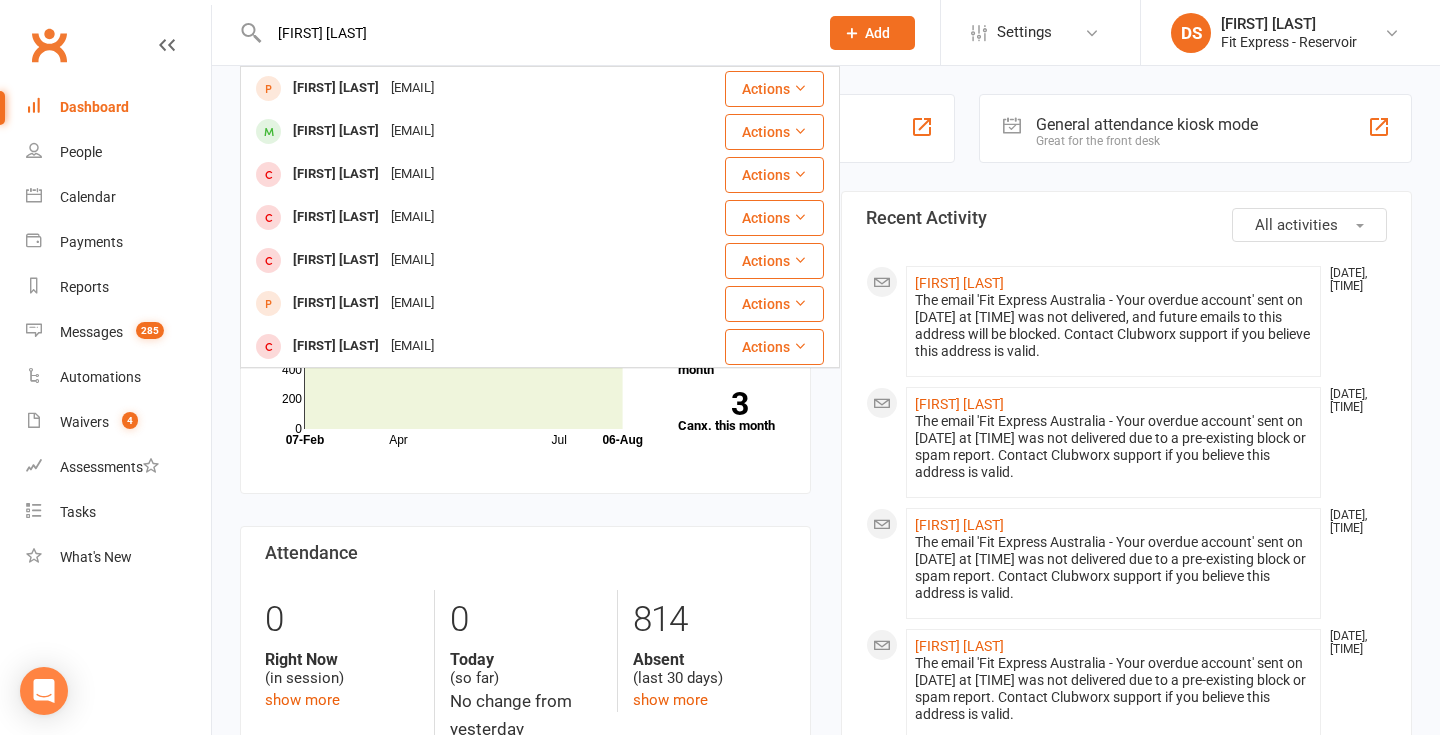 type on "antonio ia" 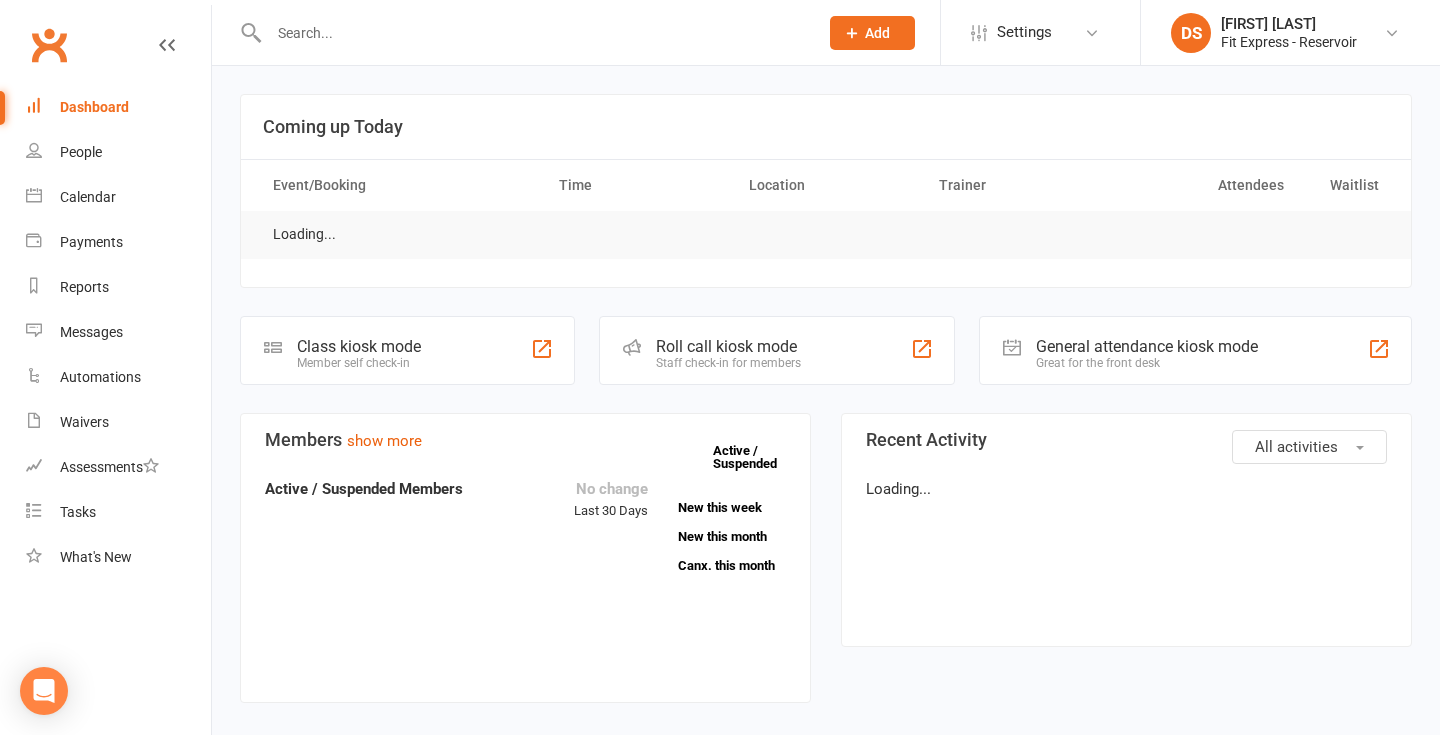 scroll, scrollTop: 0, scrollLeft: 0, axis: both 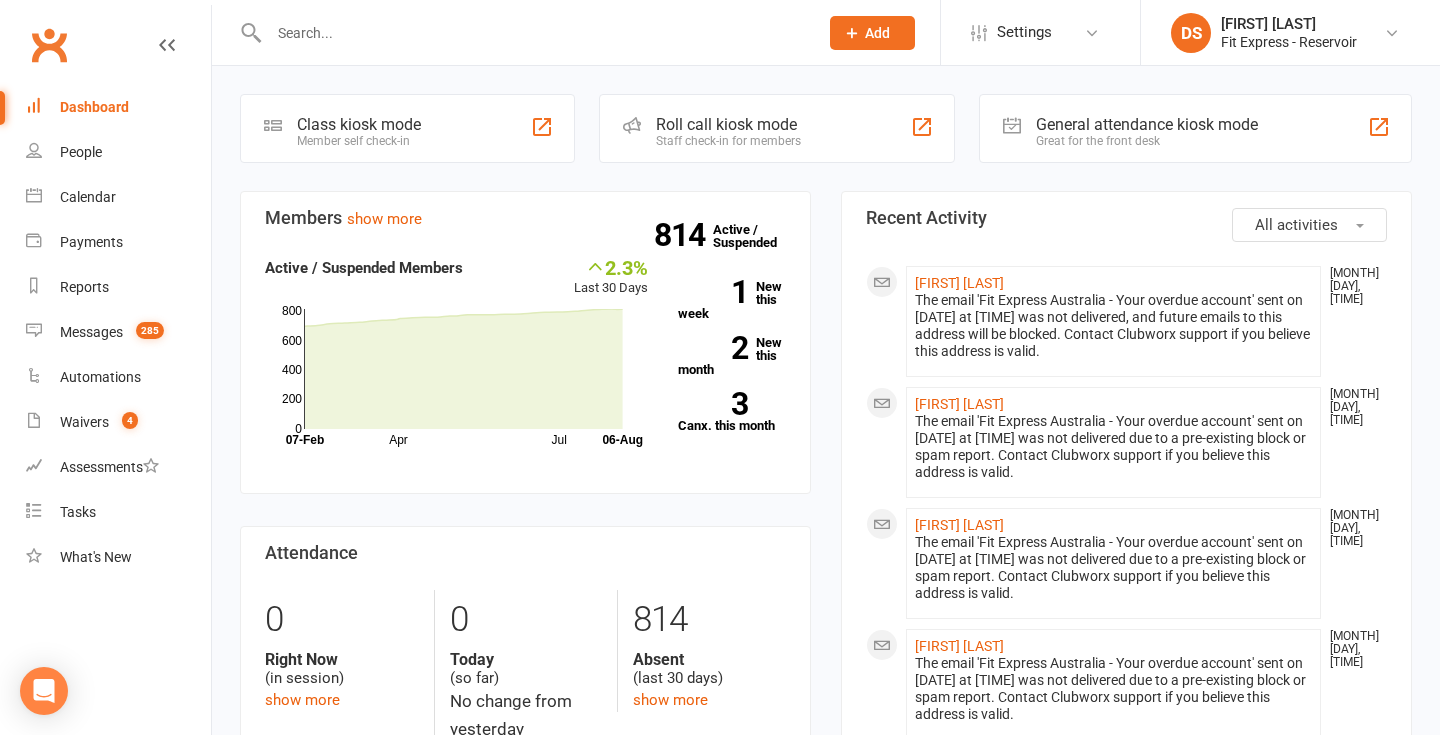click on "Clubworx" at bounding box center (49, 45) 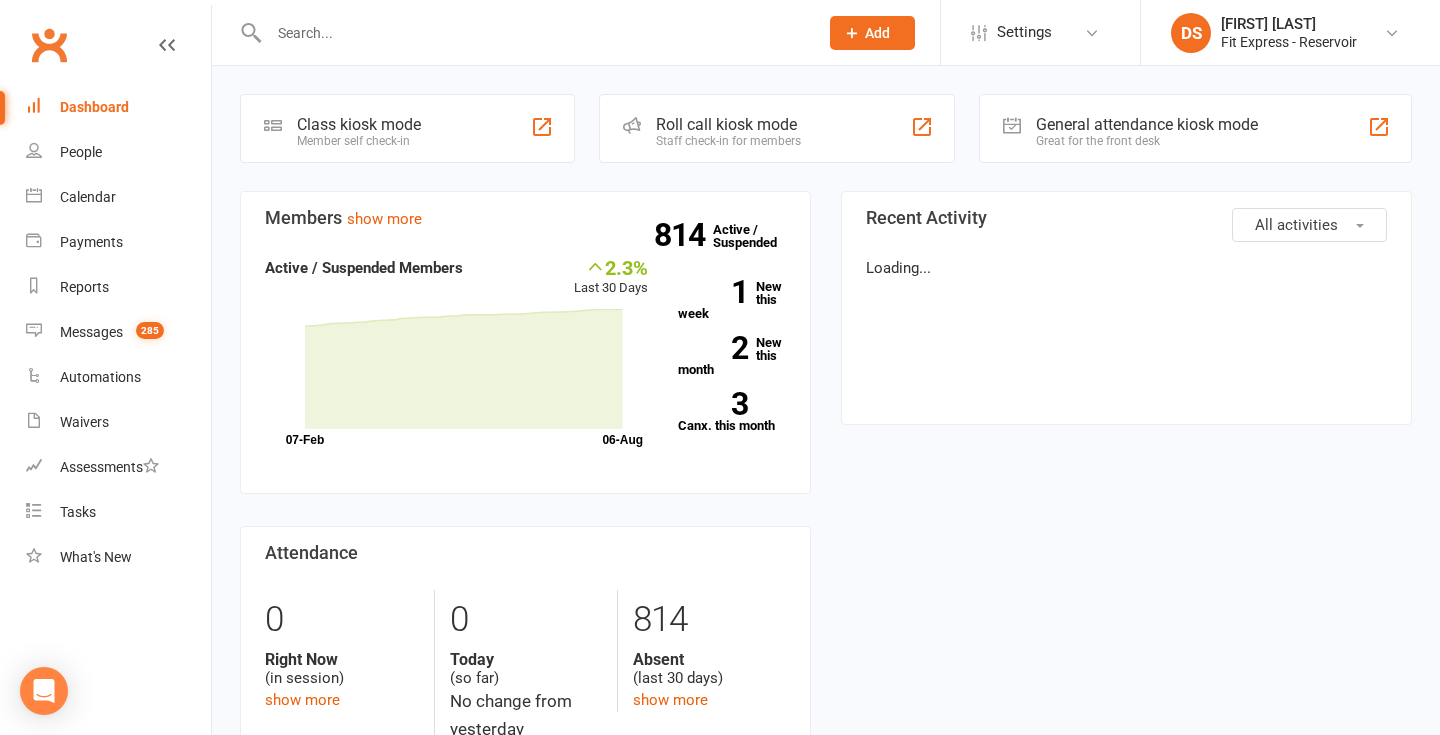 scroll, scrollTop: 0, scrollLeft: 0, axis: both 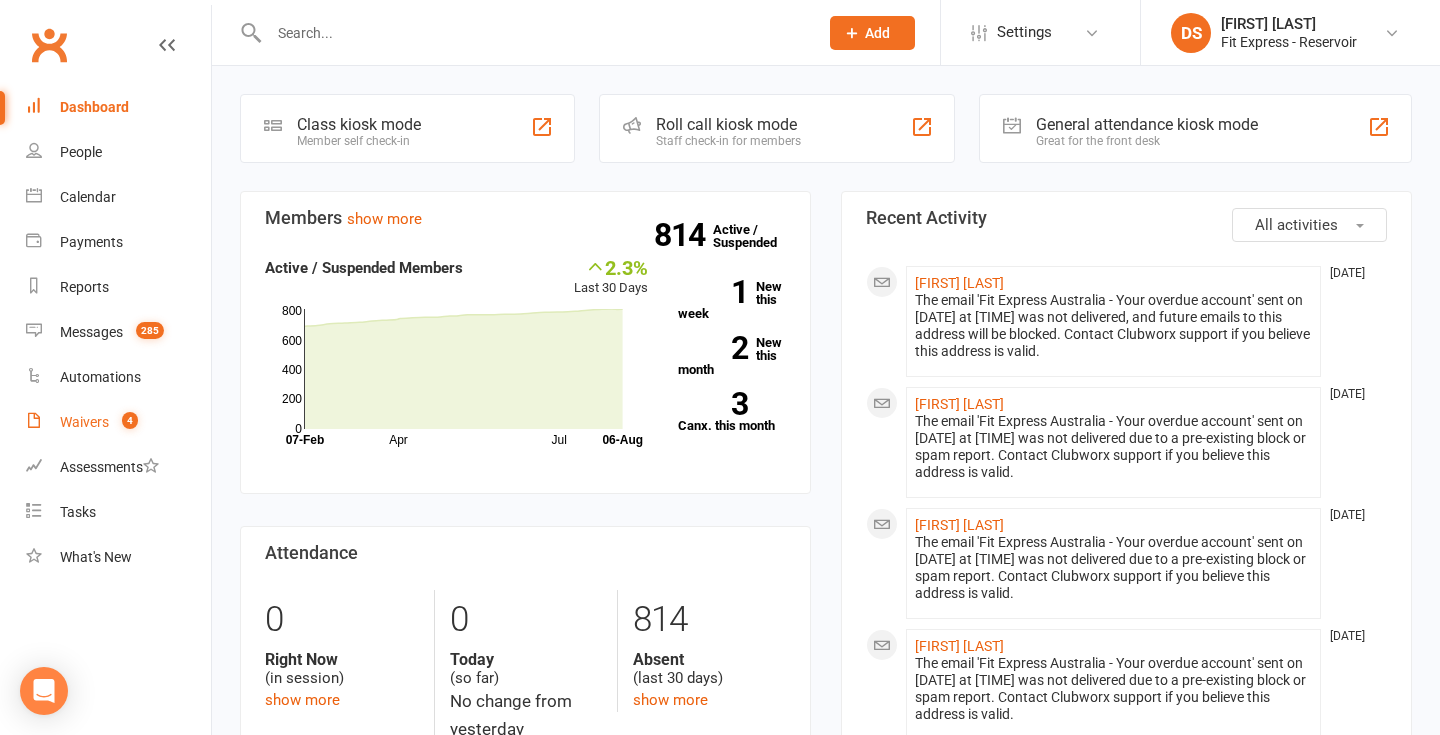 click on "Waivers   4" at bounding box center [118, 422] 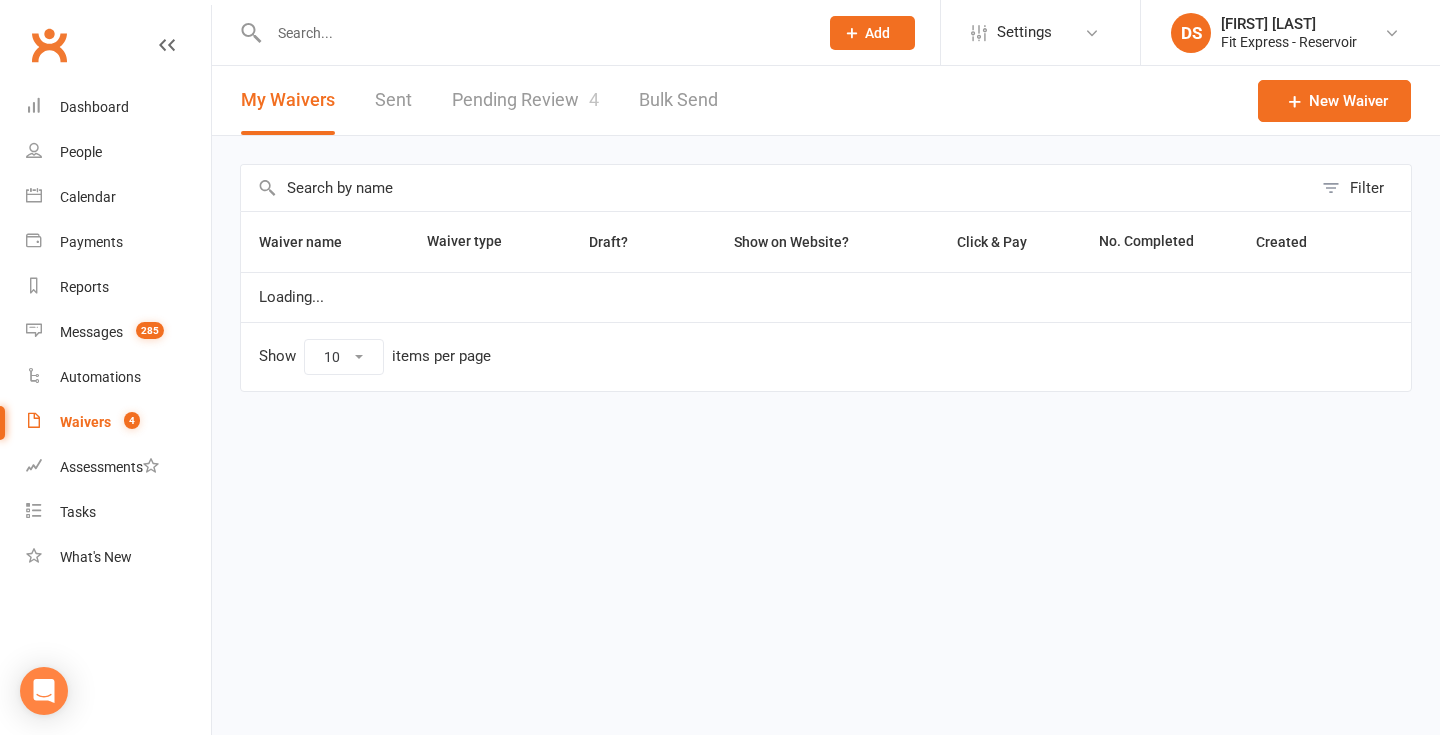 click on "Pending Review 4" at bounding box center [525, 100] 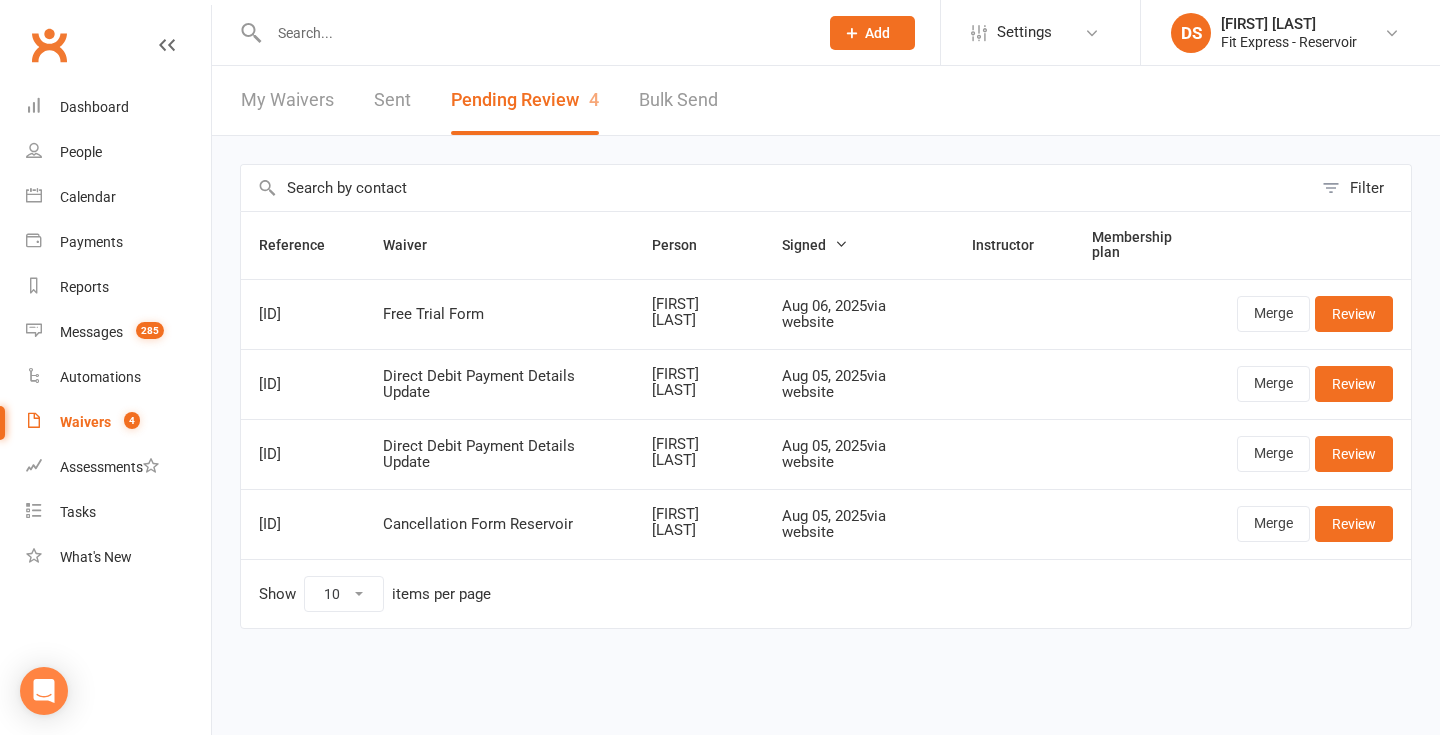 click at bounding box center [533, 33] 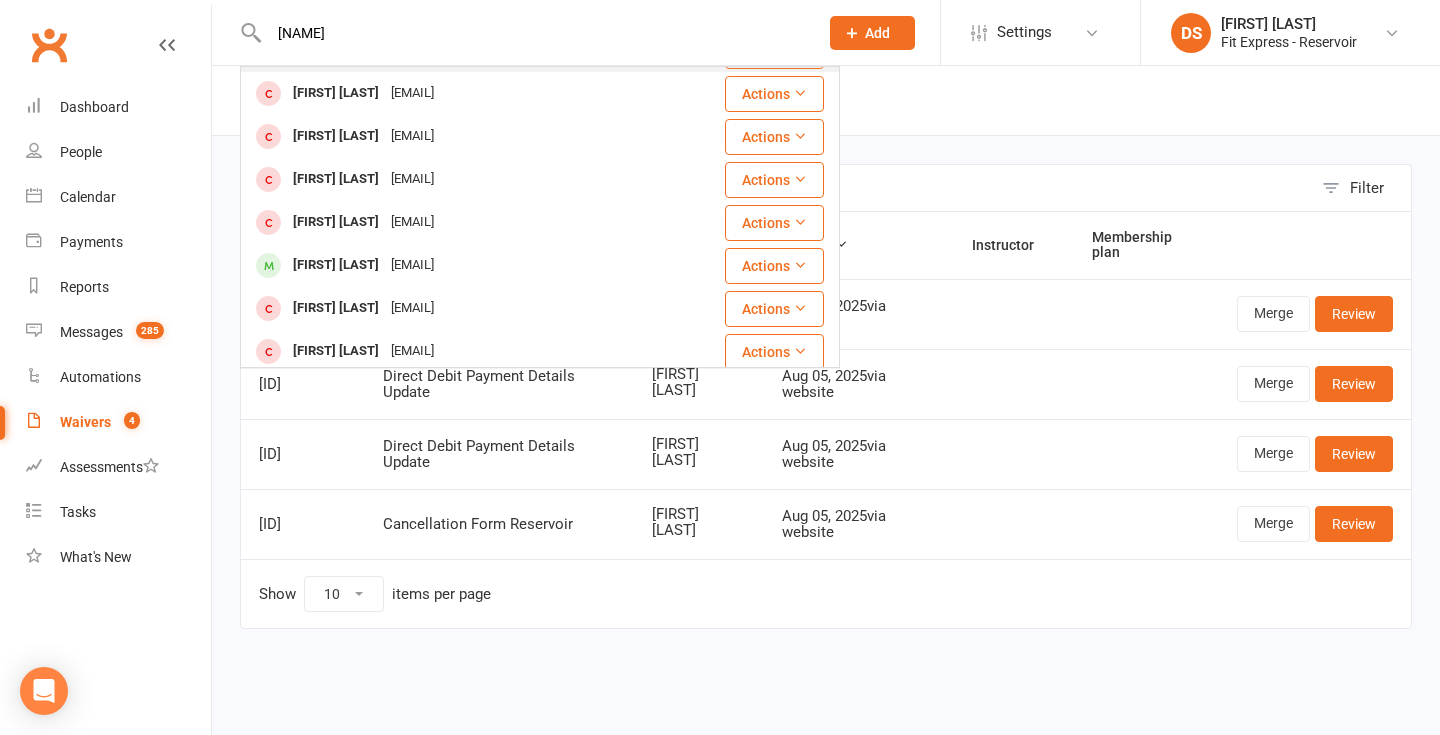 scroll, scrollTop: 0, scrollLeft: 0, axis: both 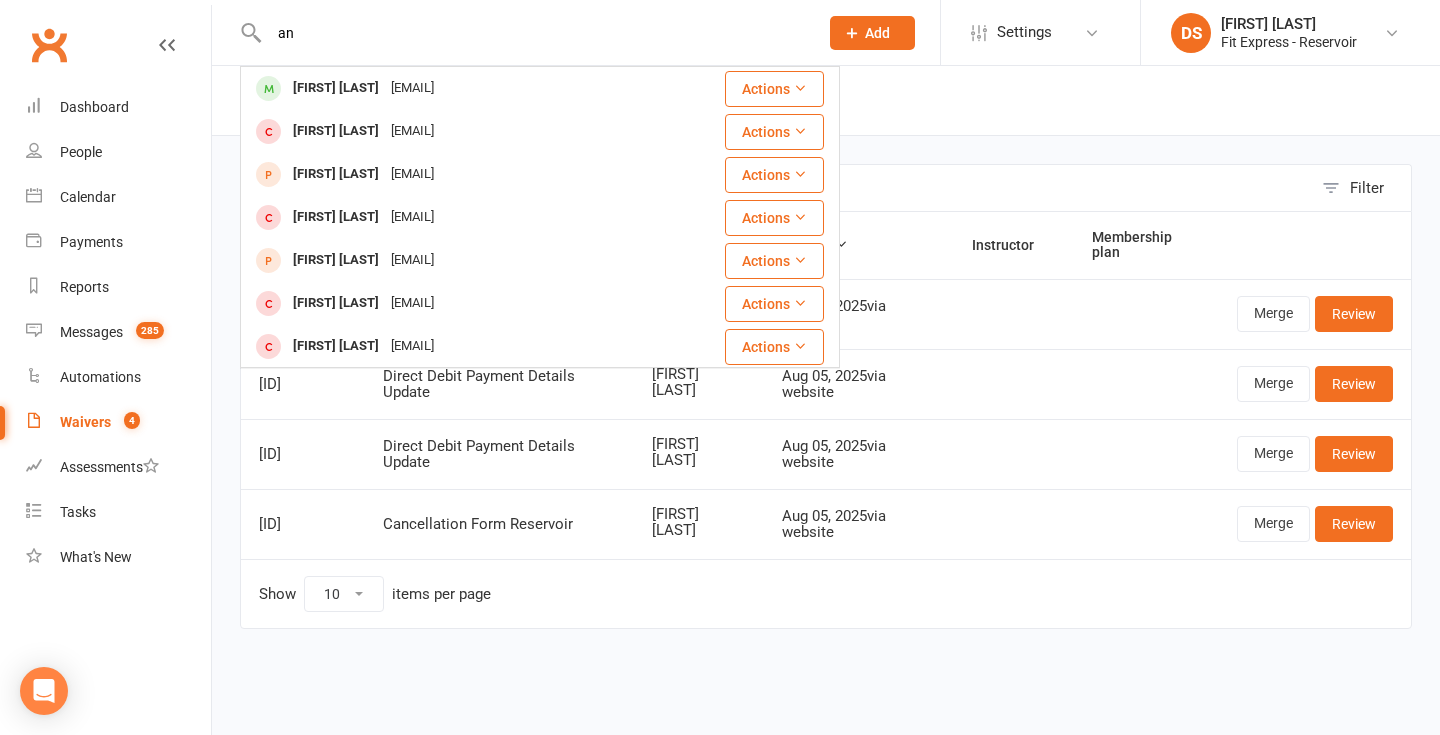 type on "a" 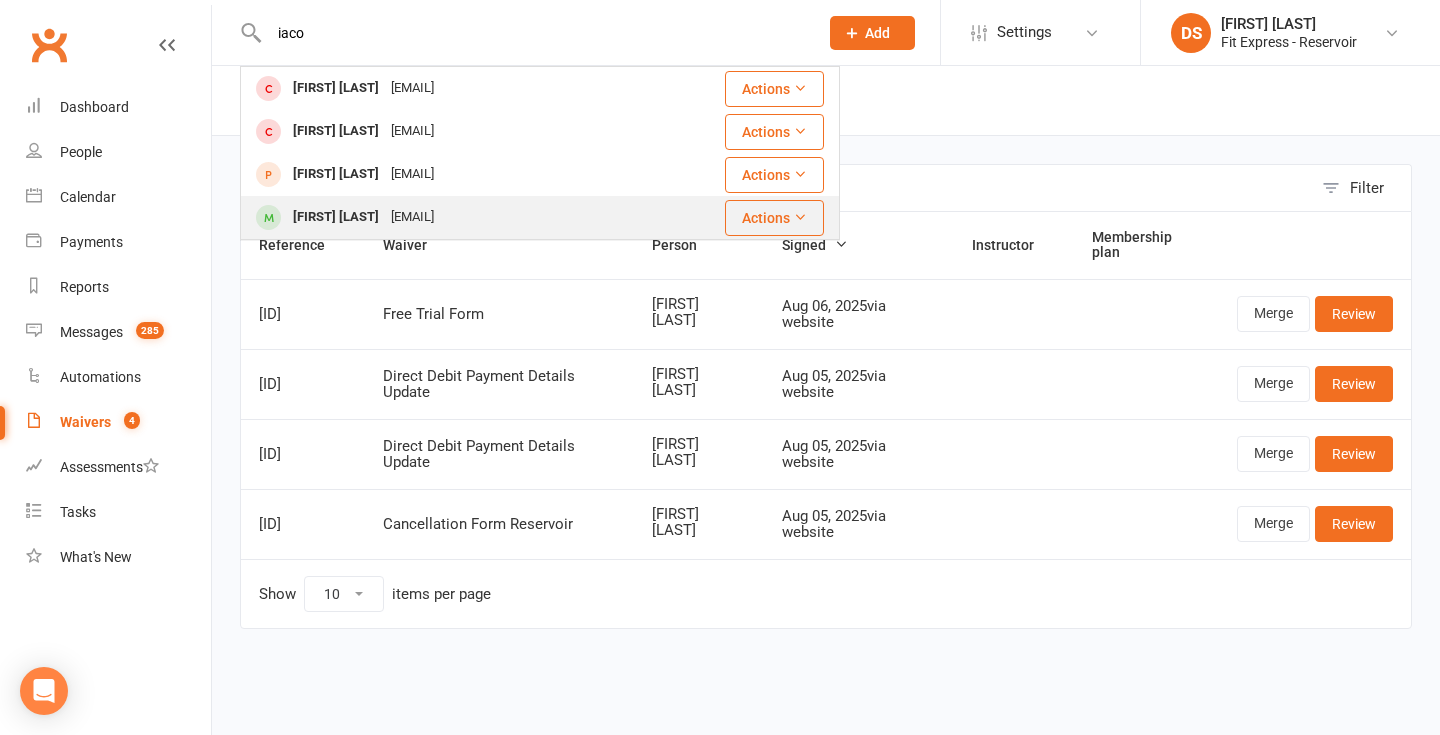 type on "iaco" 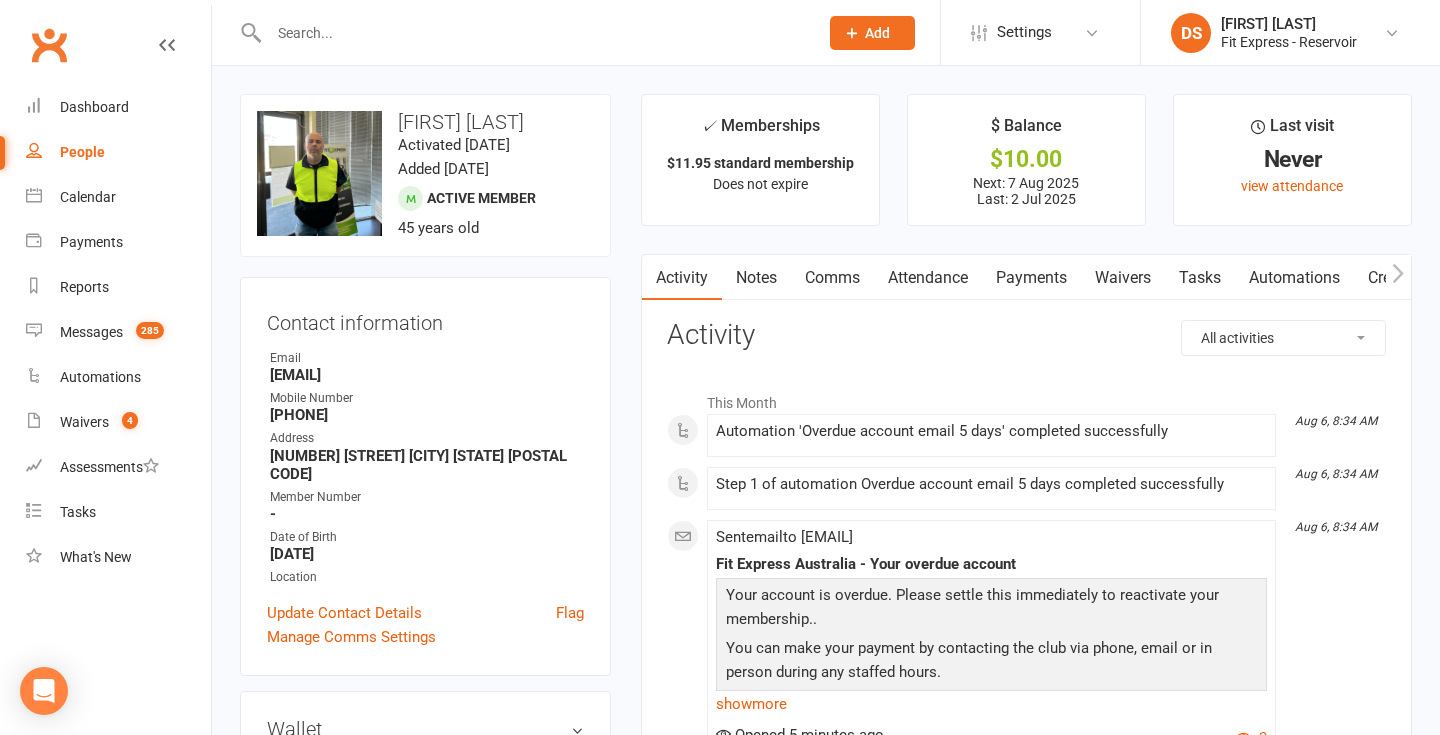 click on "Waivers" at bounding box center [1123, 278] 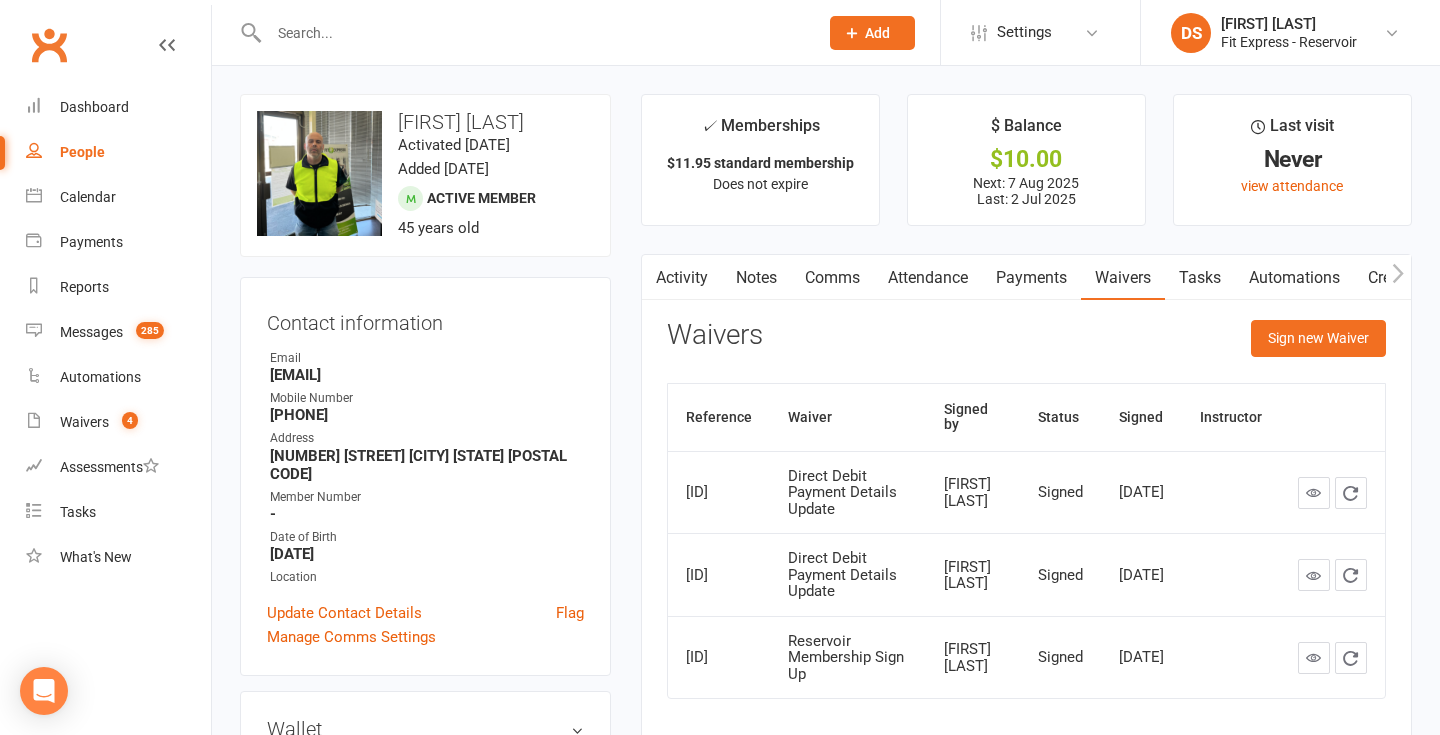 click on "Payments" at bounding box center (1031, 278) 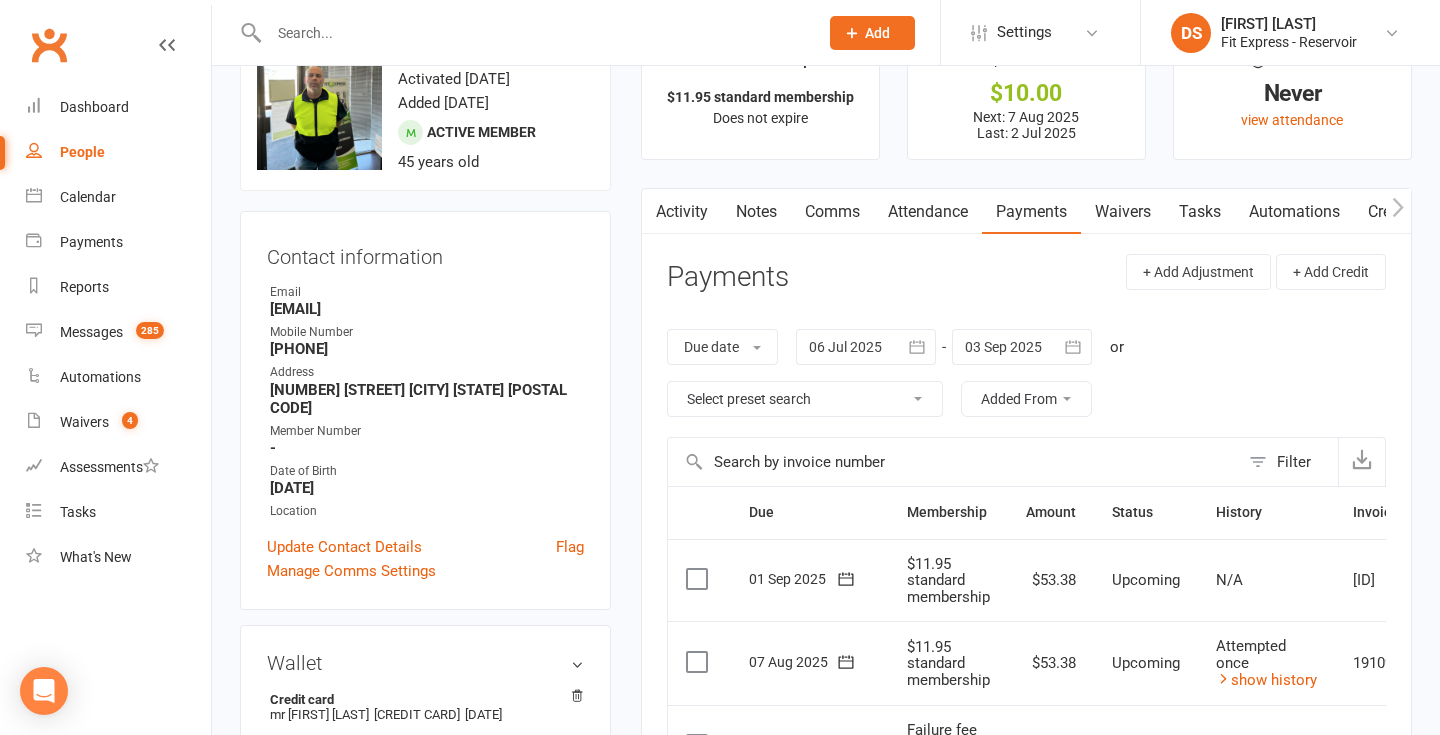 scroll, scrollTop: 0, scrollLeft: 0, axis: both 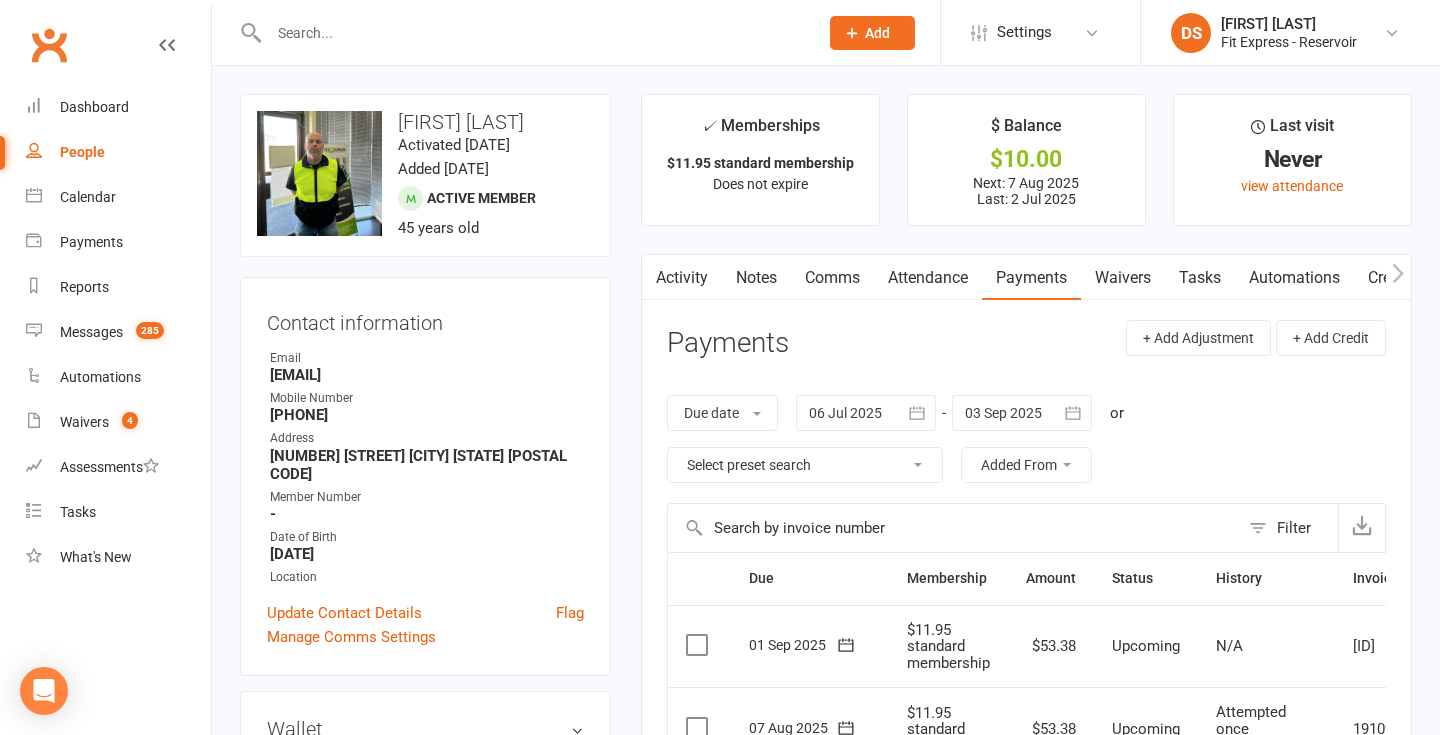 click on "Activity" at bounding box center (682, 278) 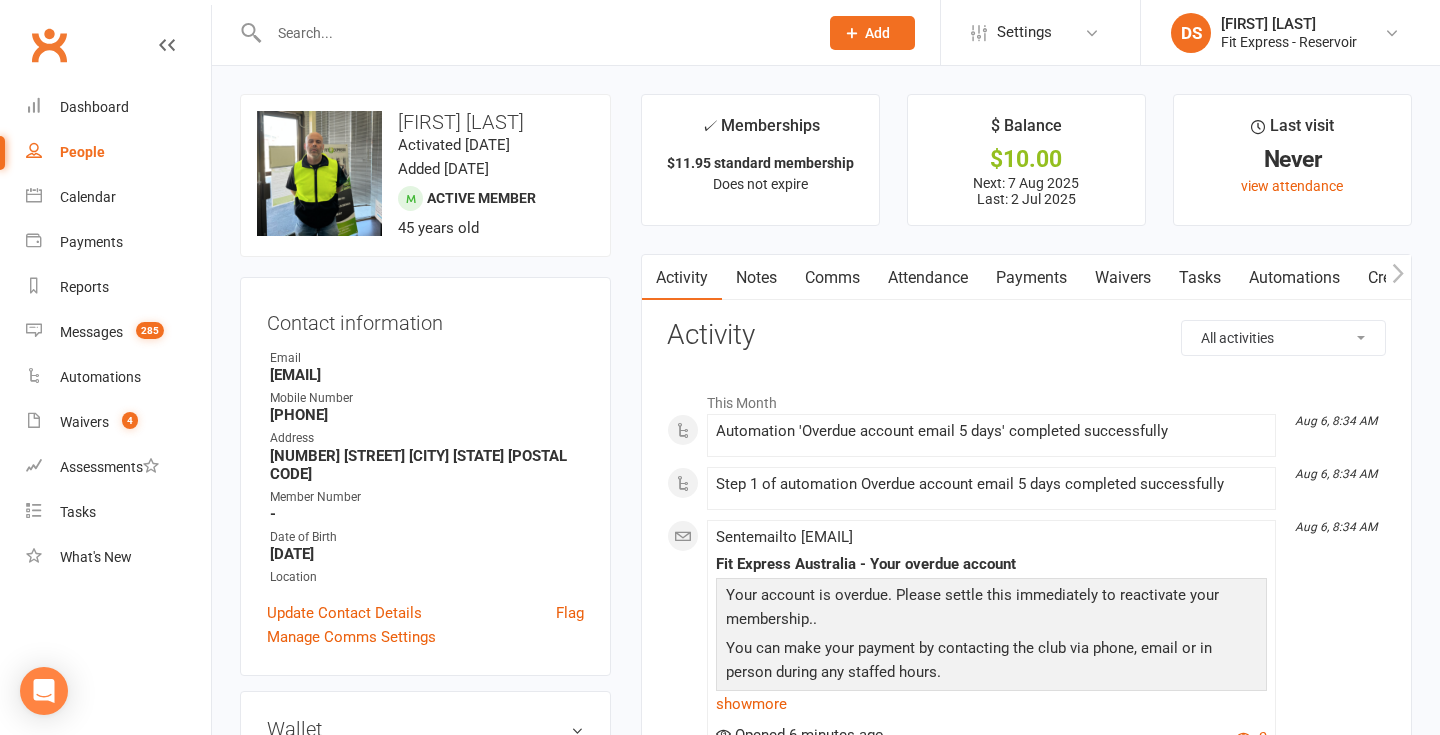 click on "Clubworx" at bounding box center (49, 45) 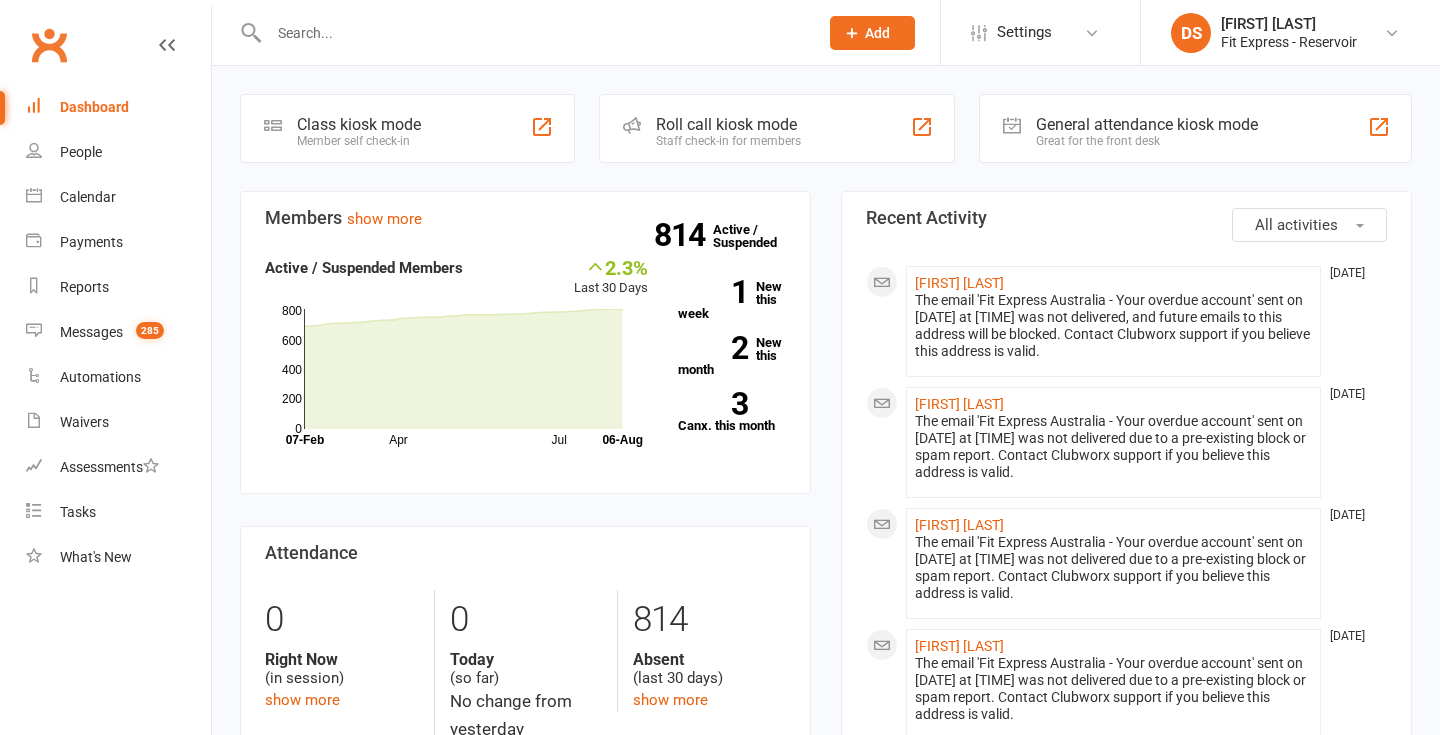 scroll, scrollTop: 0, scrollLeft: 0, axis: both 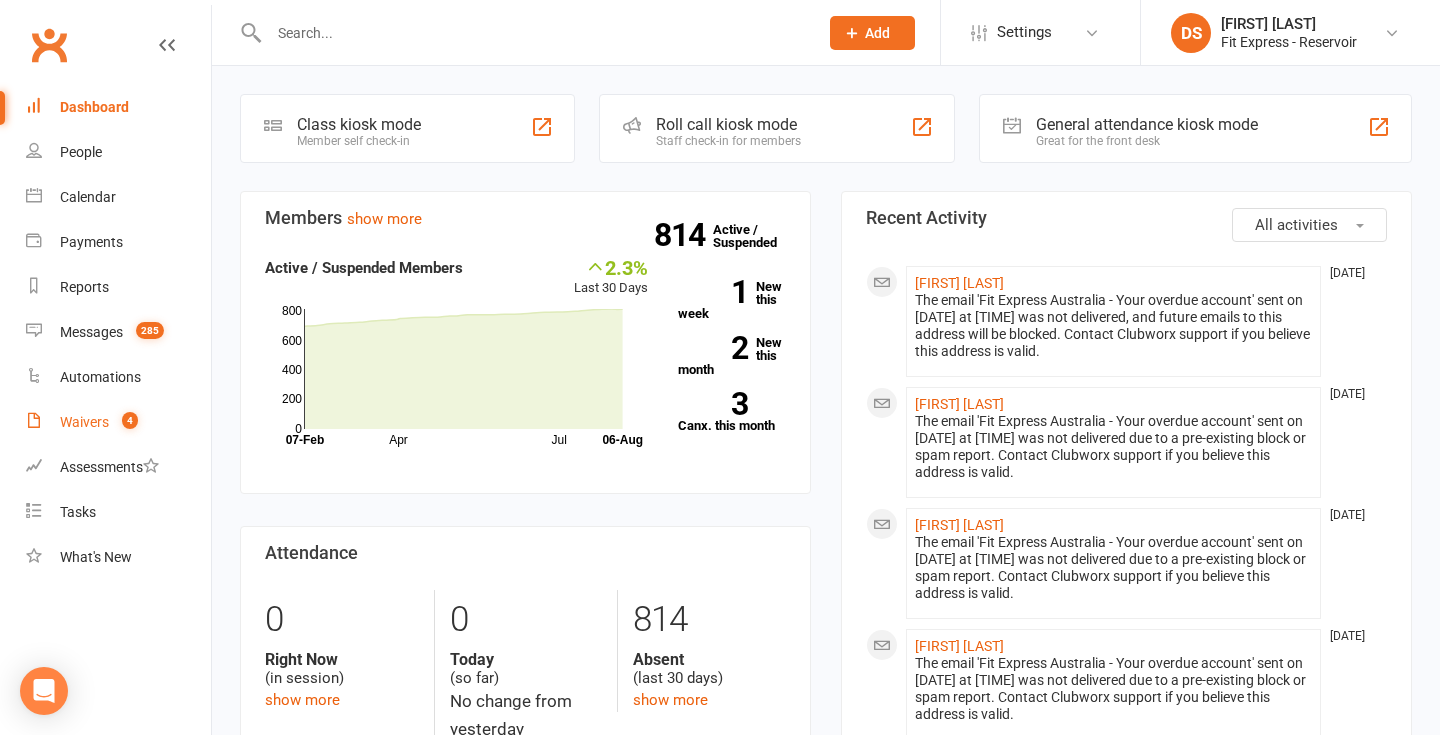 click on "Waivers   4" at bounding box center (118, 422) 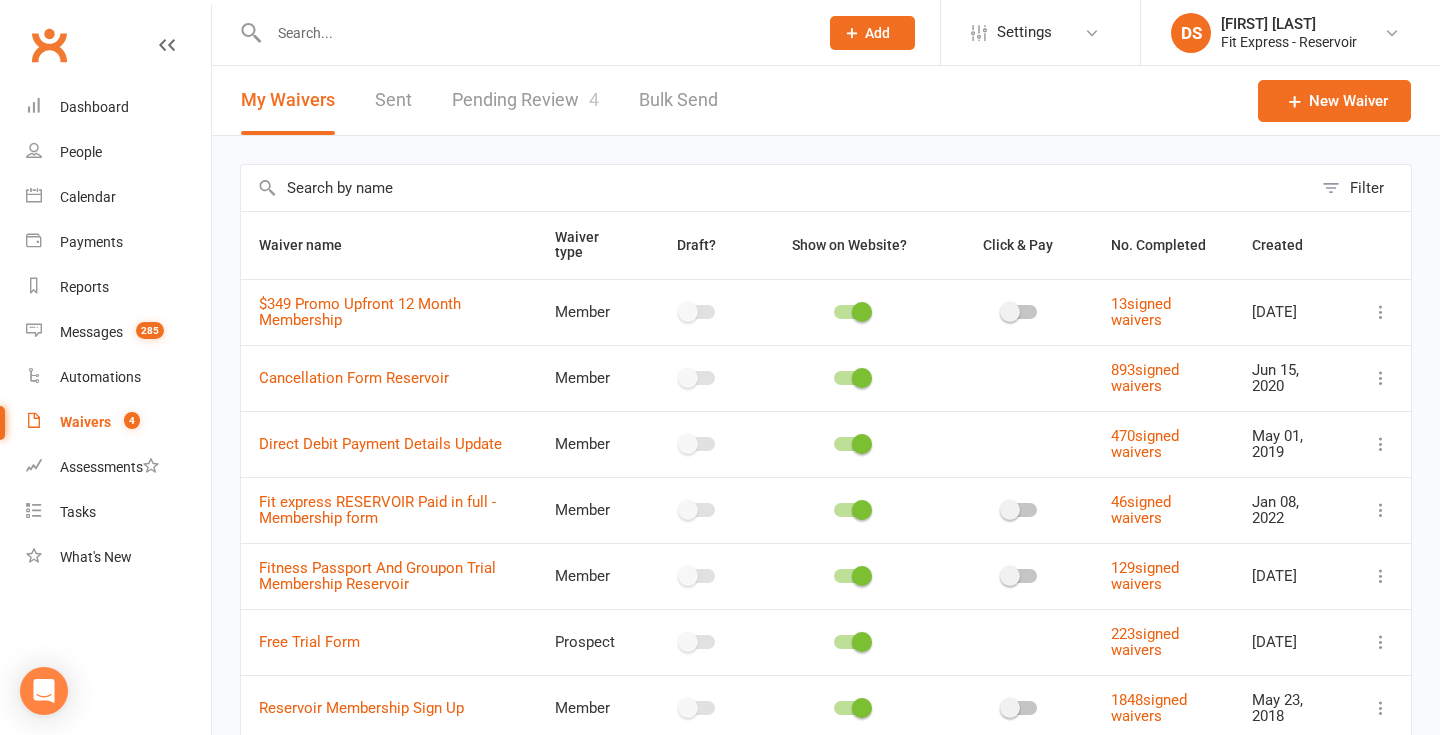 click on "Pending Review 4" at bounding box center [525, 100] 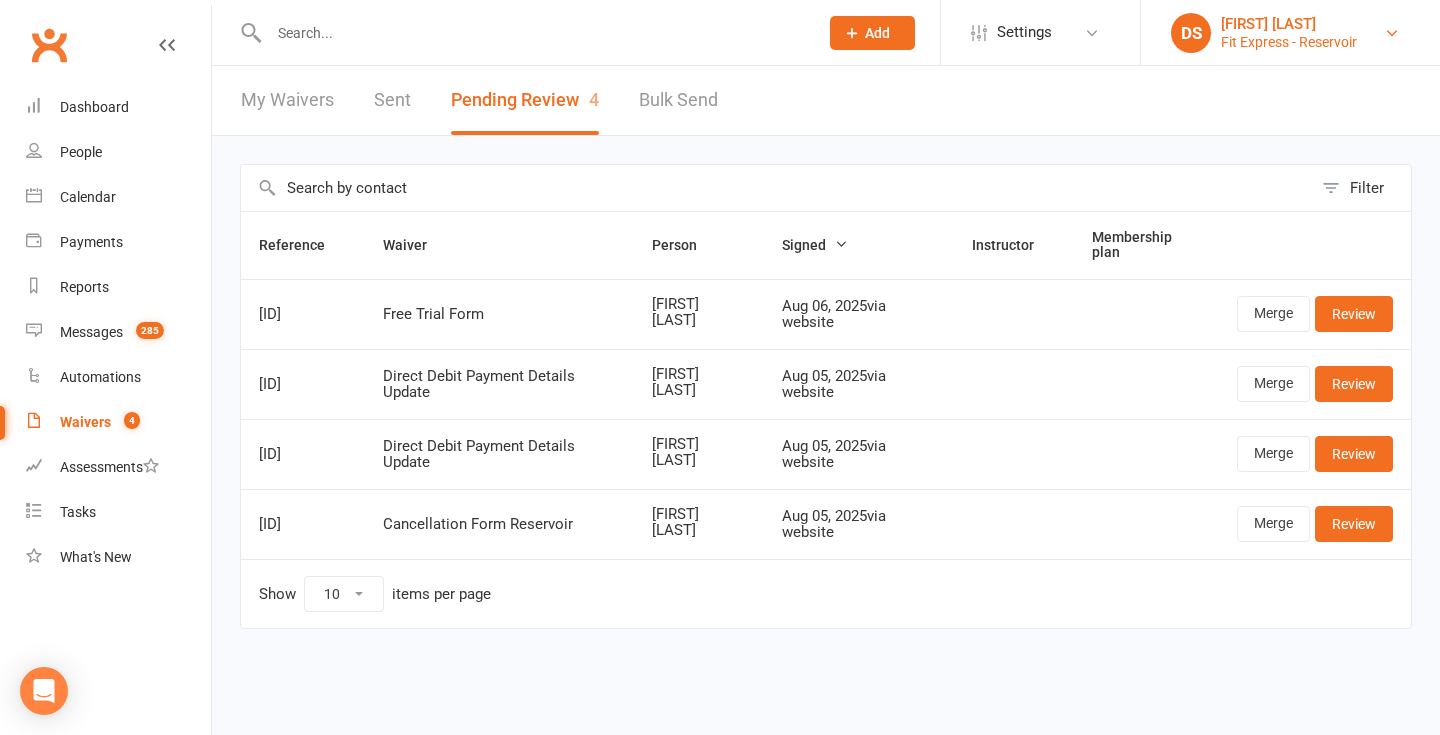 click on "Fit Express - Reservoir" at bounding box center [1289, 42] 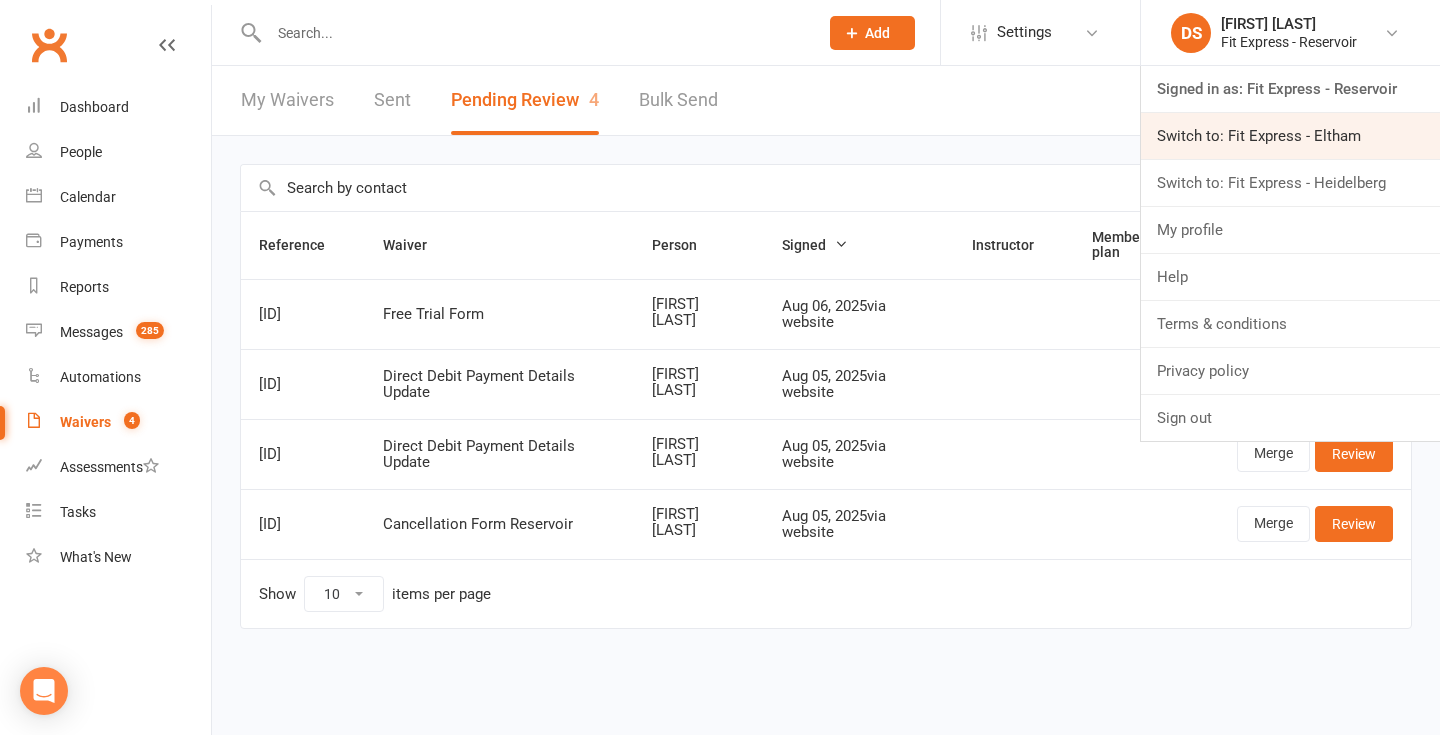 click on "Switch to: Fit Express - Eltham" at bounding box center [1290, 136] 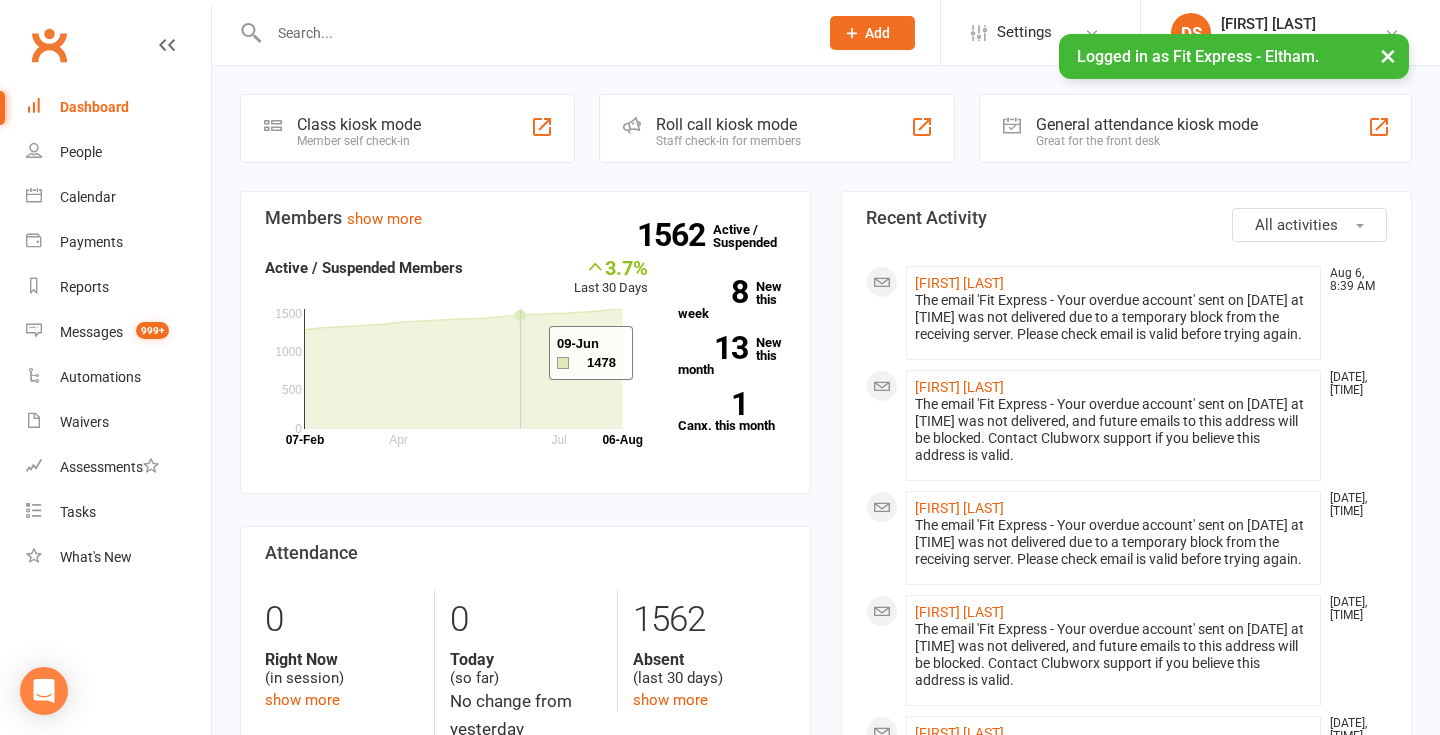 scroll, scrollTop: 0, scrollLeft: 0, axis: both 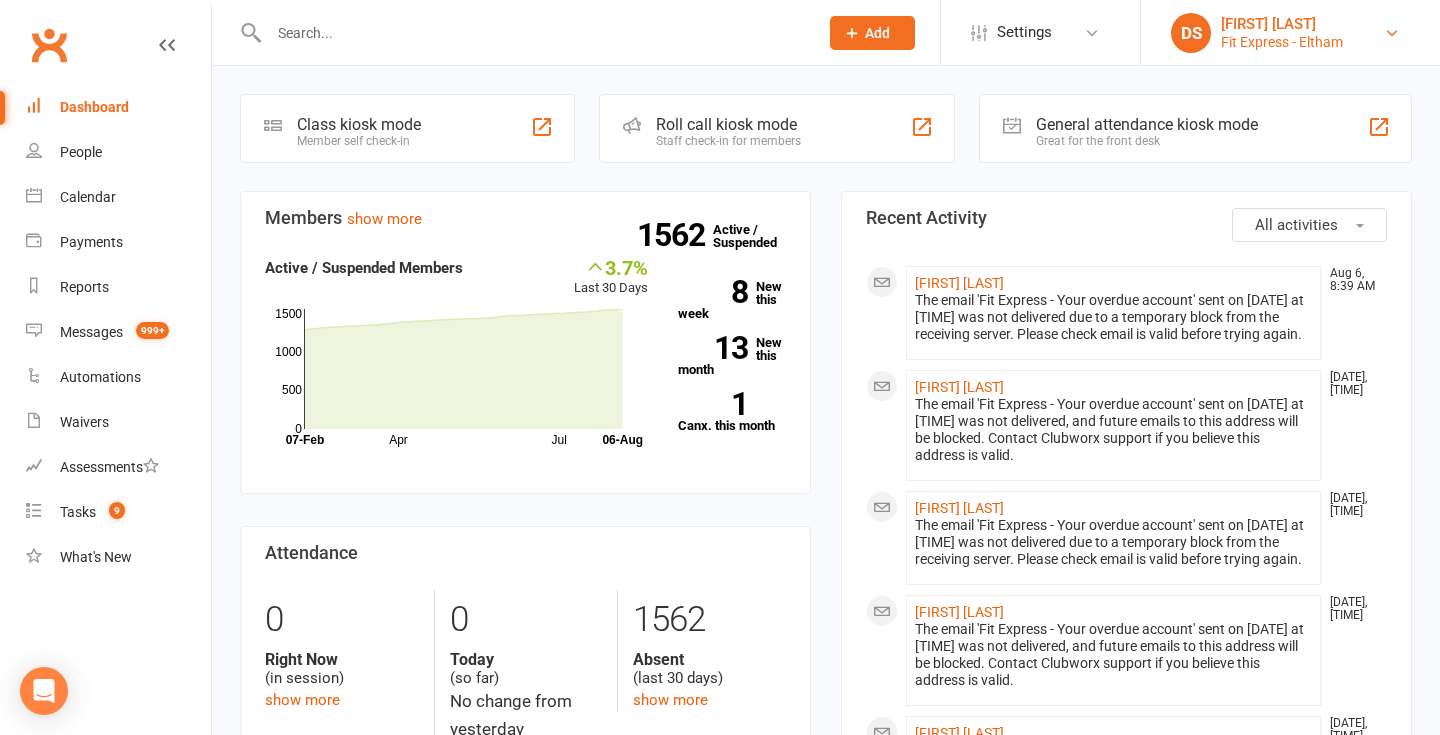 click on "[FIRST] [LAST]" at bounding box center (1282, 24) 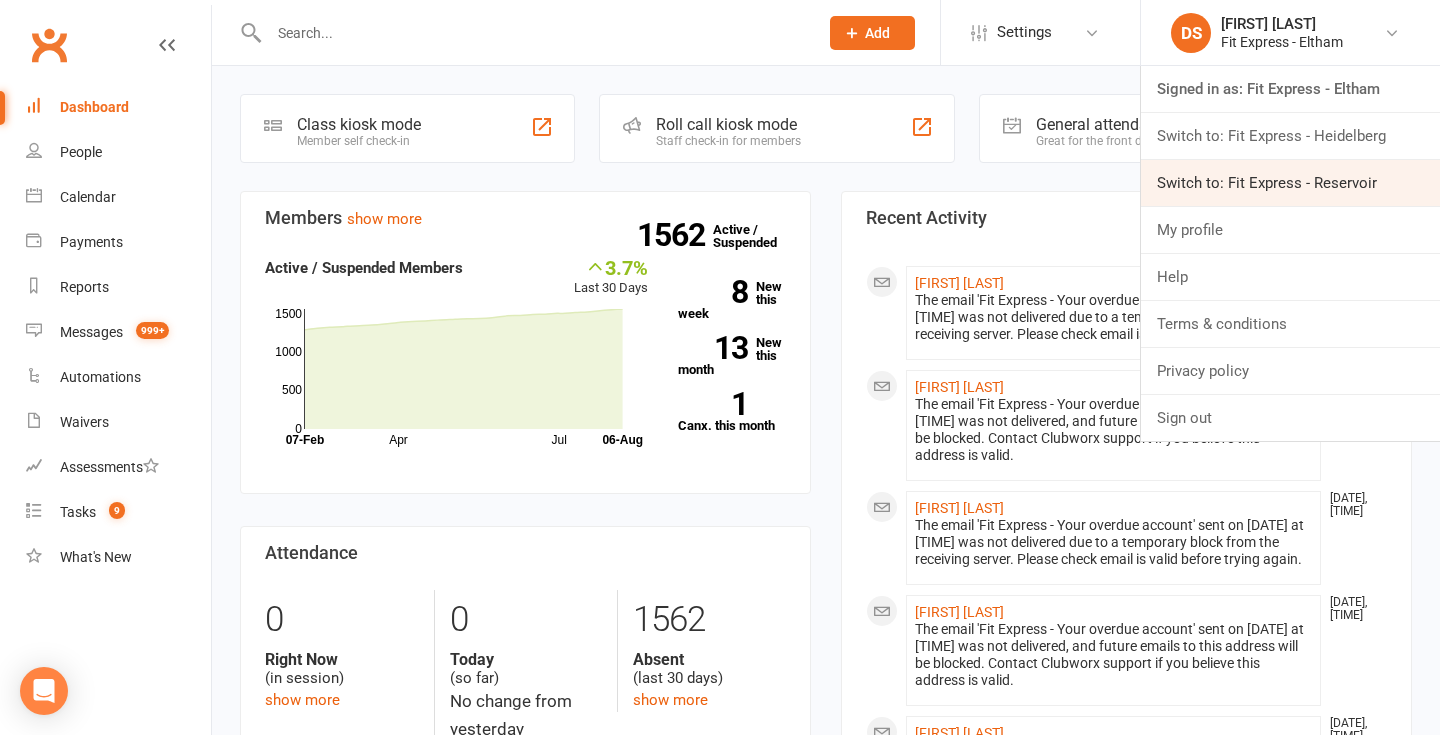 click on "Switch to: Fit Express - Reservoir" at bounding box center (1290, 183) 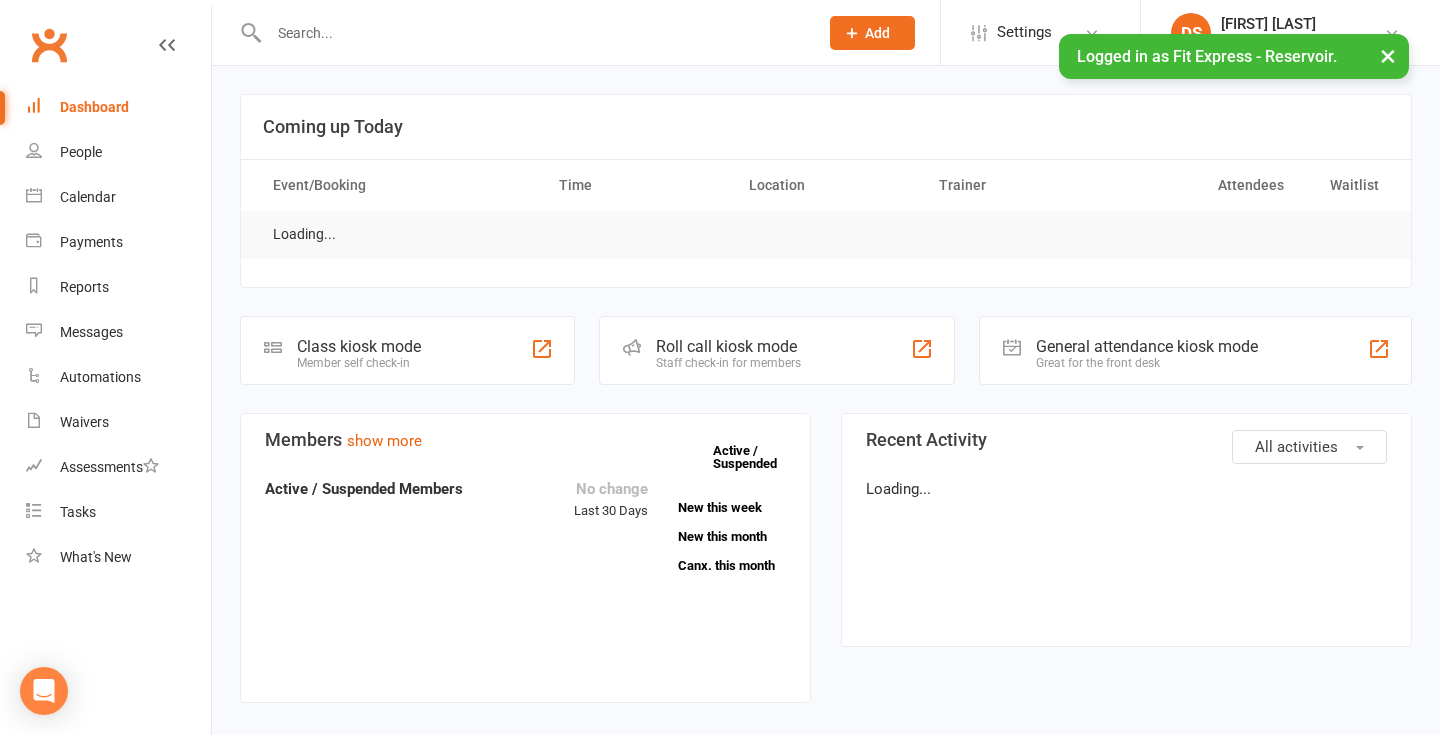 scroll, scrollTop: 0, scrollLeft: 0, axis: both 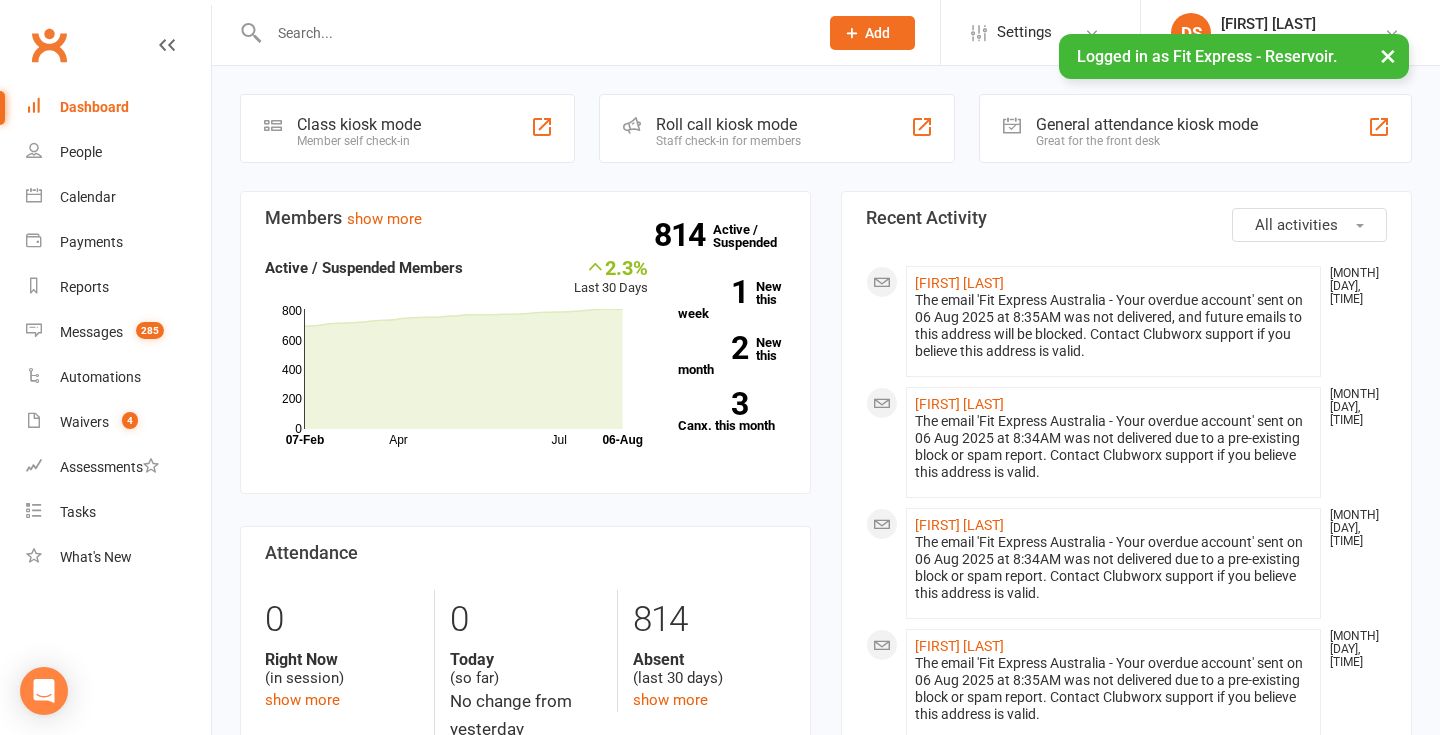 click at bounding box center (533, 33) 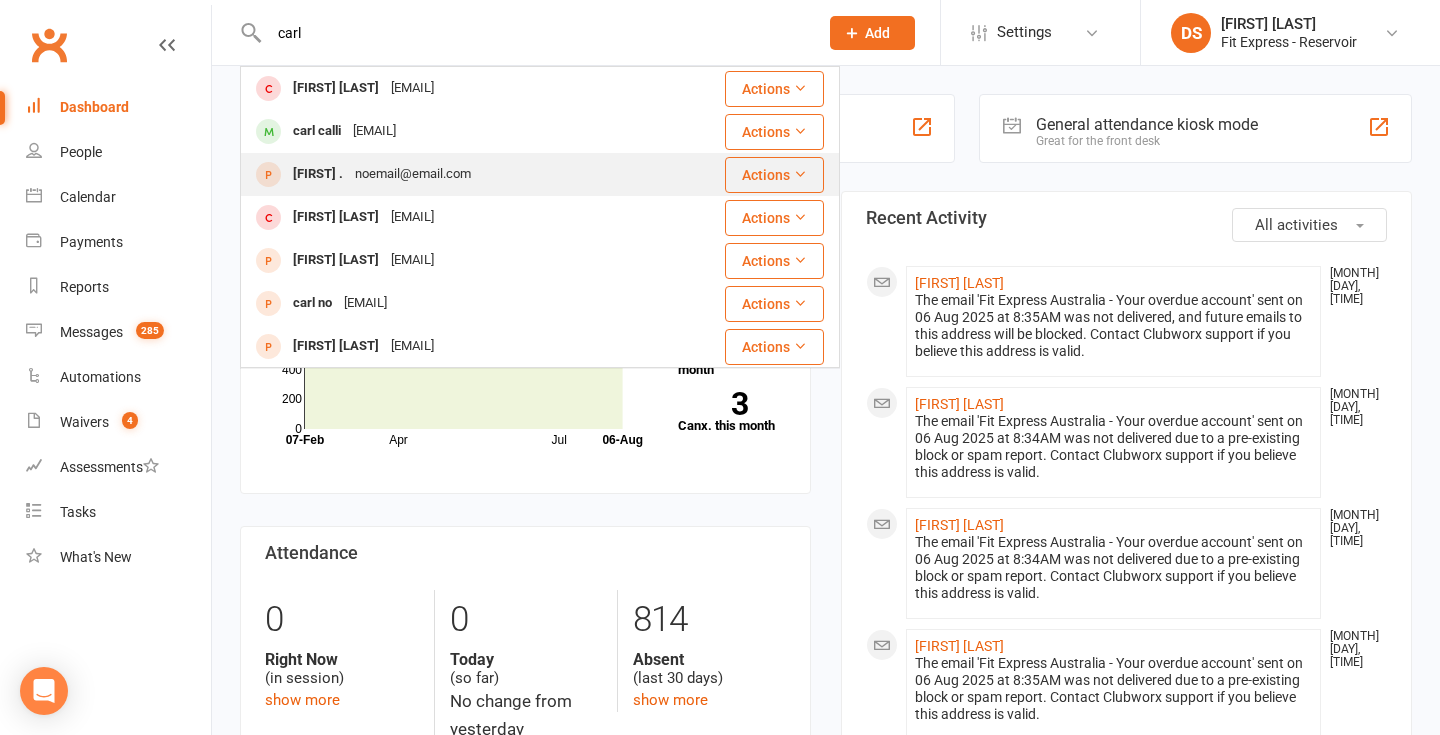 type on "carl" 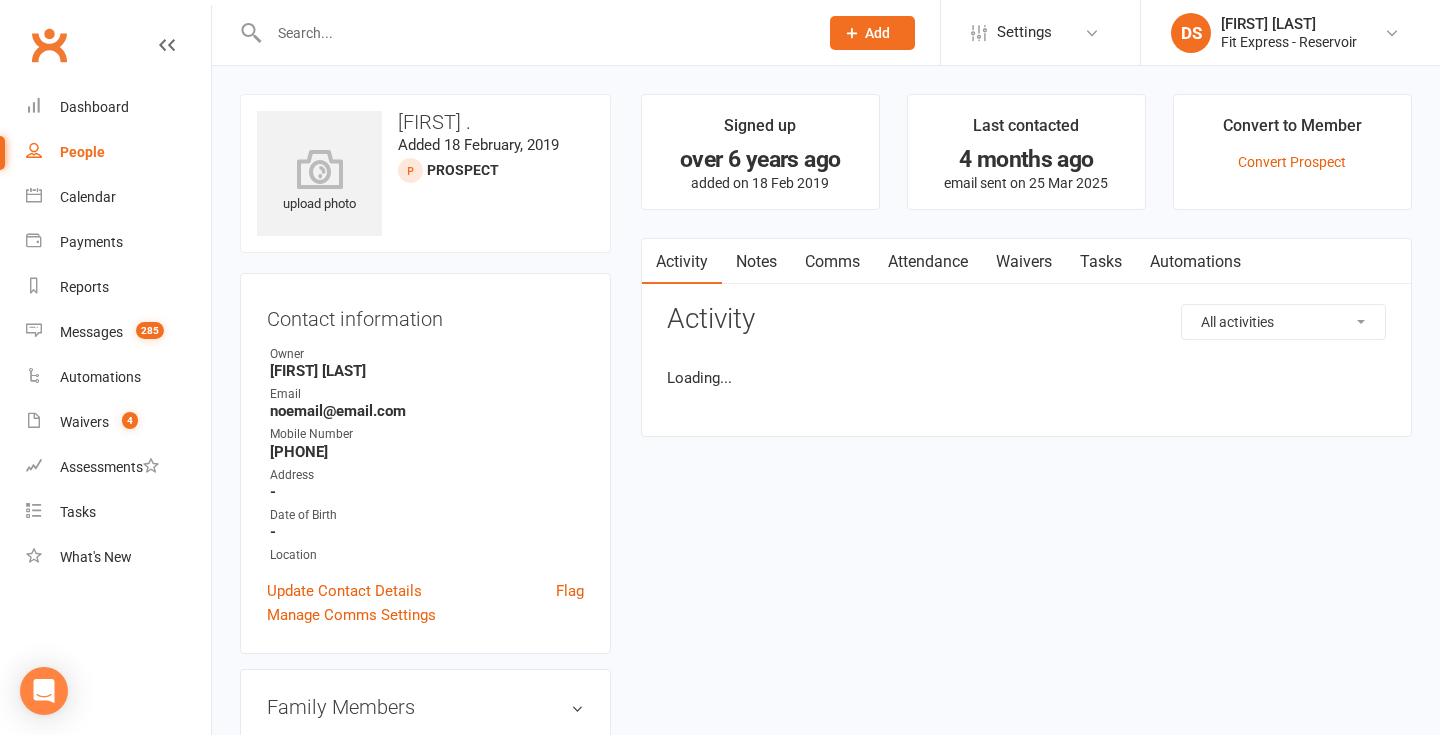 click at bounding box center [533, 33] 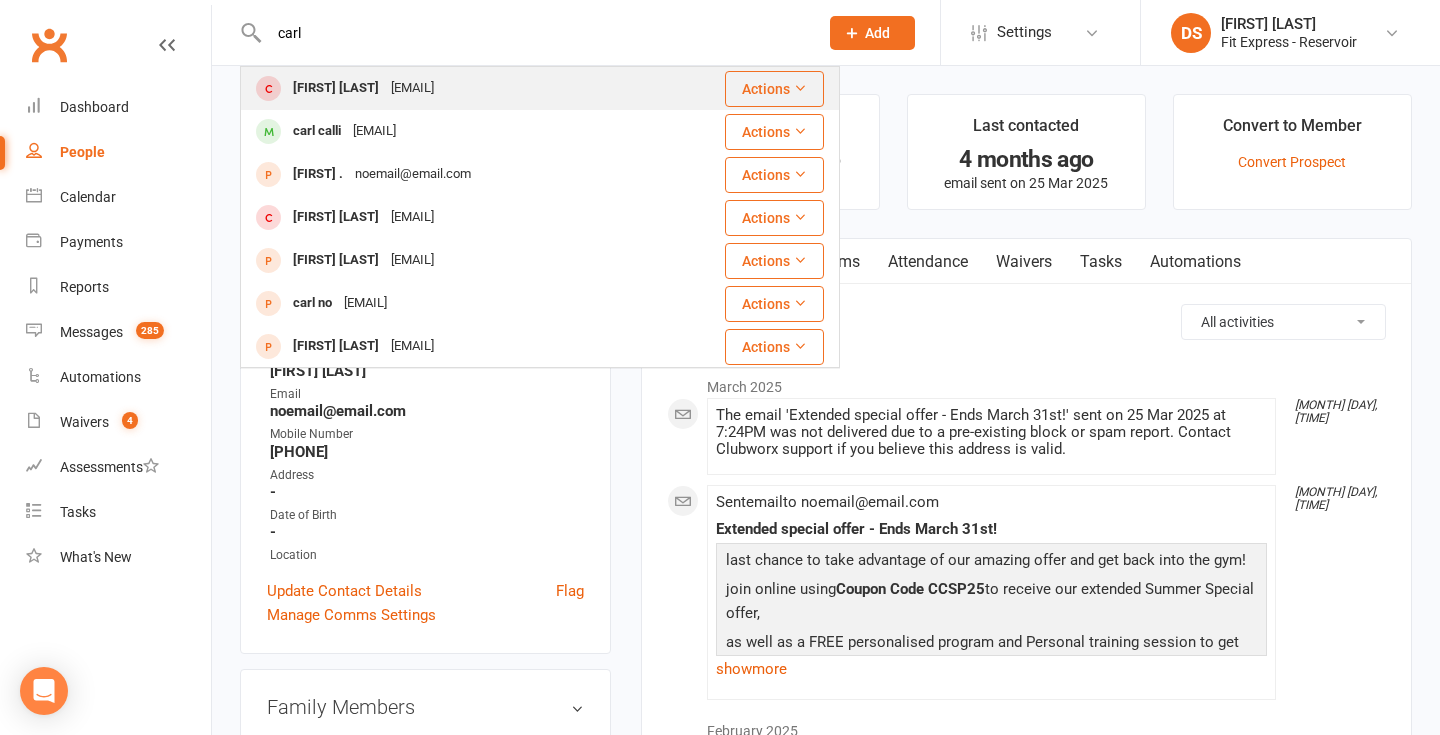 type on "carl" 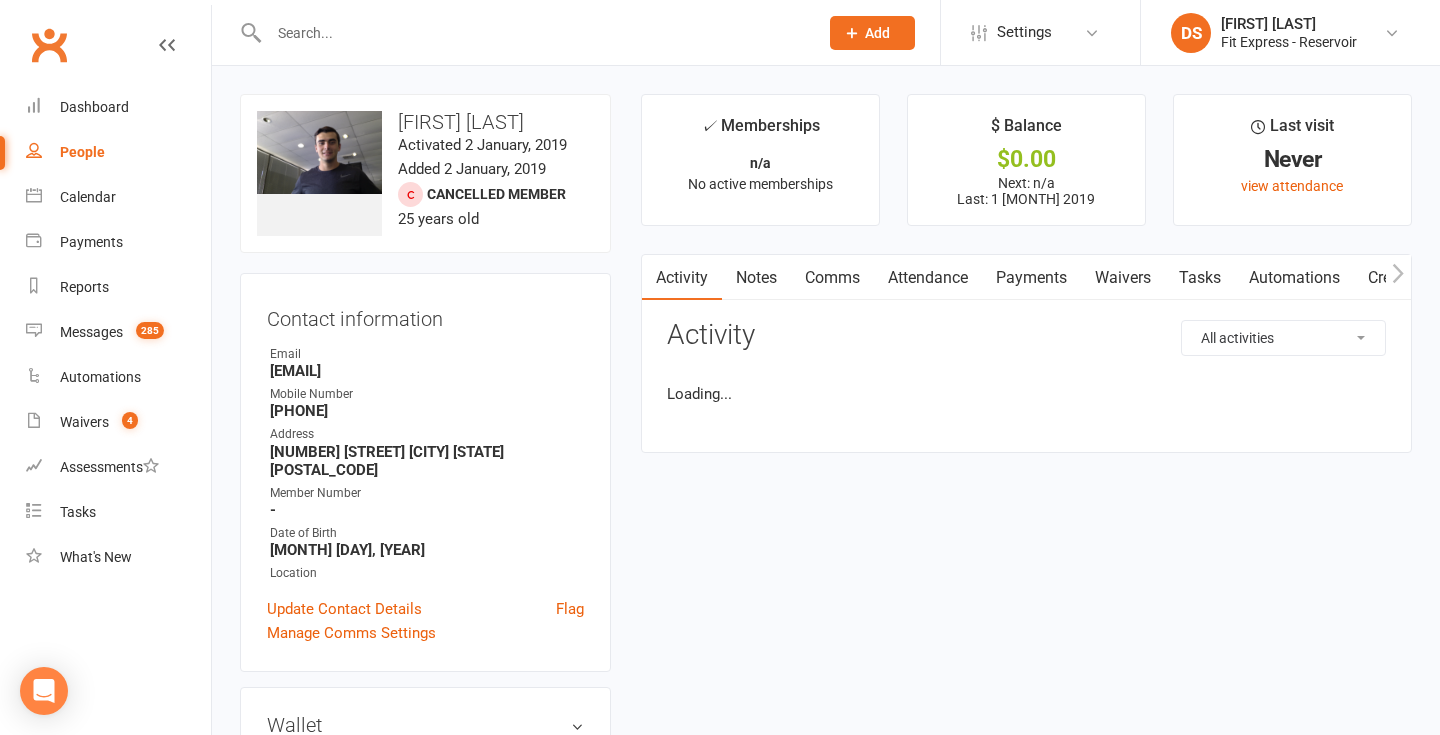 click at bounding box center [533, 33] 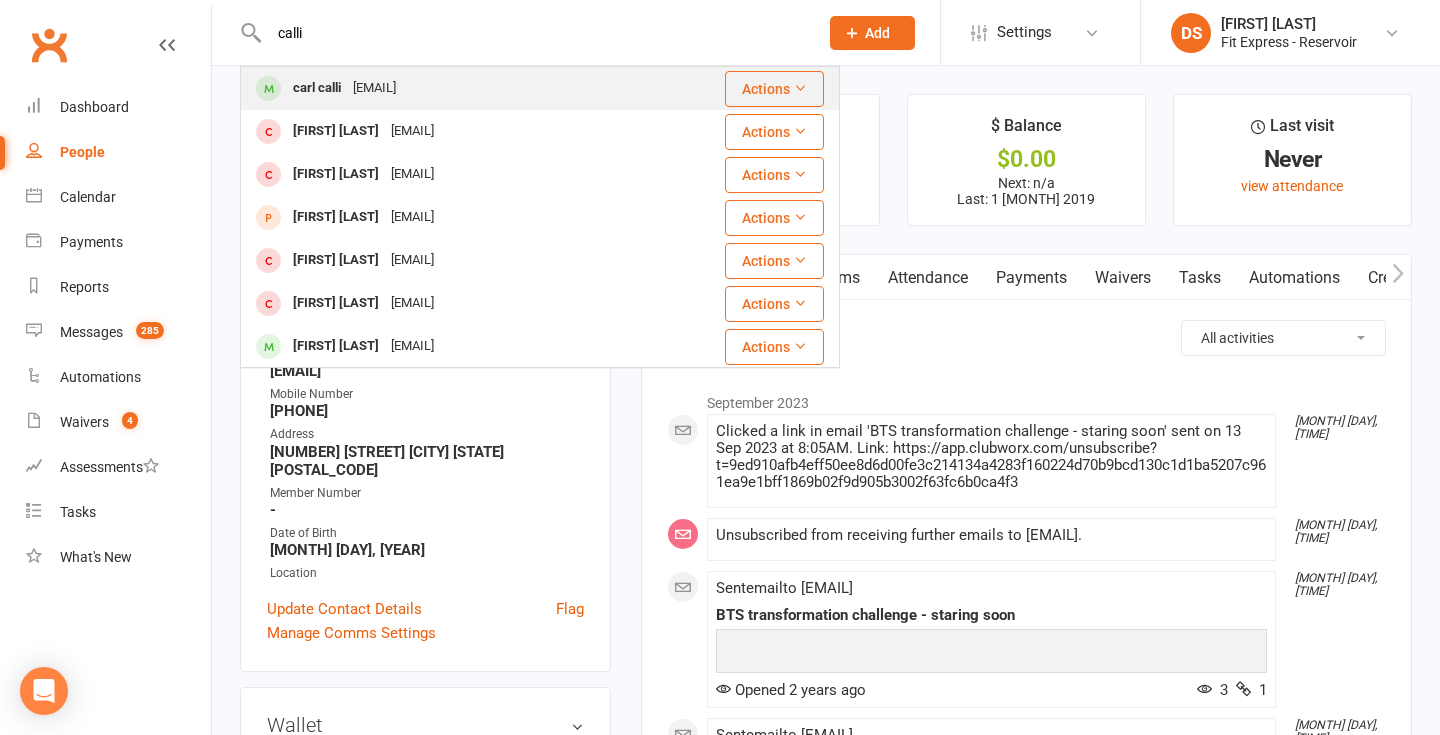 type on "calli" 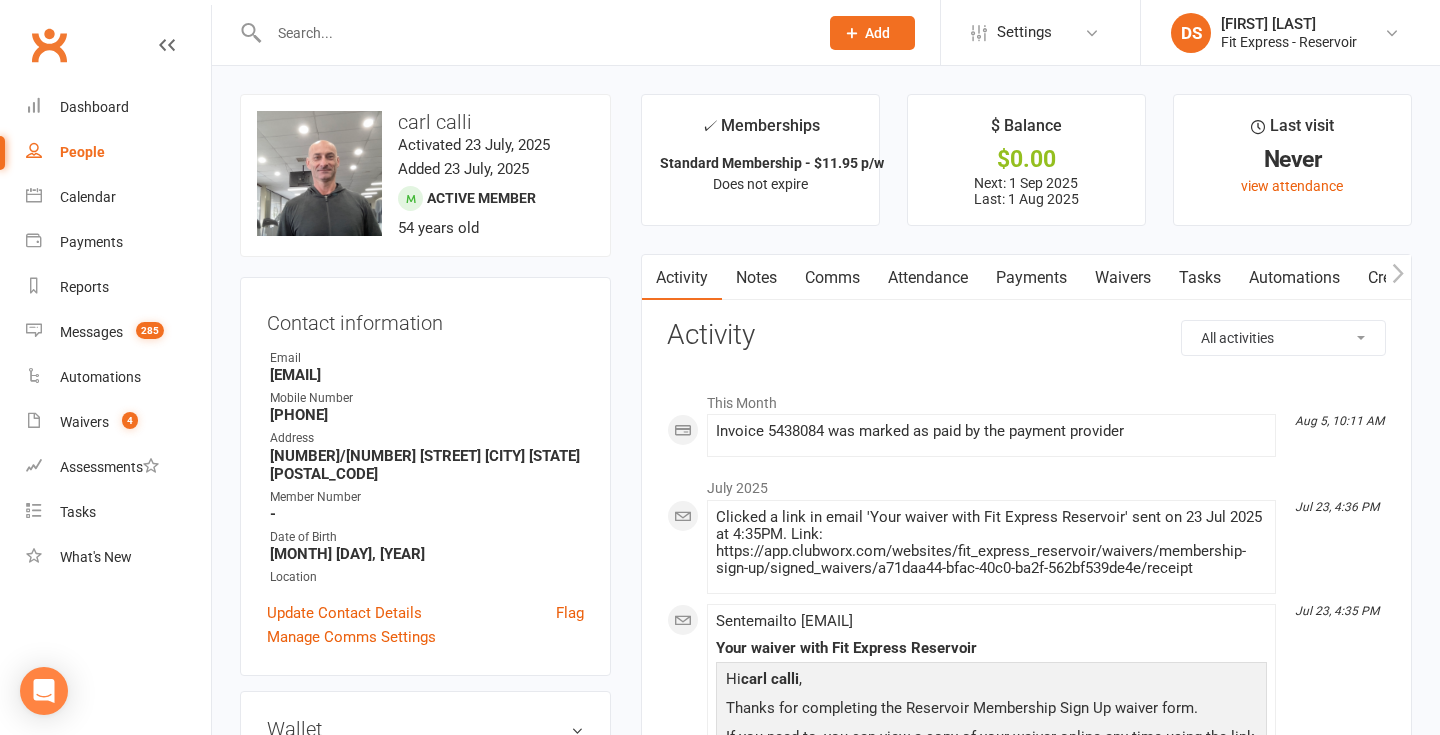 click on "Notes" at bounding box center (756, 278) 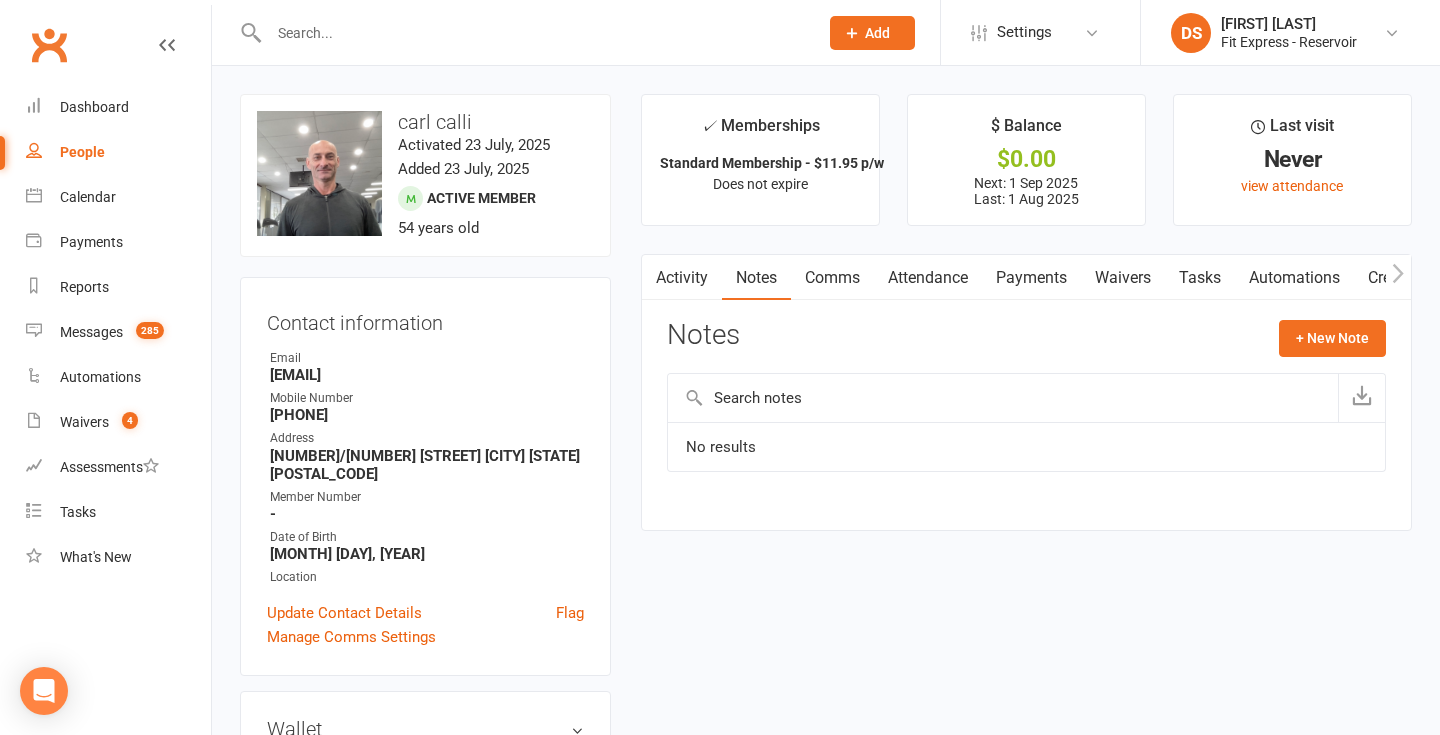 click on "Attendance" at bounding box center [928, 278] 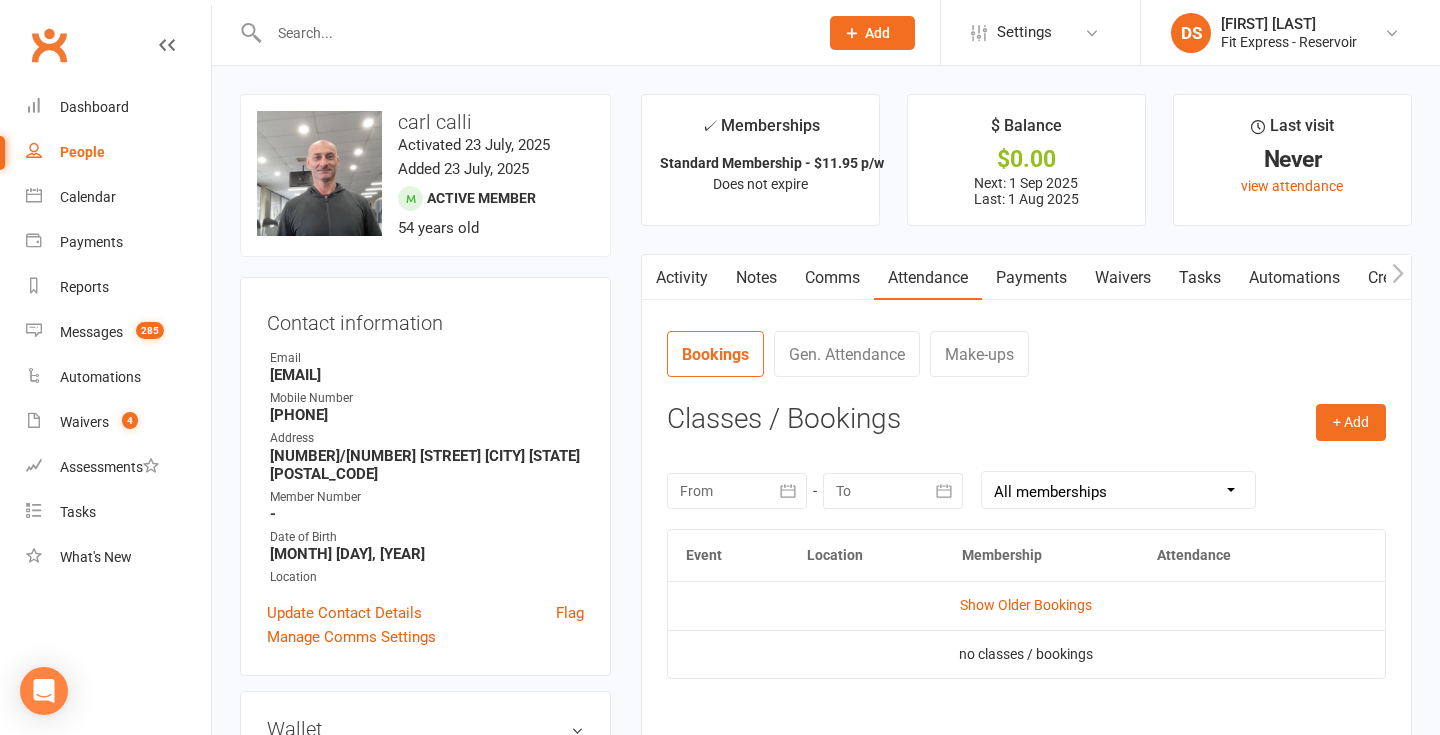 click on "Payments" at bounding box center (1031, 278) 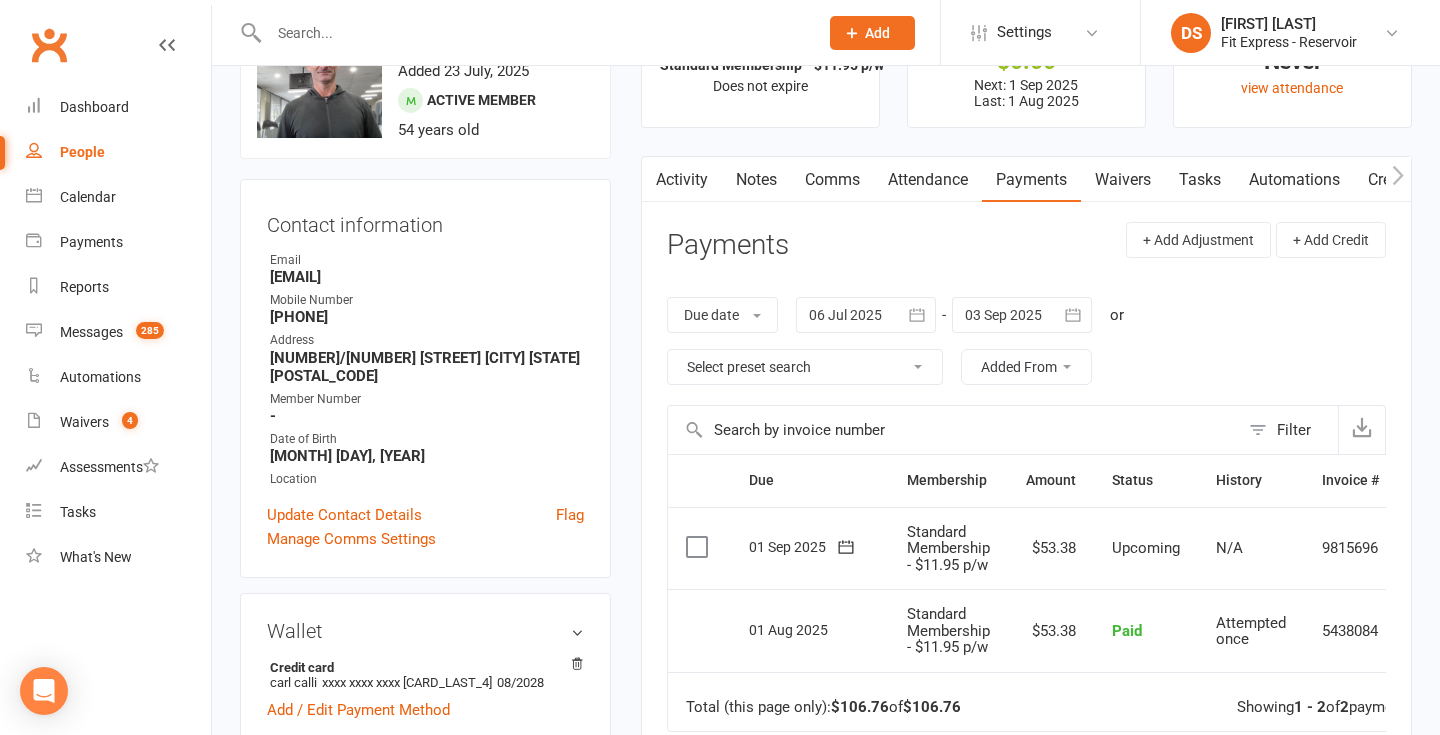 scroll, scrollTop: 0, scrollLeft: 0, axis: both 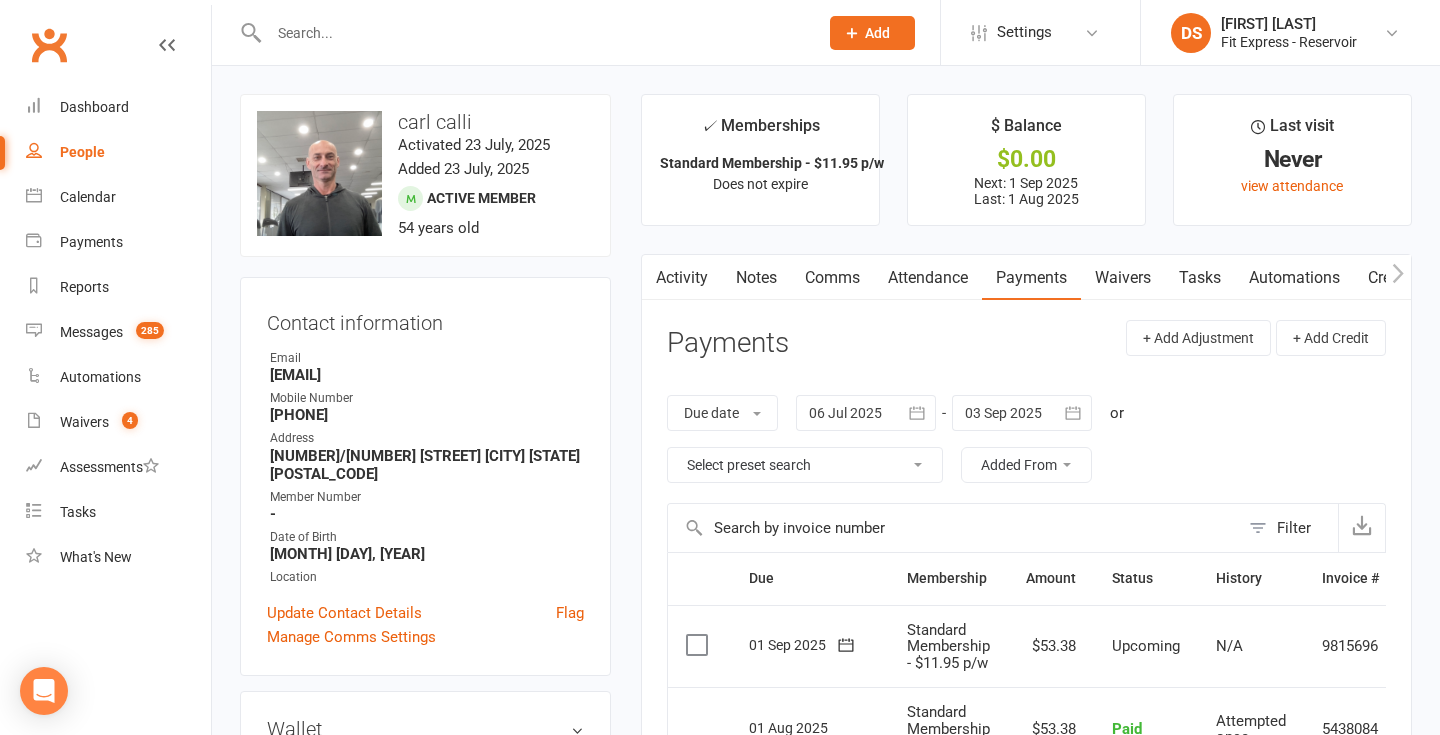 click on "Clubworx" at bounding box center [49, 45] 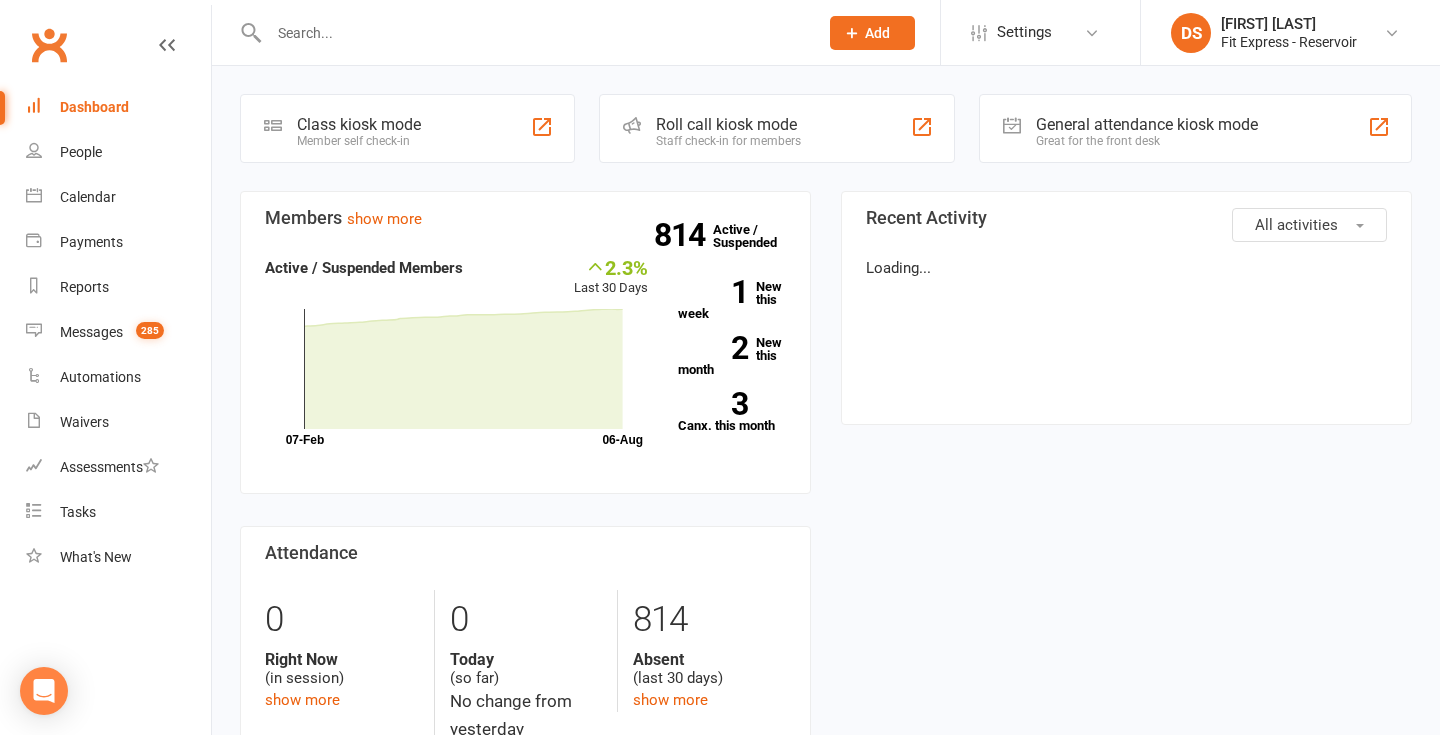 scroll, scrollTop: 0, scrollLeft: 0, axis: both 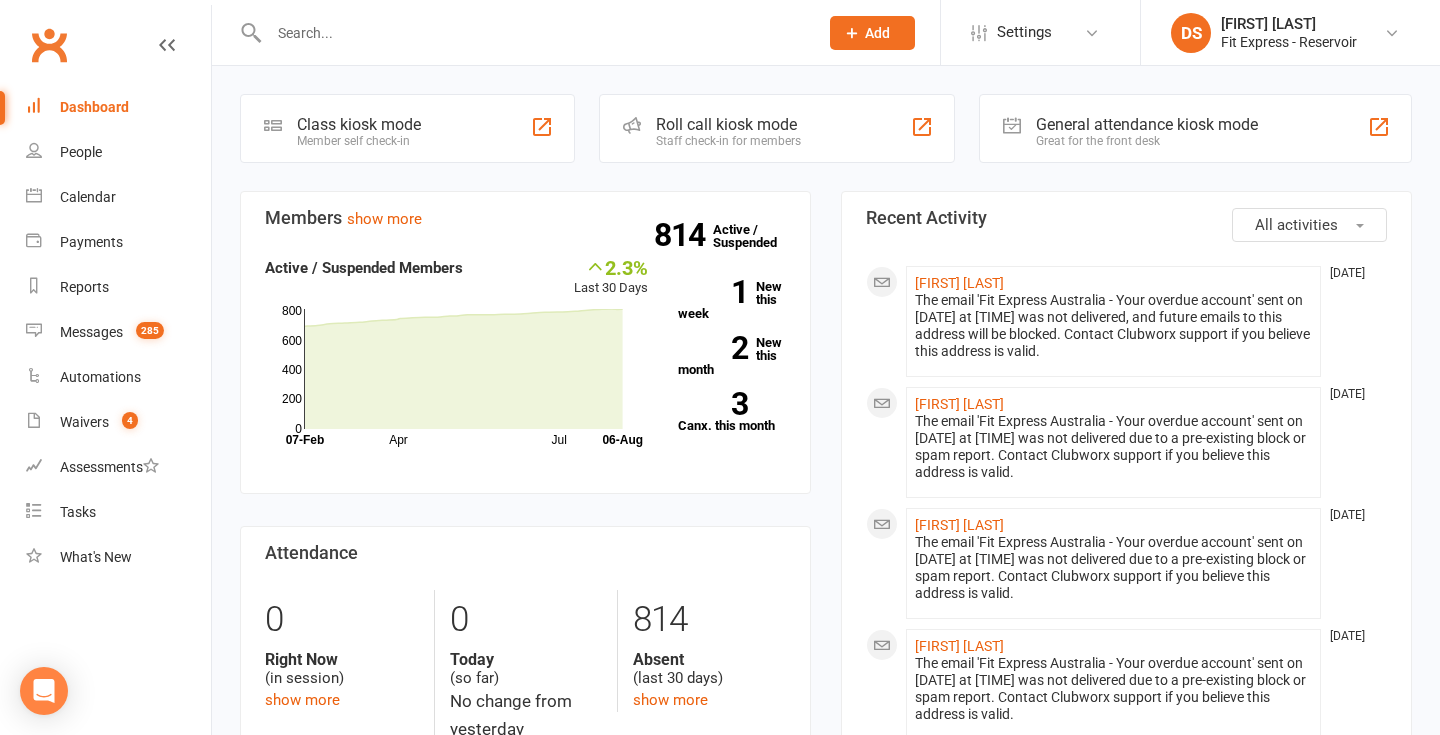 click at bounding box center (533, 33) 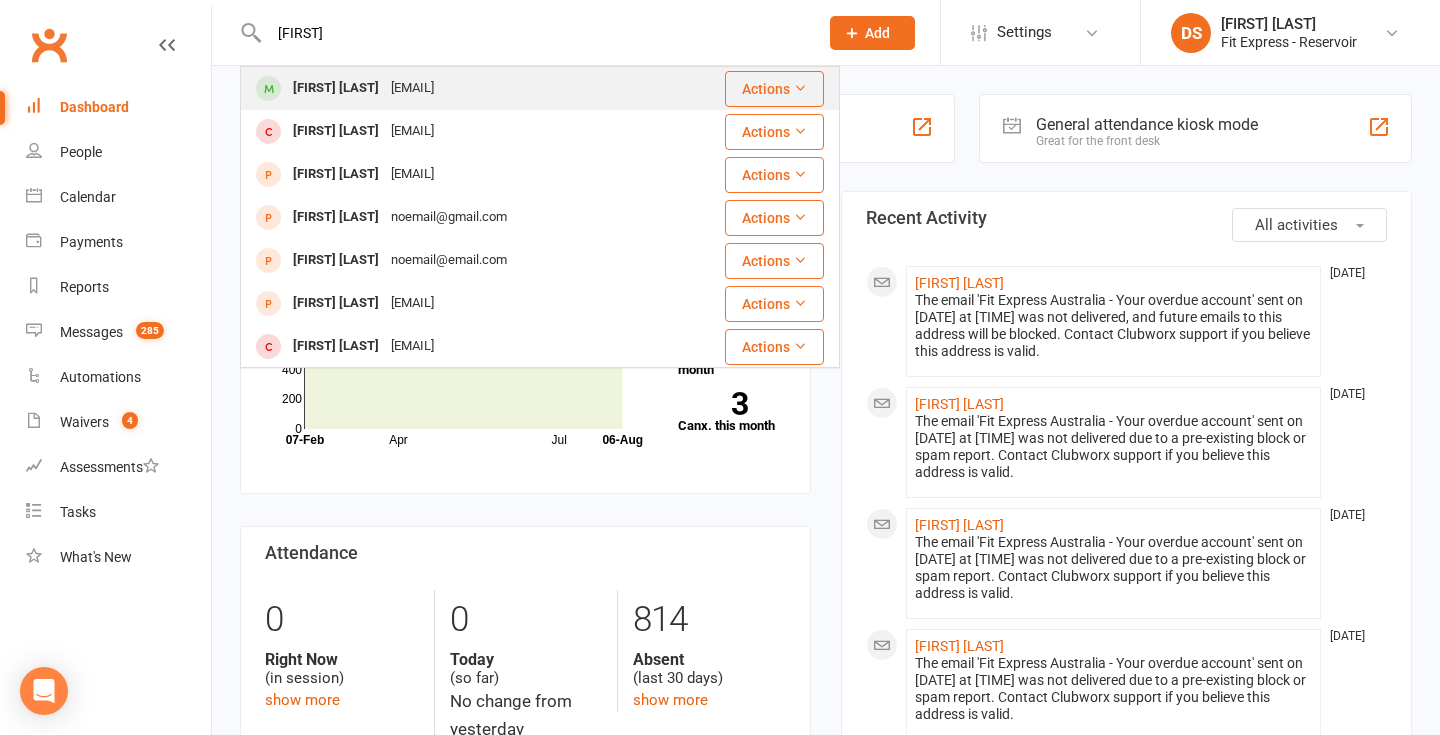type on "[FIRST]" 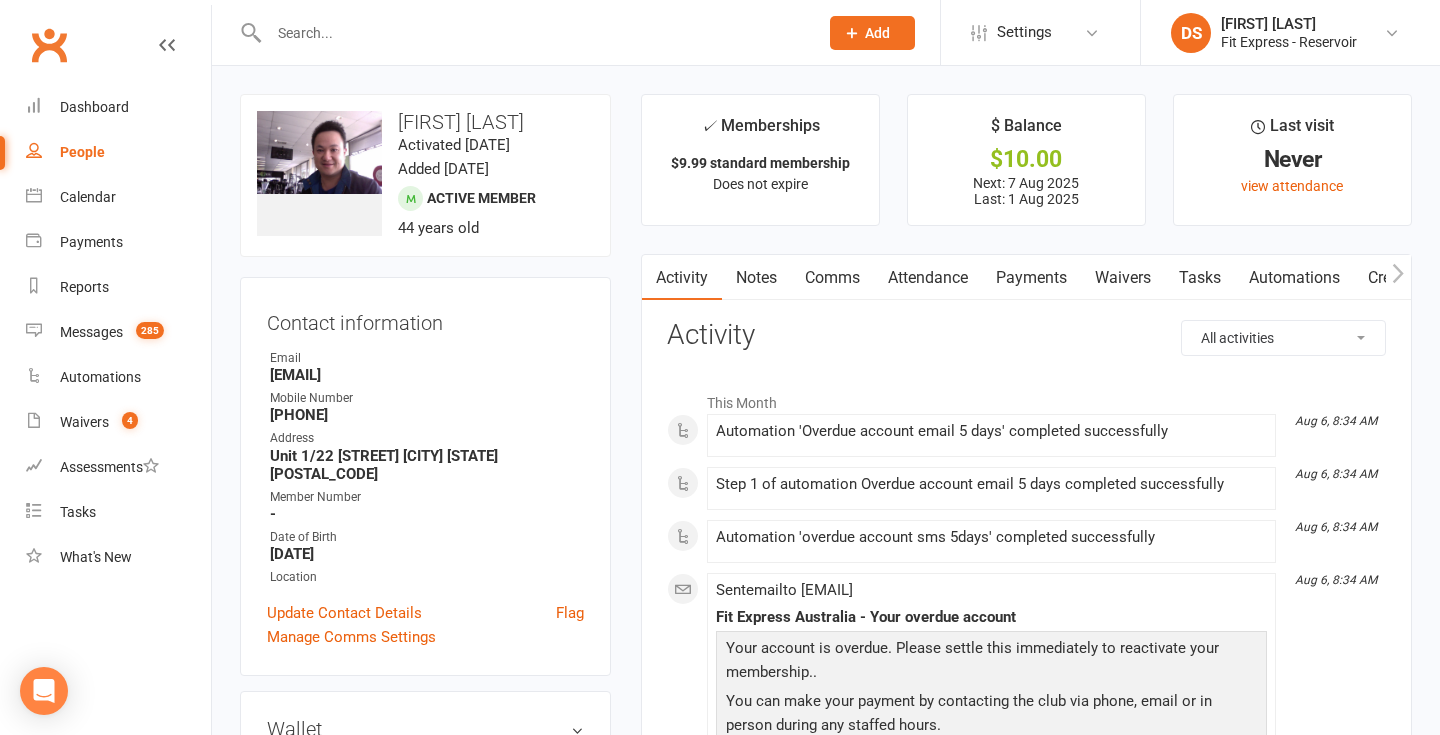 click on "Payments" at bounding box center [1031, 278] 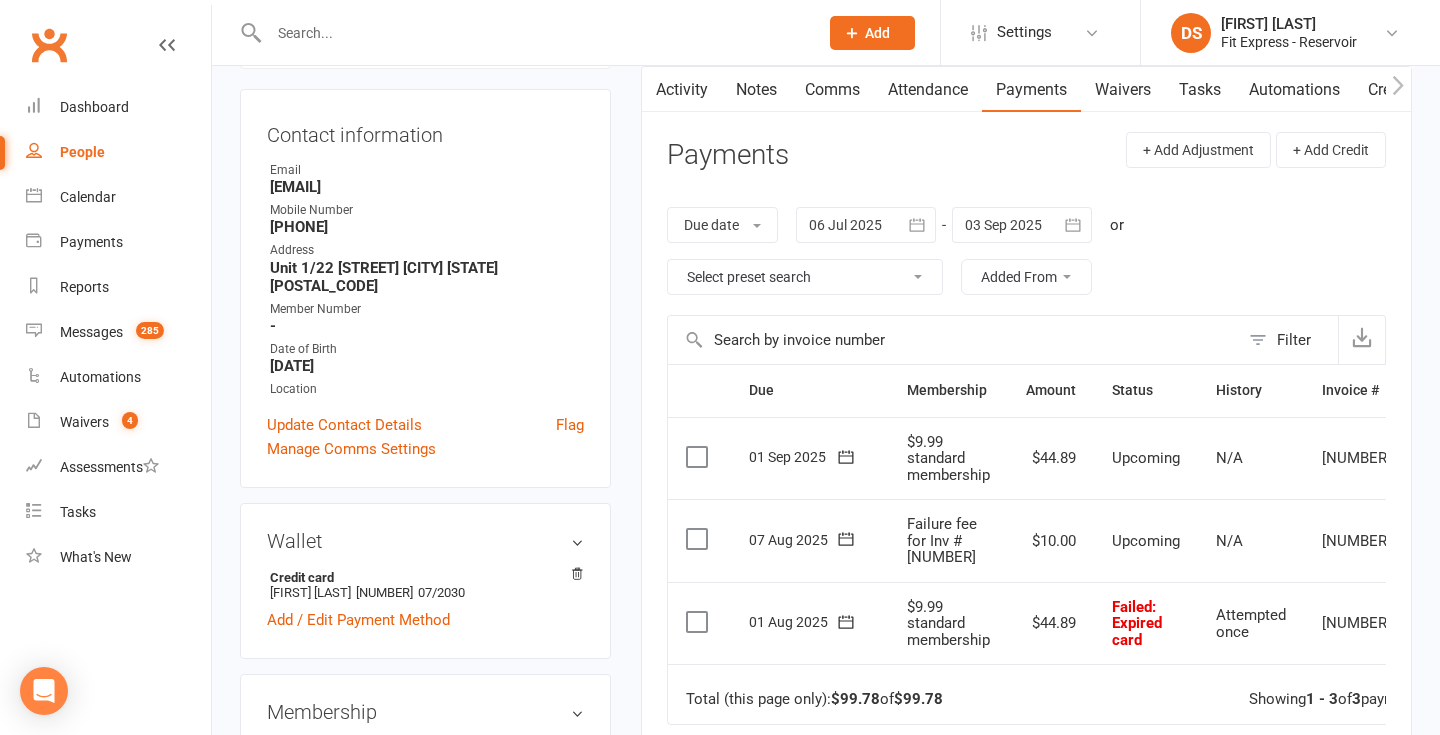 scroll, scrollTop: 0, scrollLeft: 0, axis: both 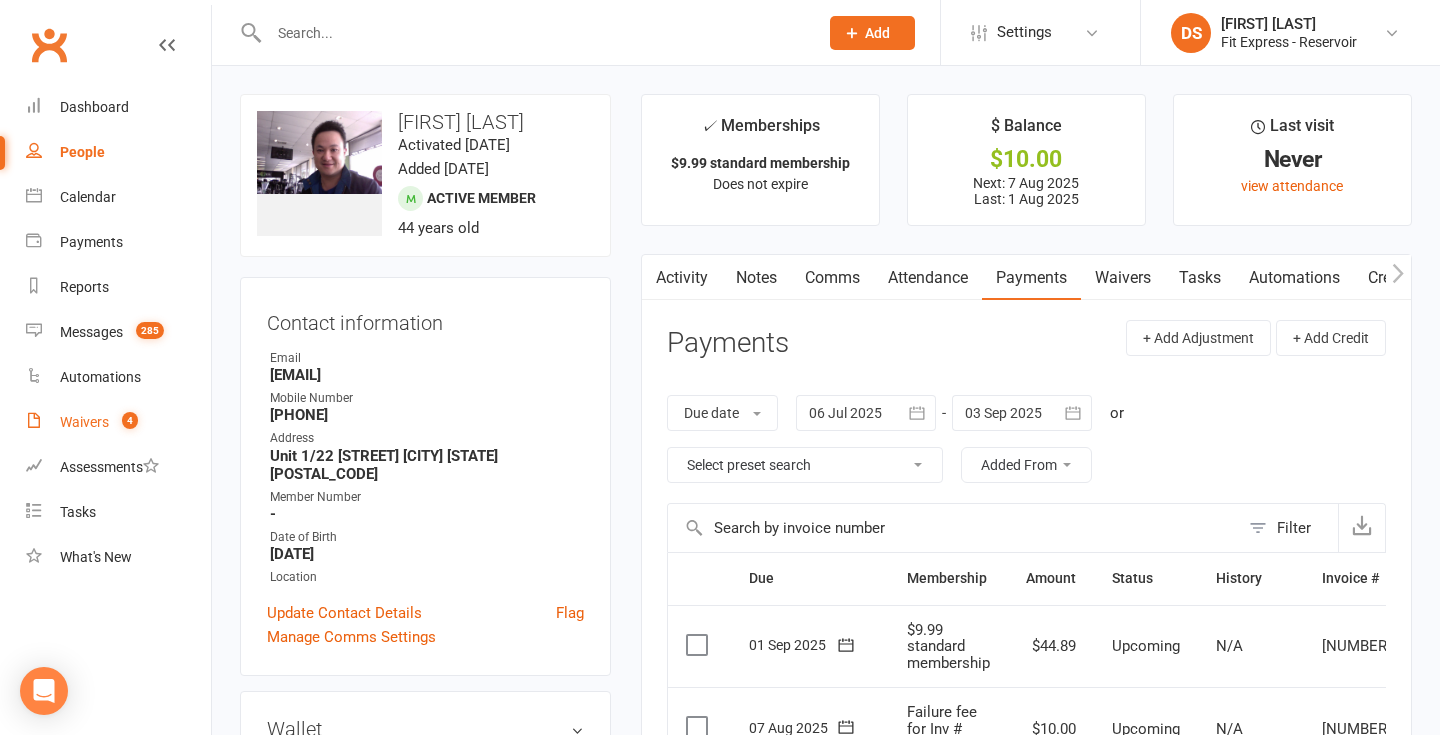 click on "Waivers   4" at bounding box center (118, 422) 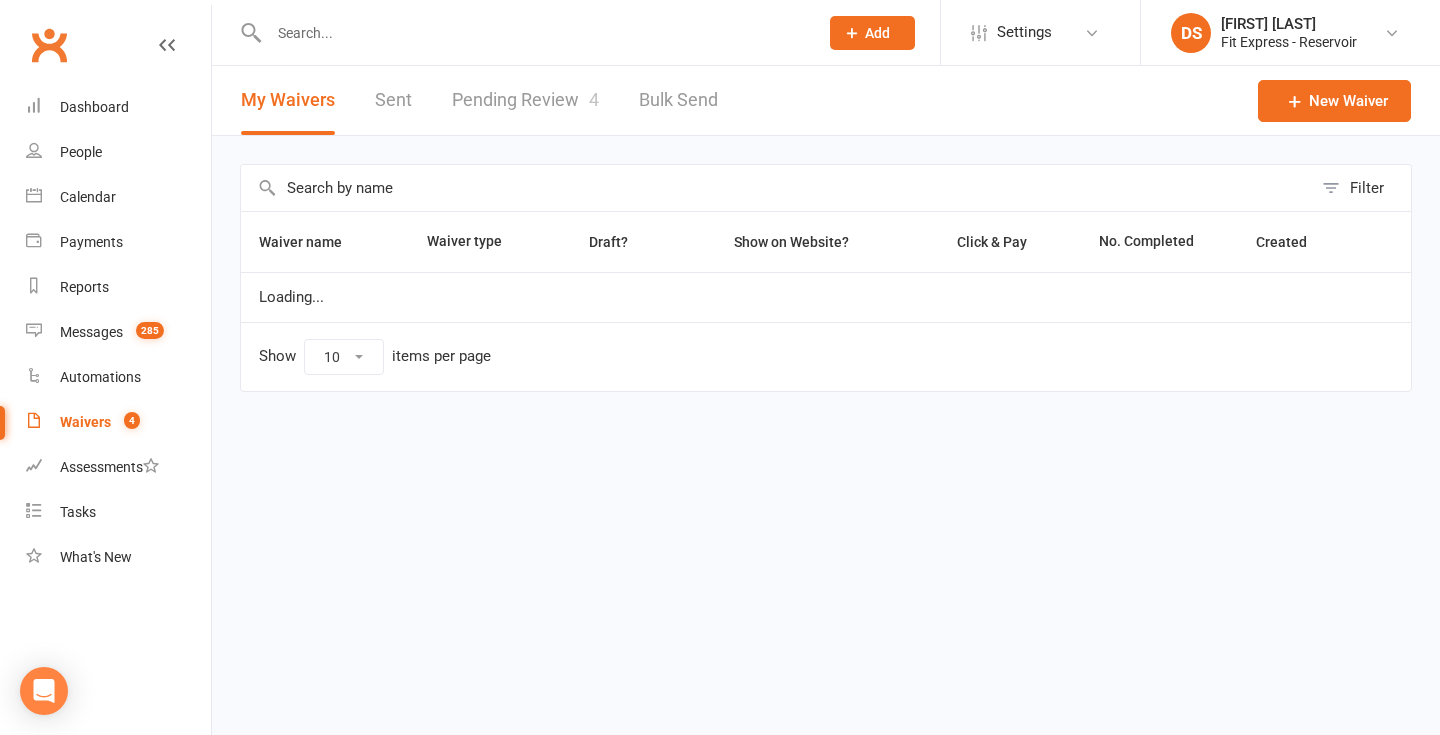 click on "Pending Review 4" at bounding box center [525, 100] 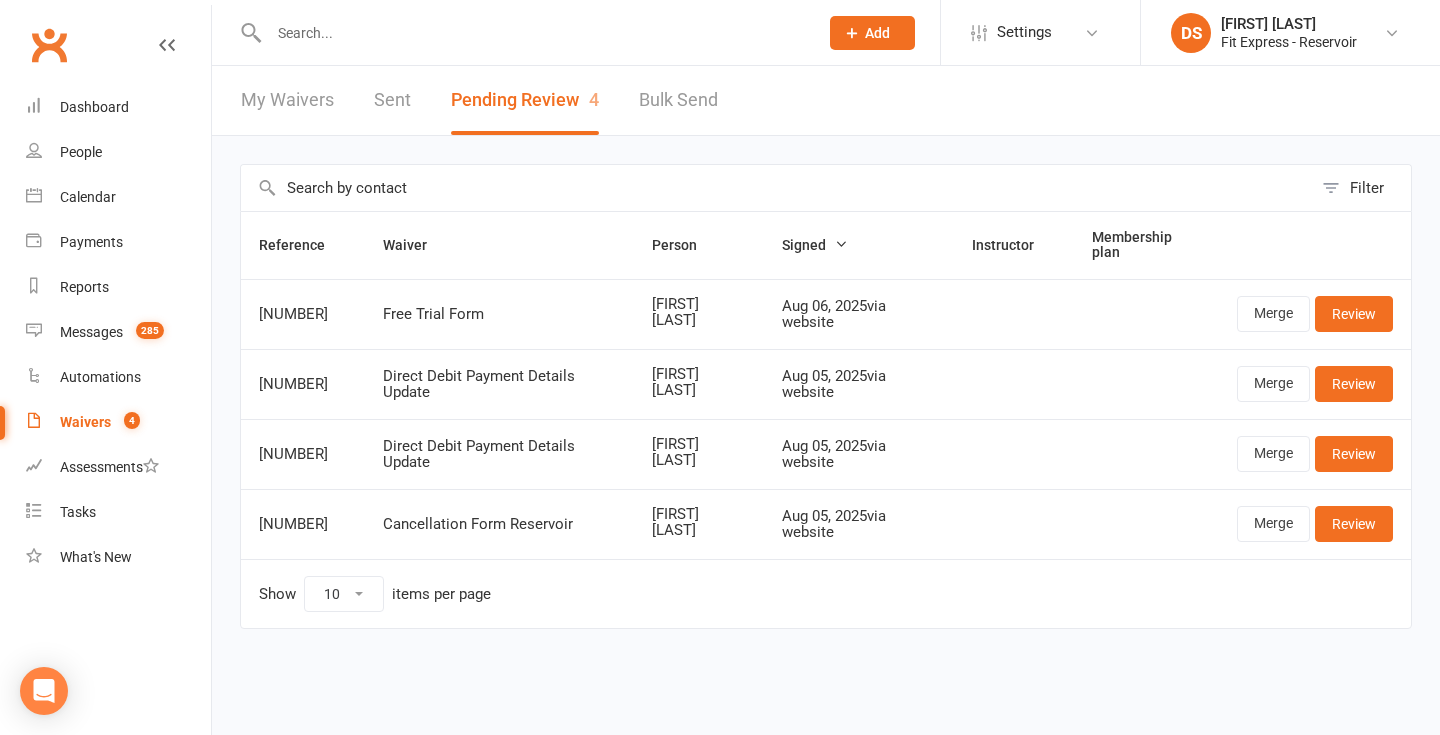 click at bounding box center (533, 33) 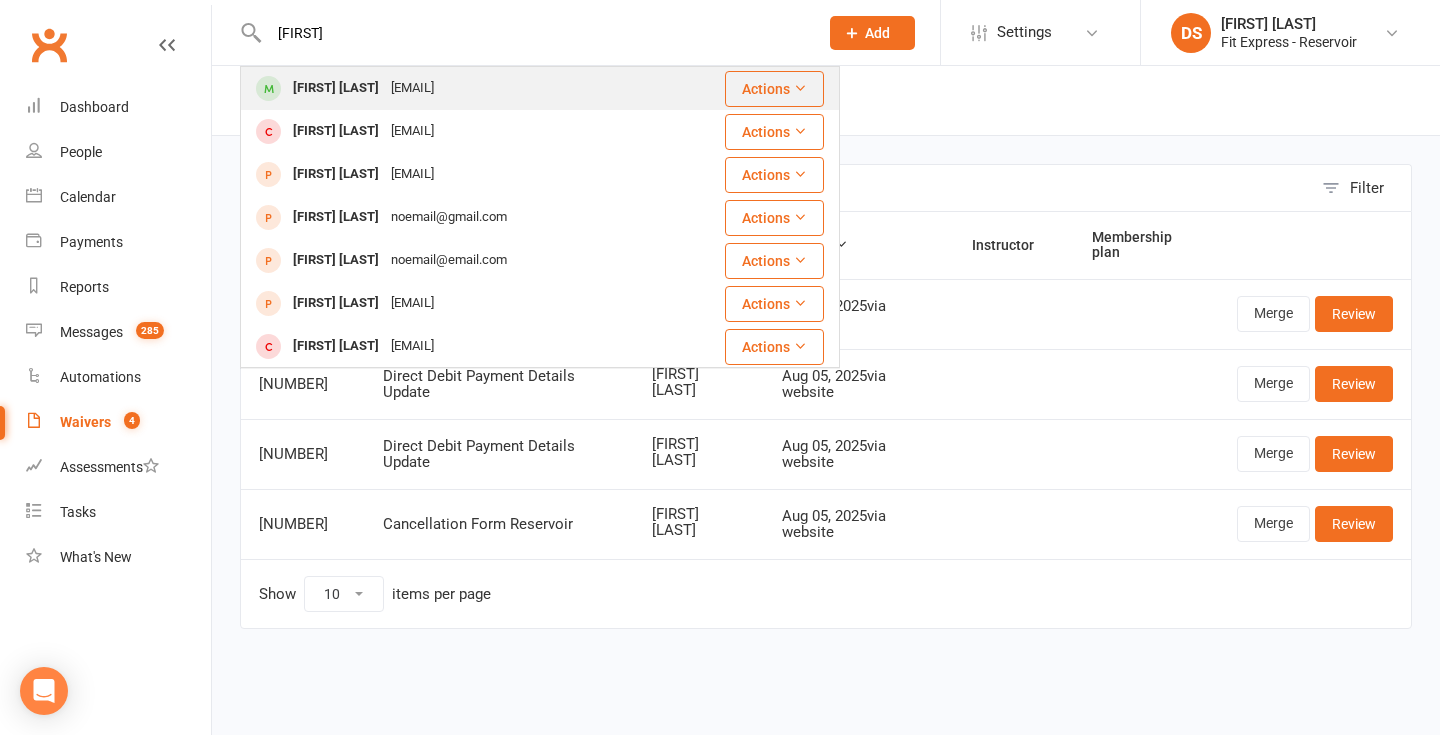 type on "nhan" 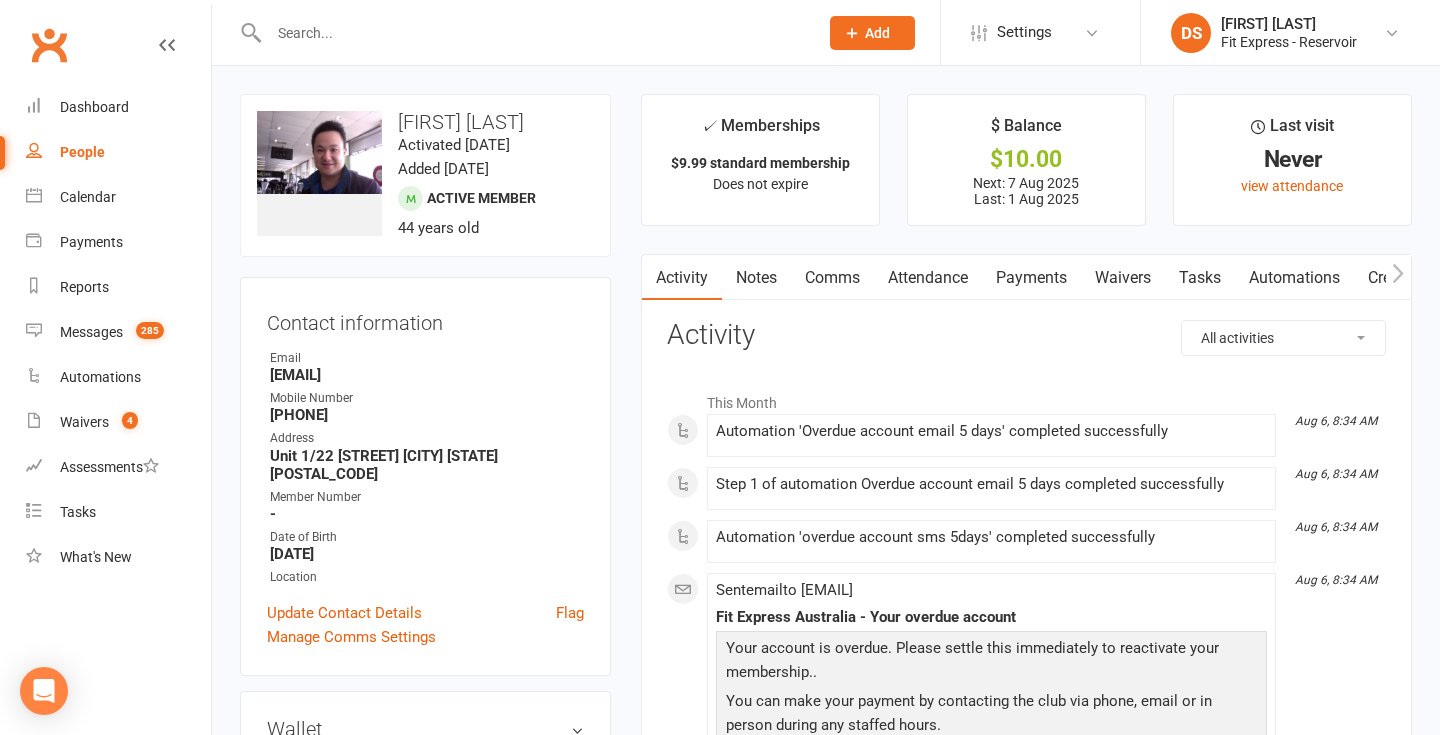 click on "Waivers" at bounding box center (1123, 278) 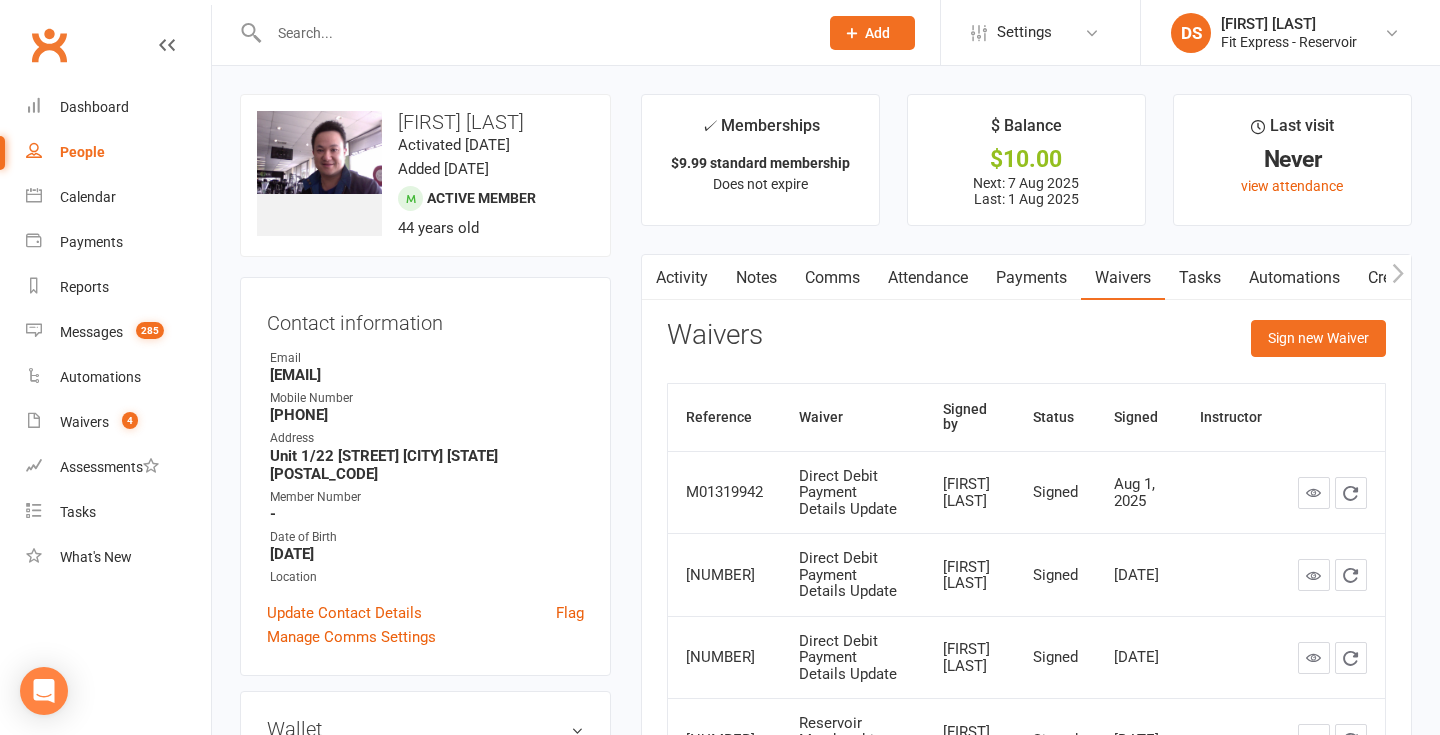 click on "Activity" at bounding box center [682, 278] 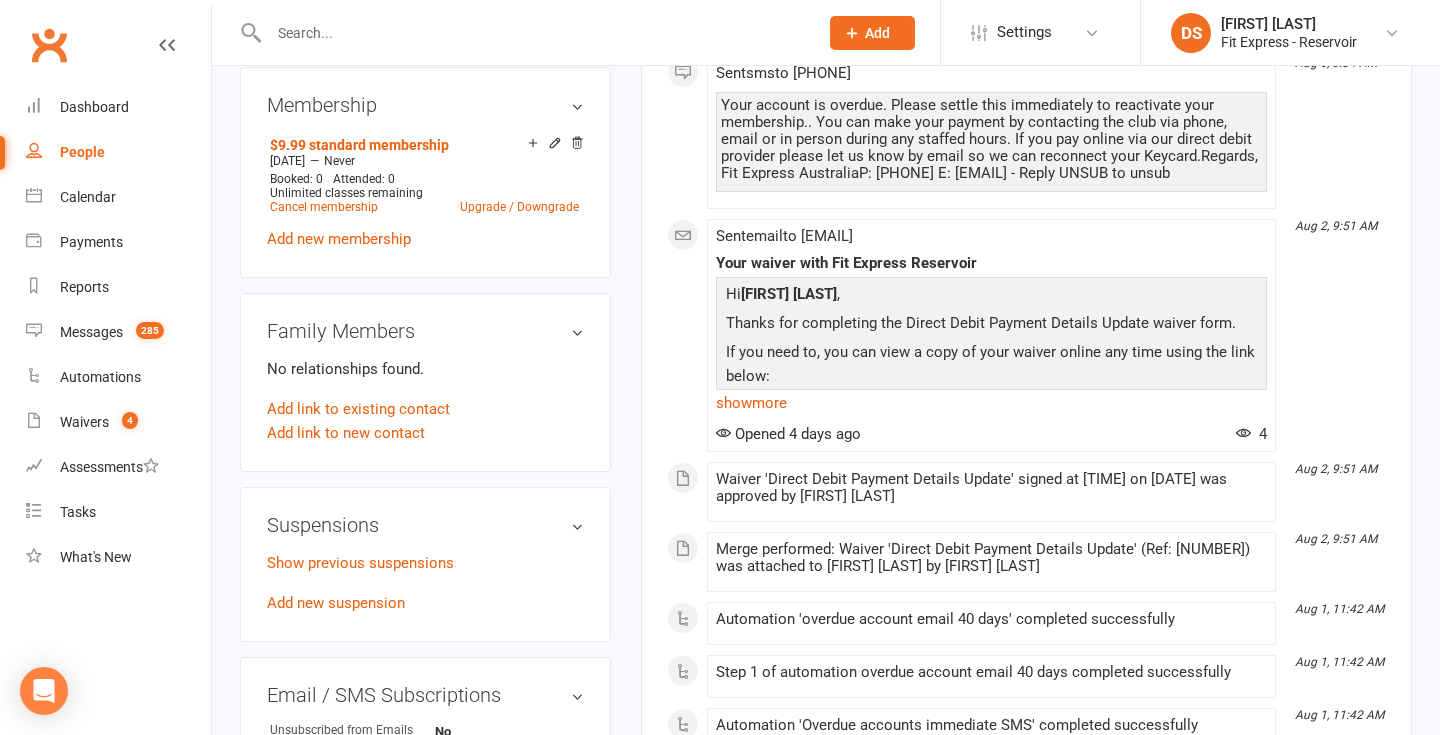 scroll, scrollTop: 0, scrollLeft: 0, axis: both 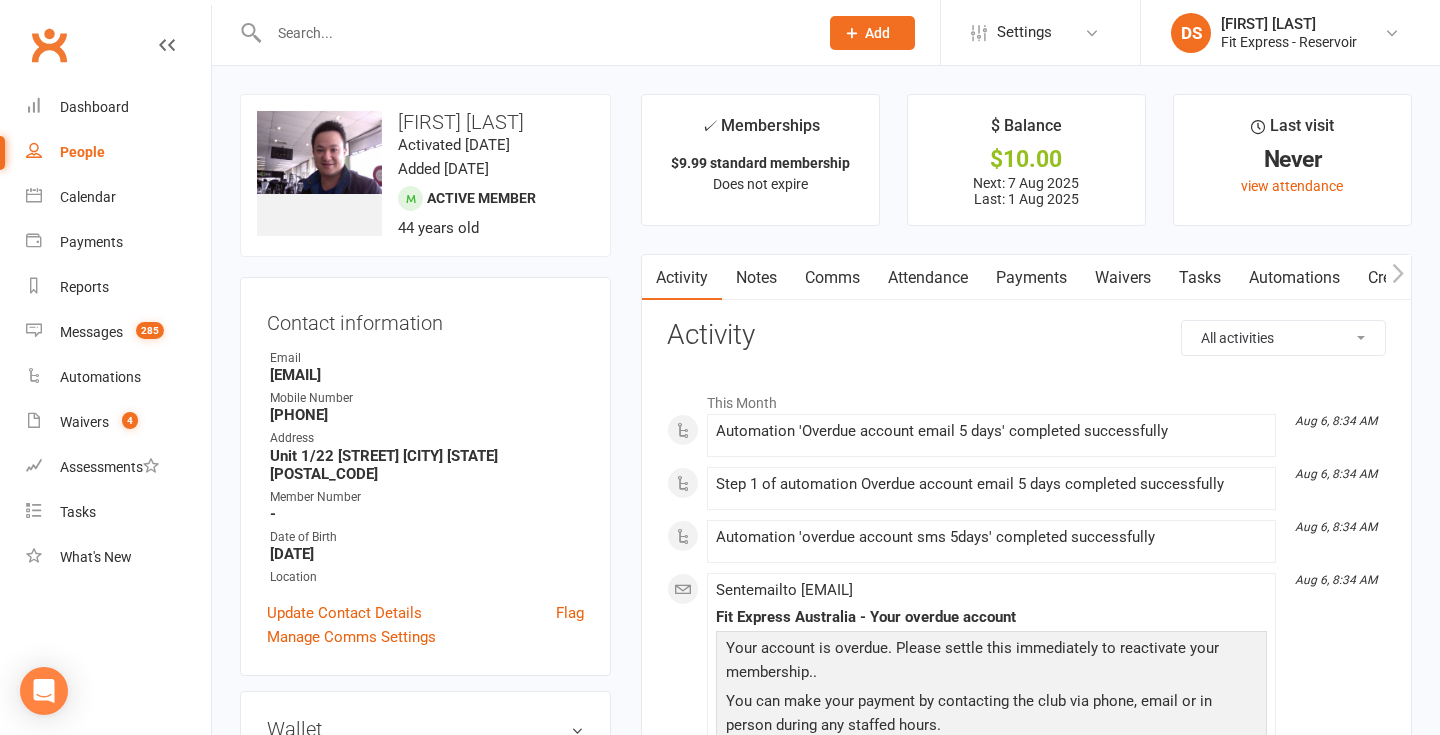 click on "Payments" at bounding box center (1031, 278) 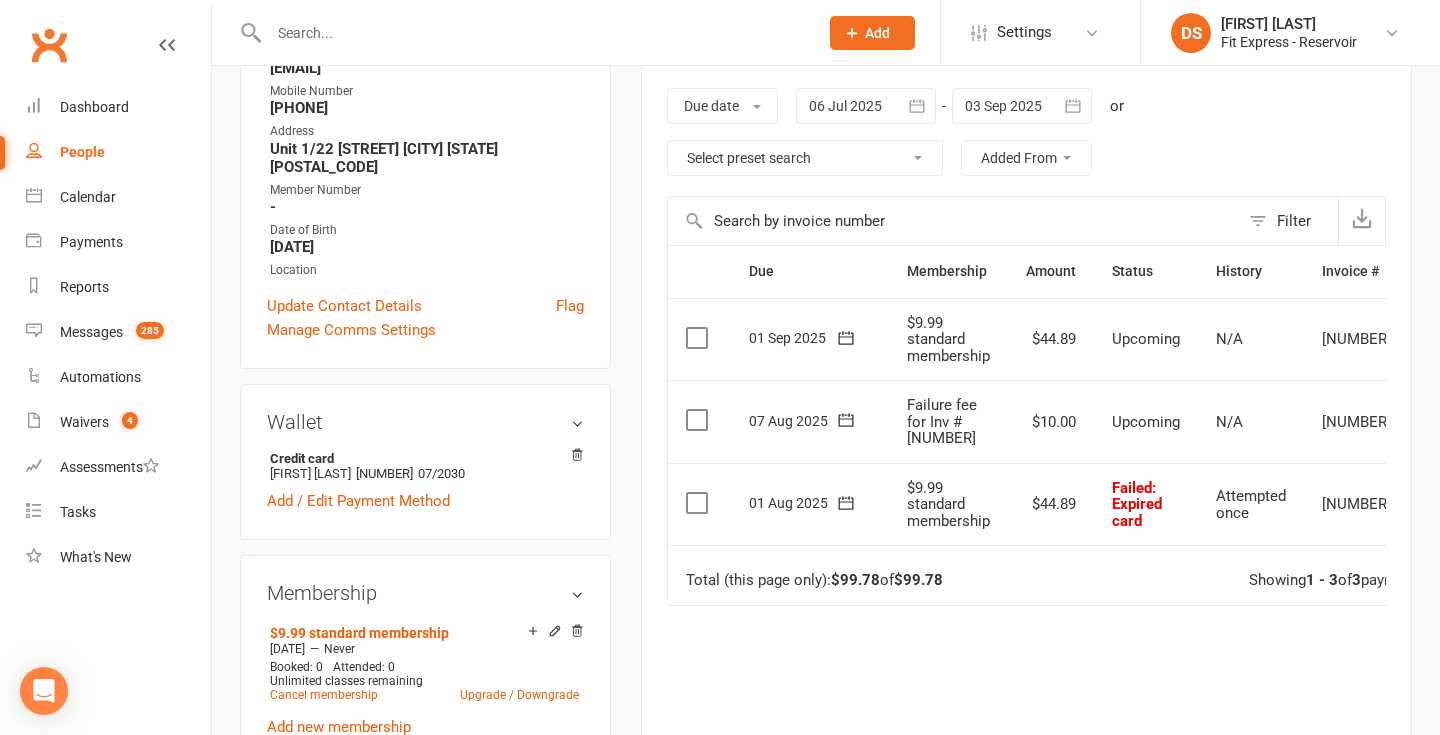 scroll, scrollTop: 351, scrollLeft: 0, axis: vertical 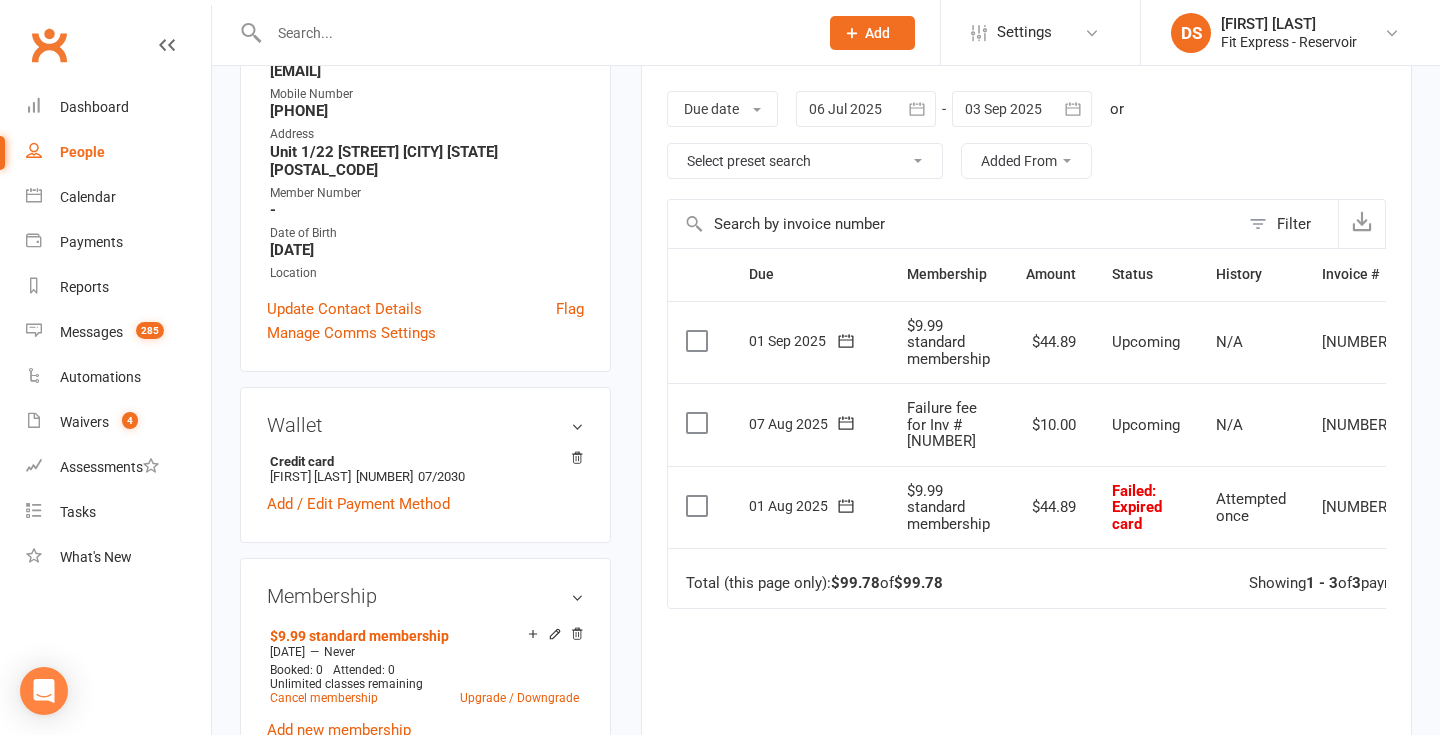 click 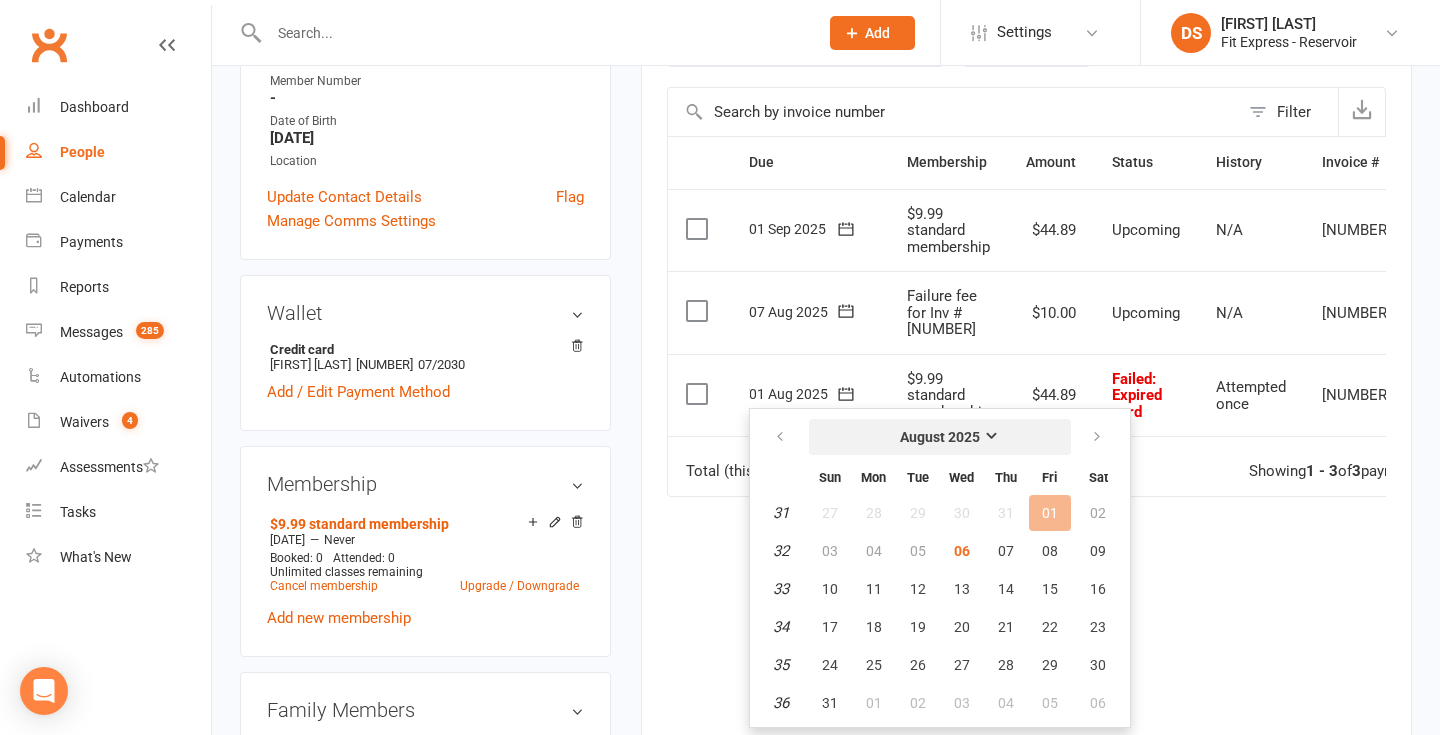 scroll, scrollTop: 420, scrollLeft: 0, axis: vertical 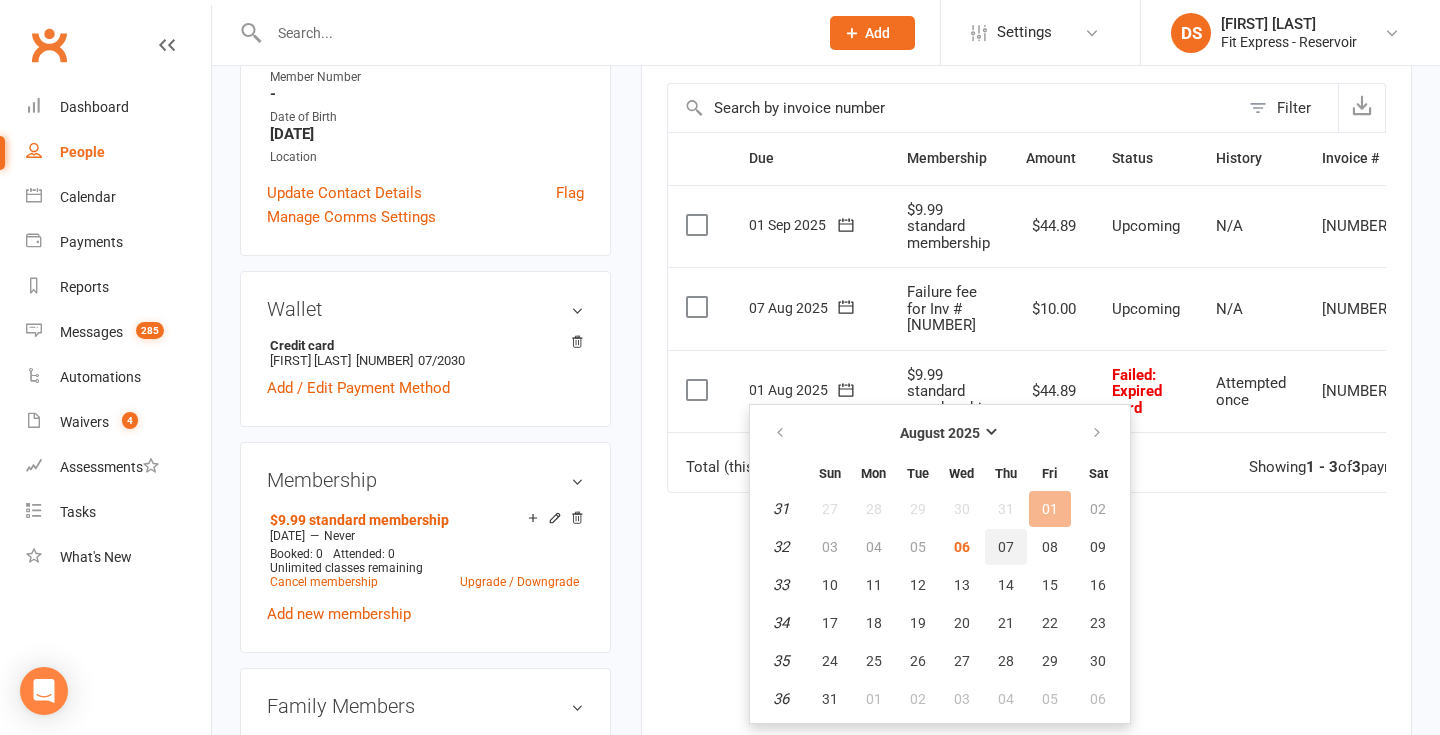 click on "07" at bounding box center (1006, 547) 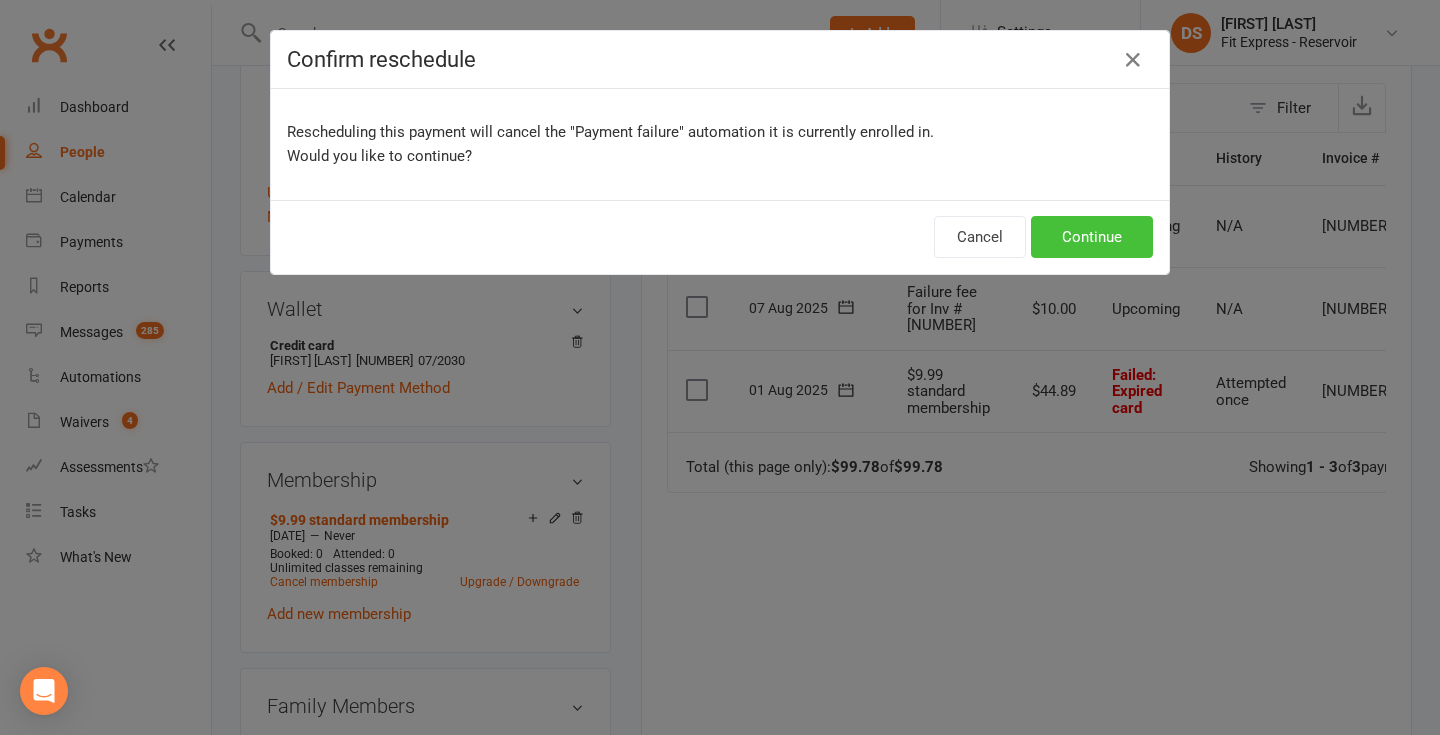 click on "Continue" at bounding box center (1092, 237) 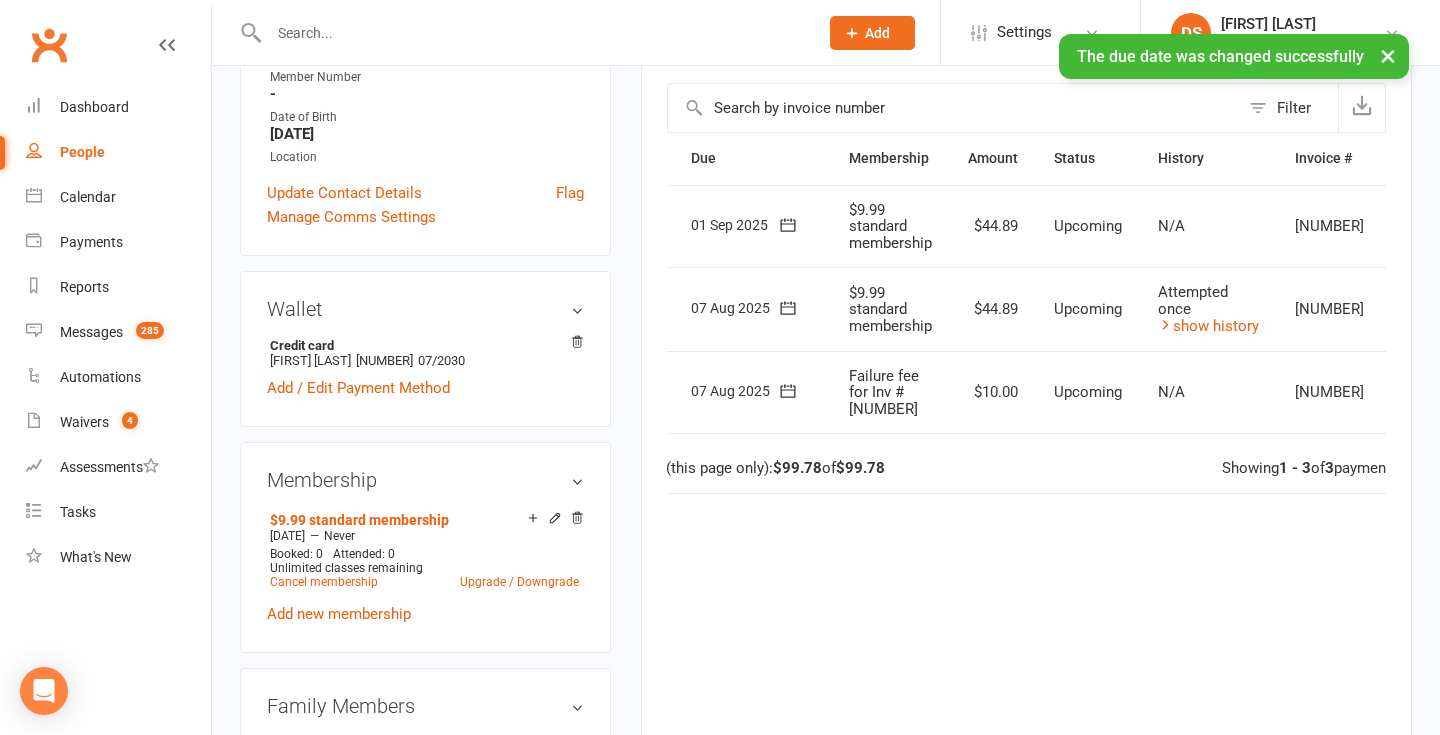 scroll, scrollTop: 0, scrollLeft: 107, axis: horizontal 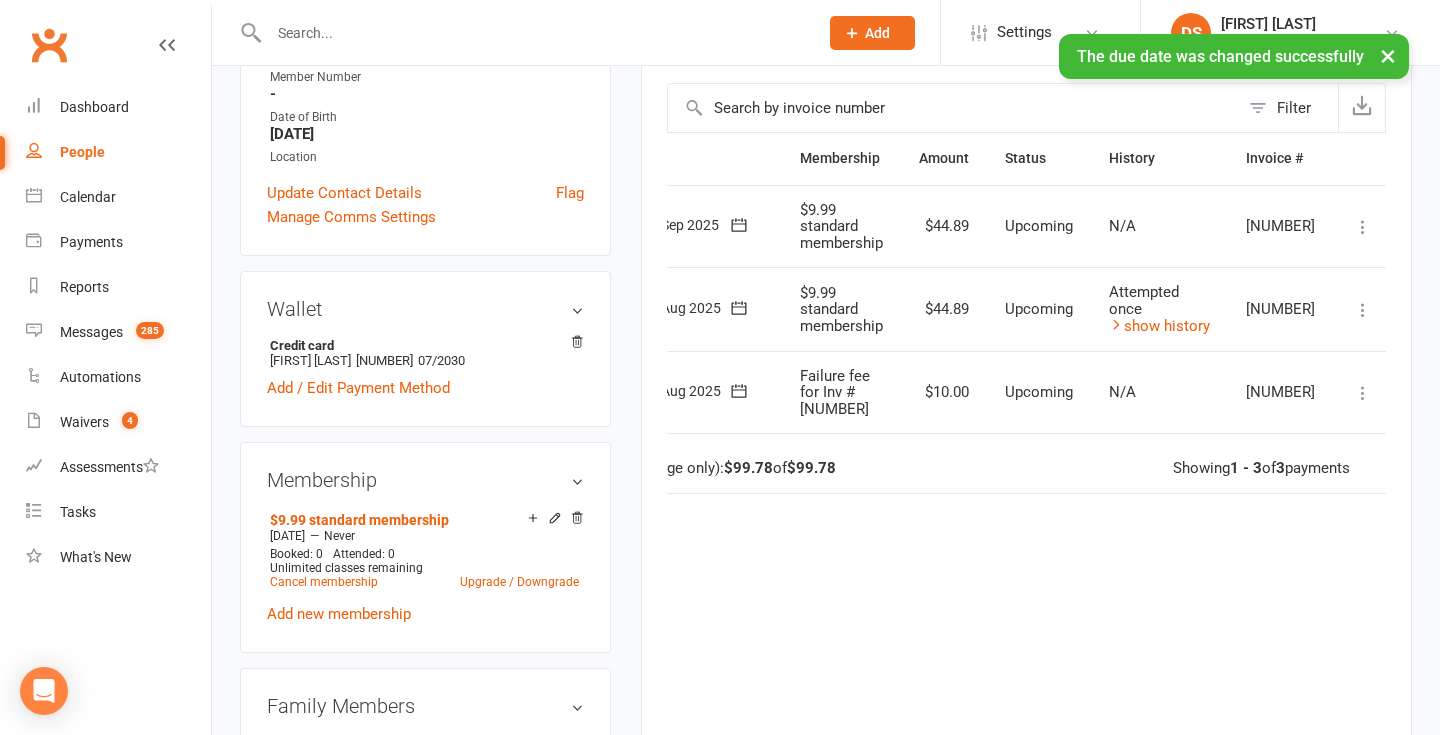 click at bounding box center (1363, 393) 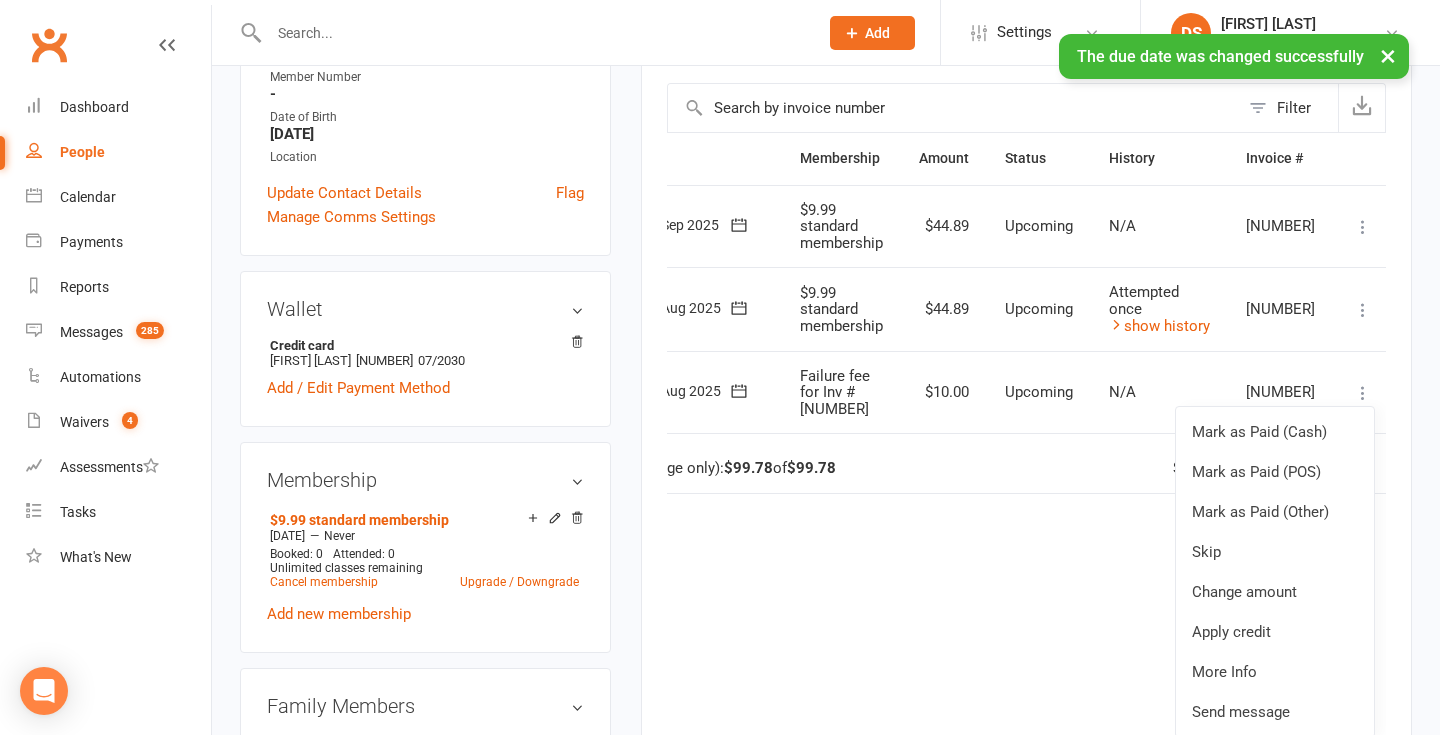 click on "Upcoming" at bounding box center (1039, 392) 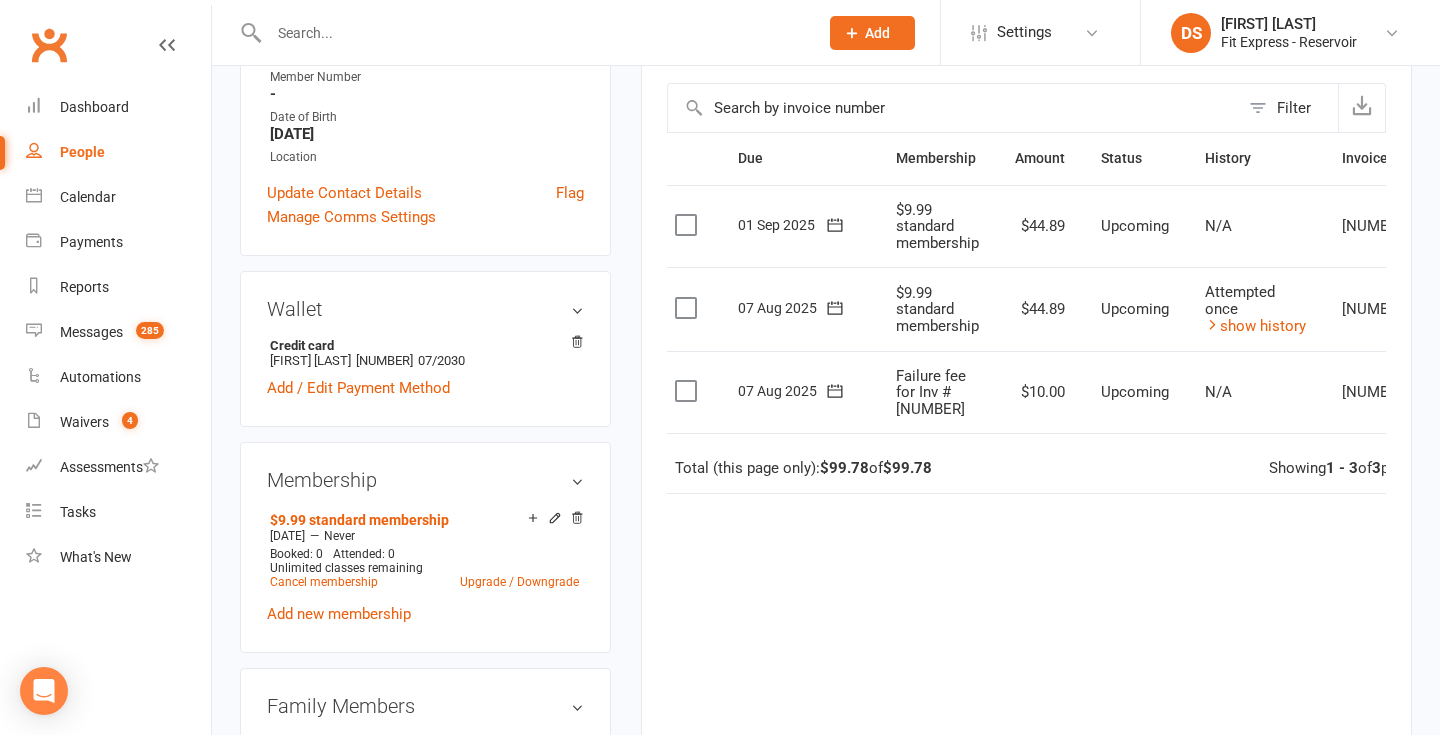 scroll, scrollTop: 0, scrollLeft: 0, axis: both 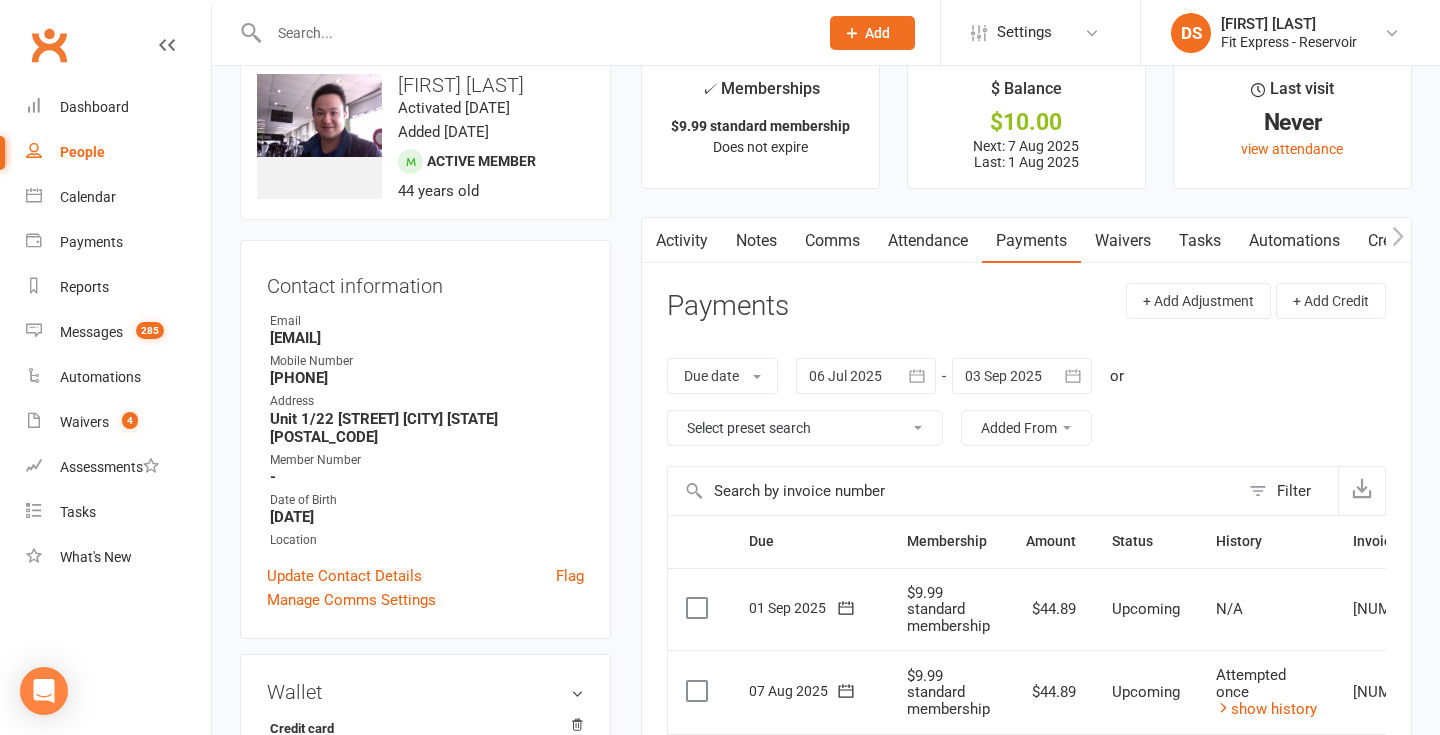 click on "Due date  Due date Date paid Date failed Date settled 06 Jul 2025
July 2025
Sun Mon Tue Wed Thu Fri Sat
27
29
30
01
02
03
04
05
28
06
07
08
09
10
11
12
29
13
14
15
16
17
18
19
30
20
21
22
23
24
25
26
31
27
28
29
30
31
01 02 32" at bounding box center (1026, 402) 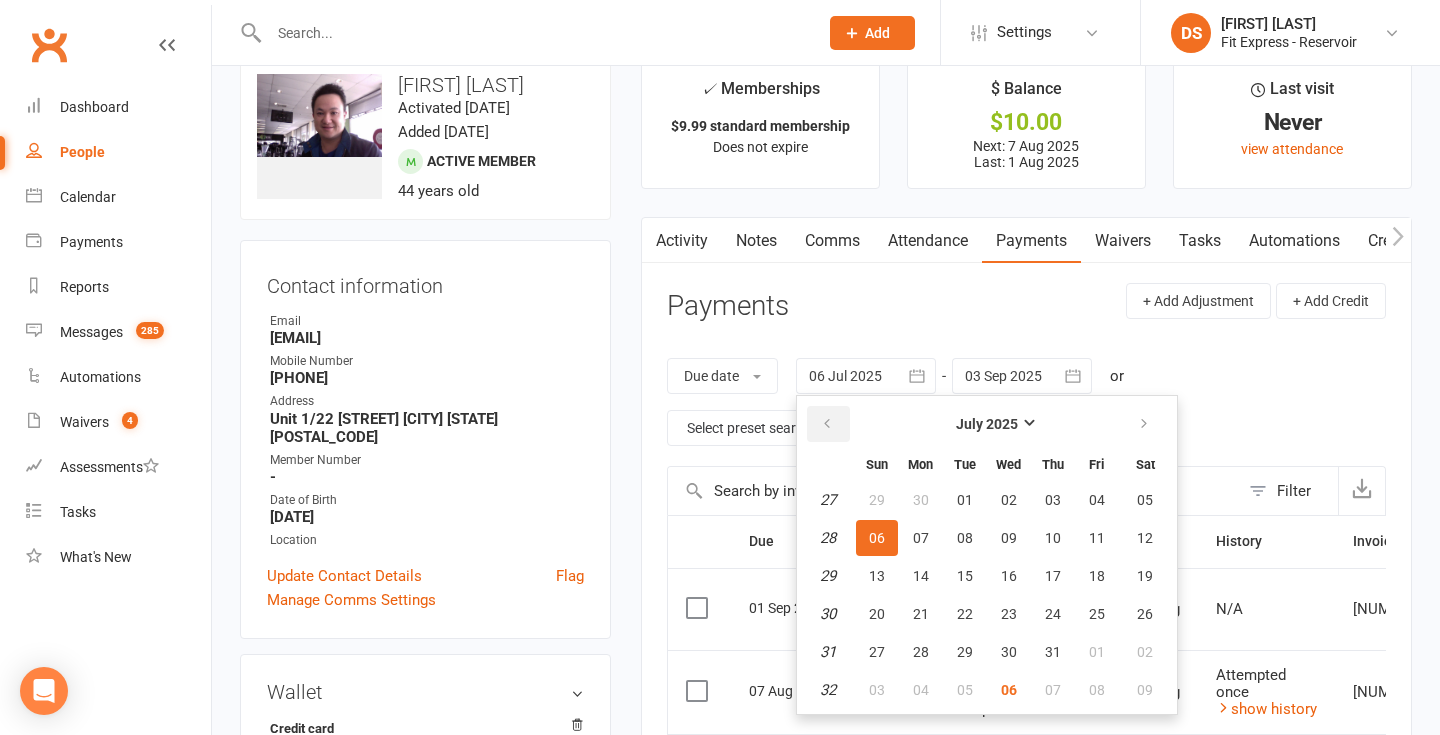 click at bounding box center [827, 424] 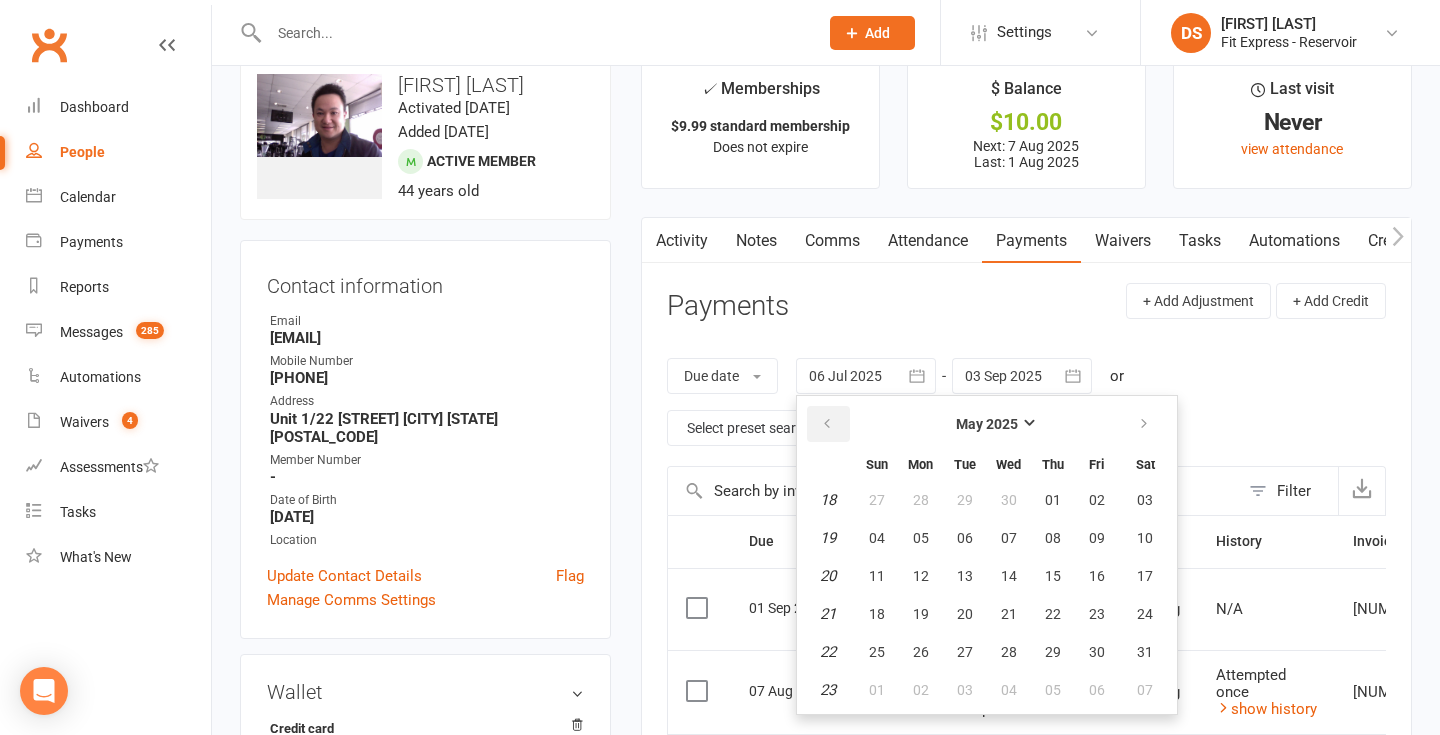 click at bounding box center (827, 424) 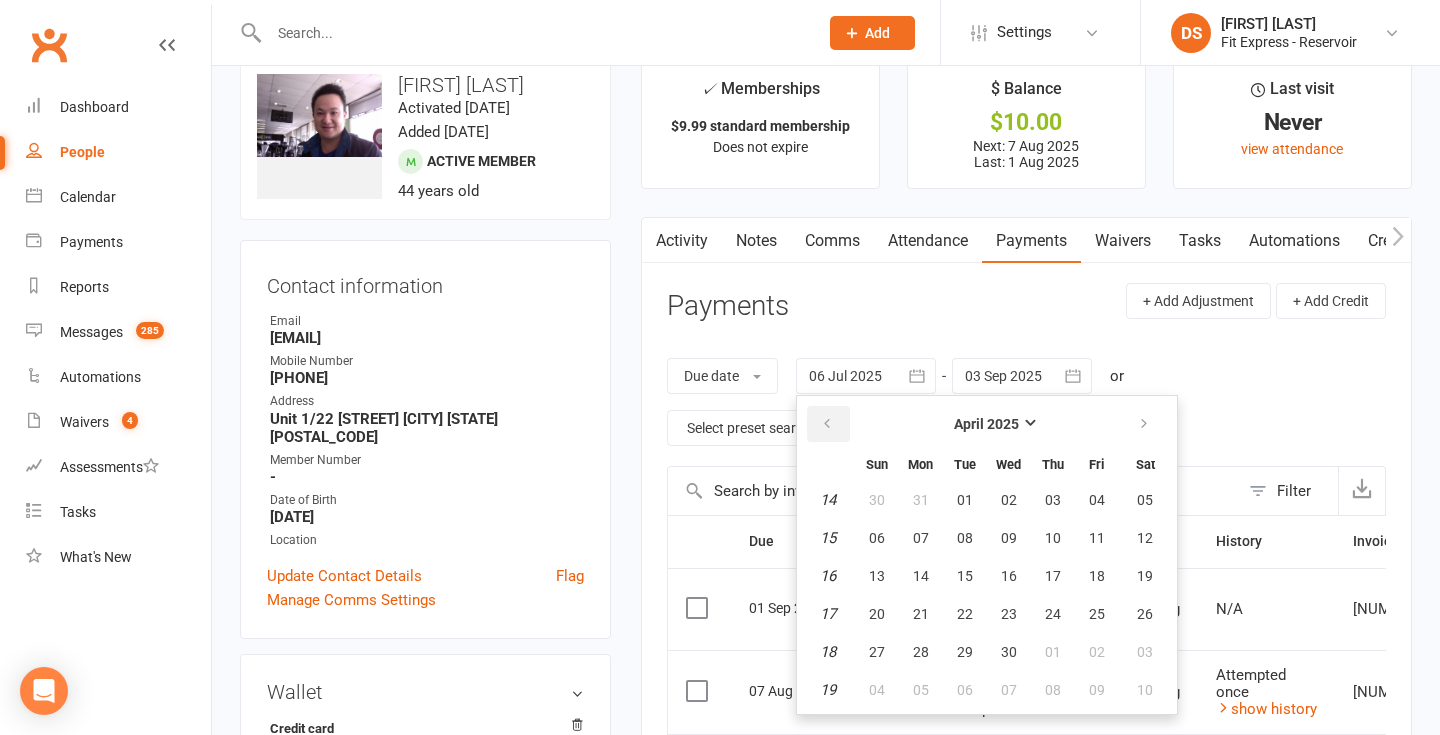 click at bounding box center (827, 424) 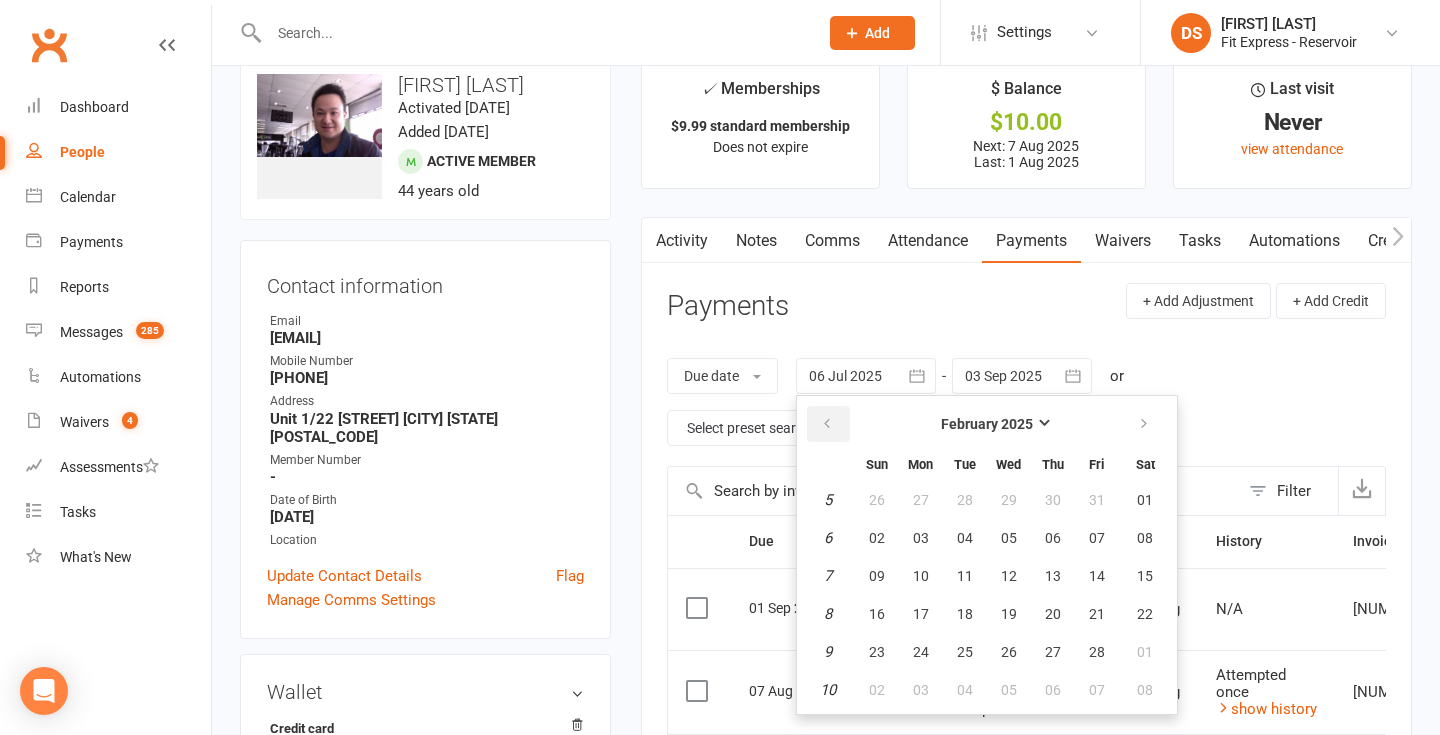 click at bounding box center (827, 424) 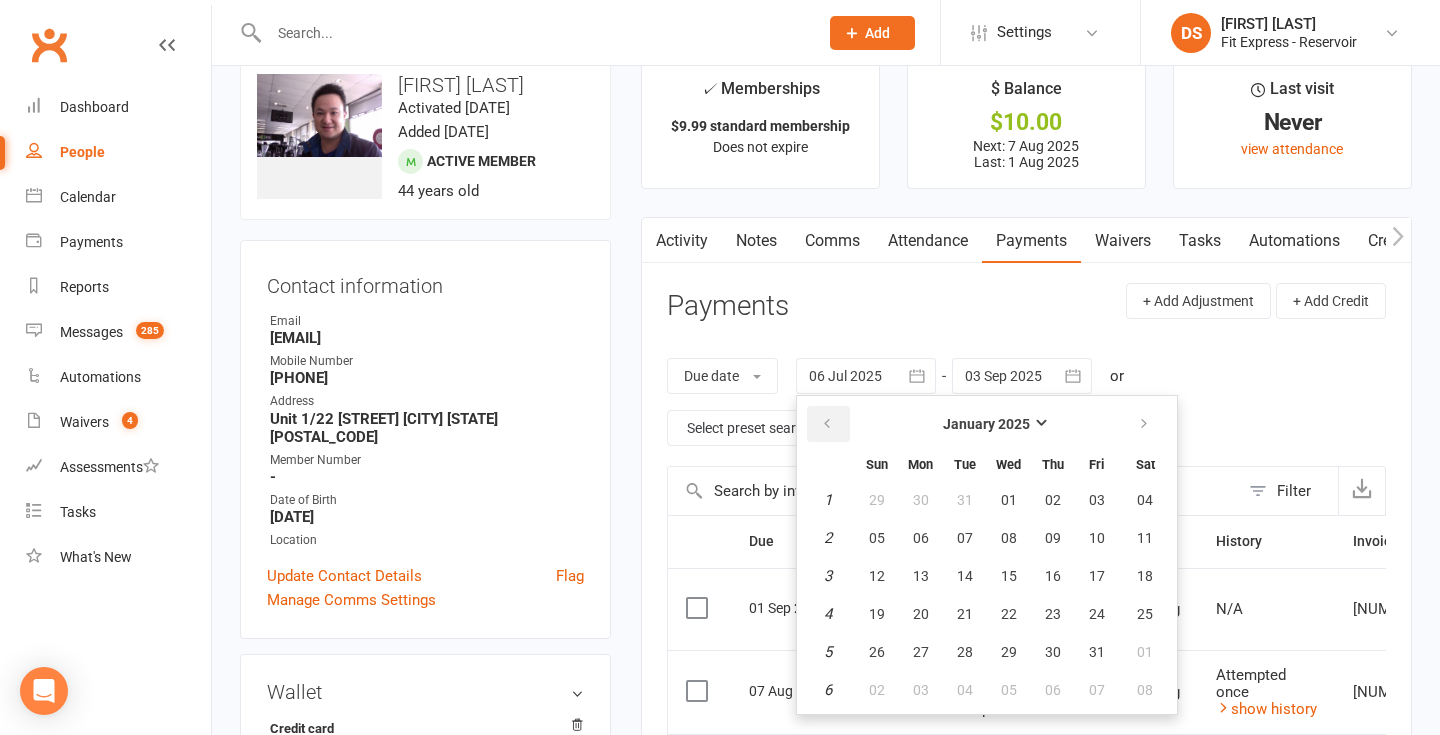 click at bounding box center [827, 424] 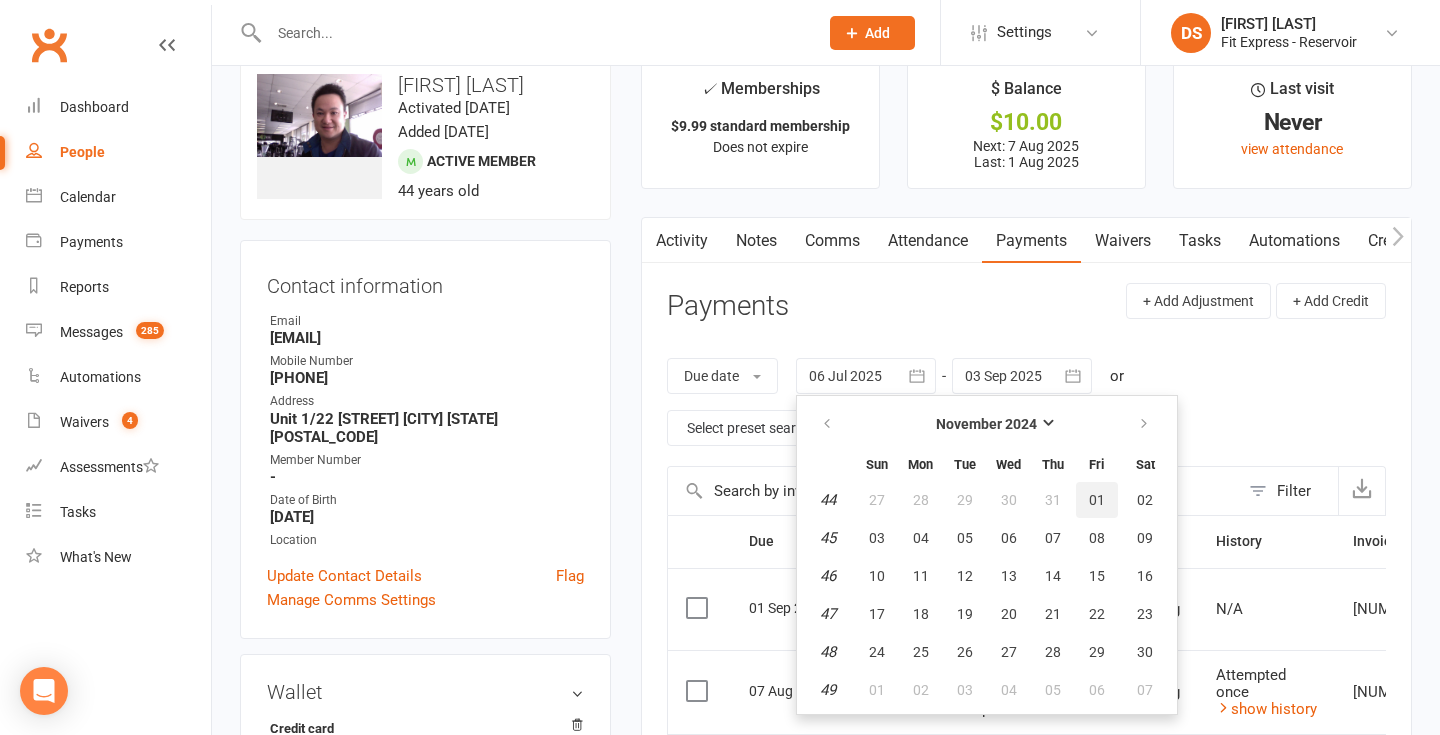 click on "01" at bounding box center (1097, 500) 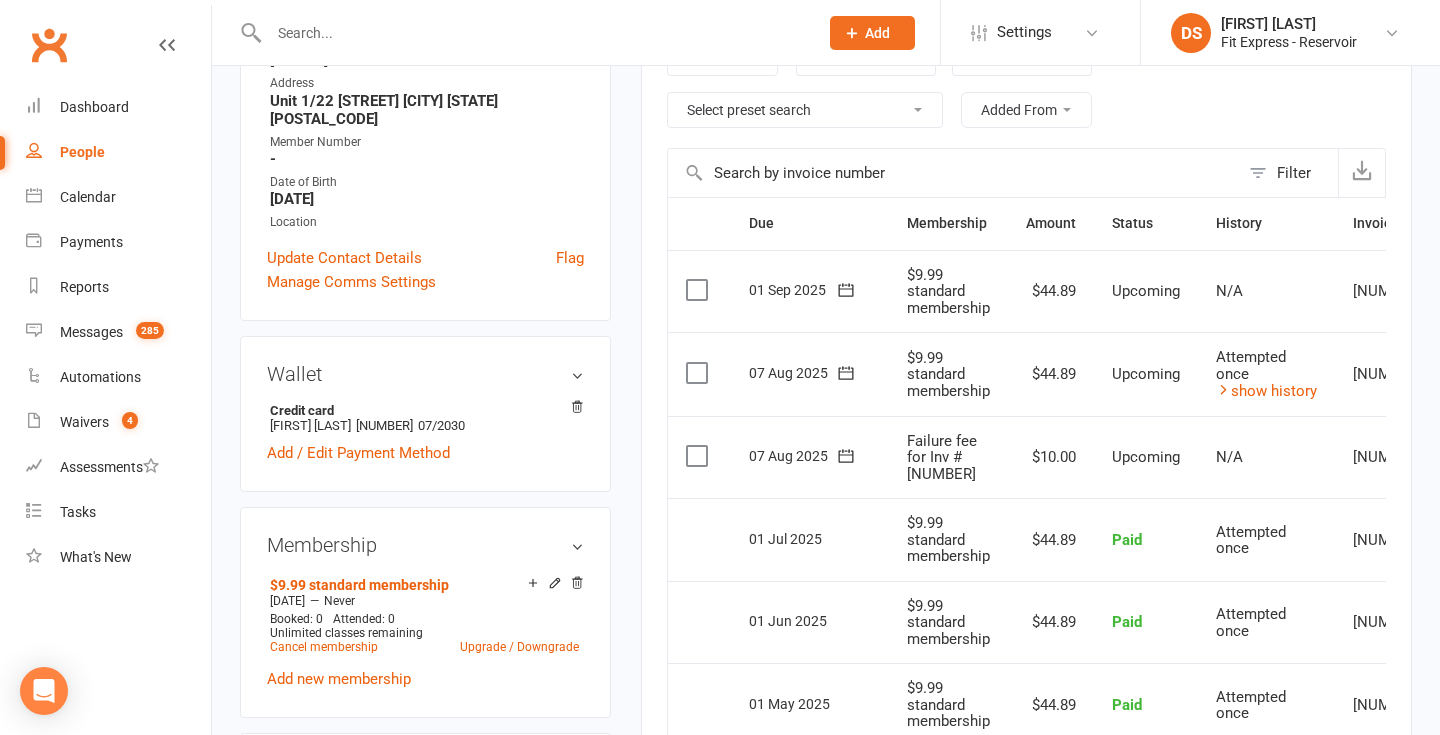 scroll, scrollTop: 458, scrollLeft: 0, axis: vertical 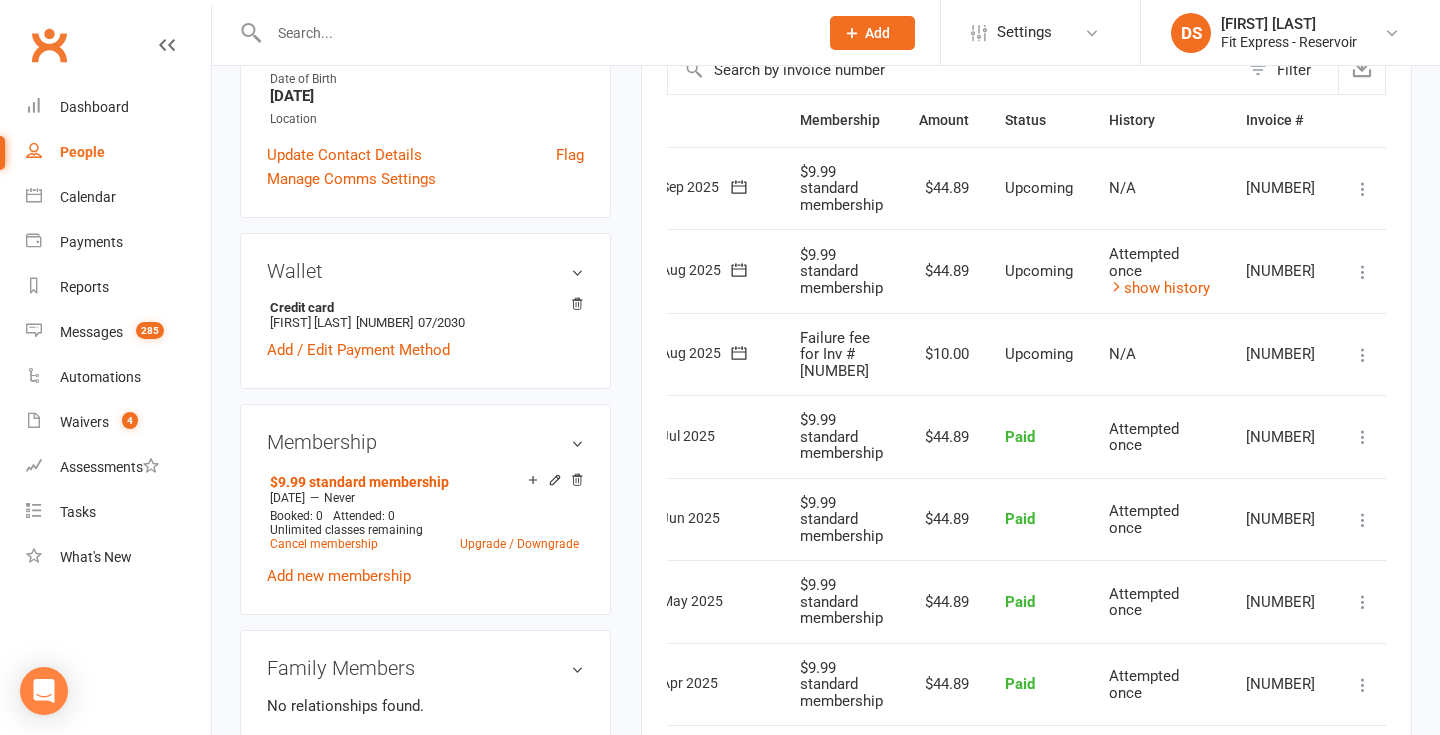click at bounding box center (1363, 355) 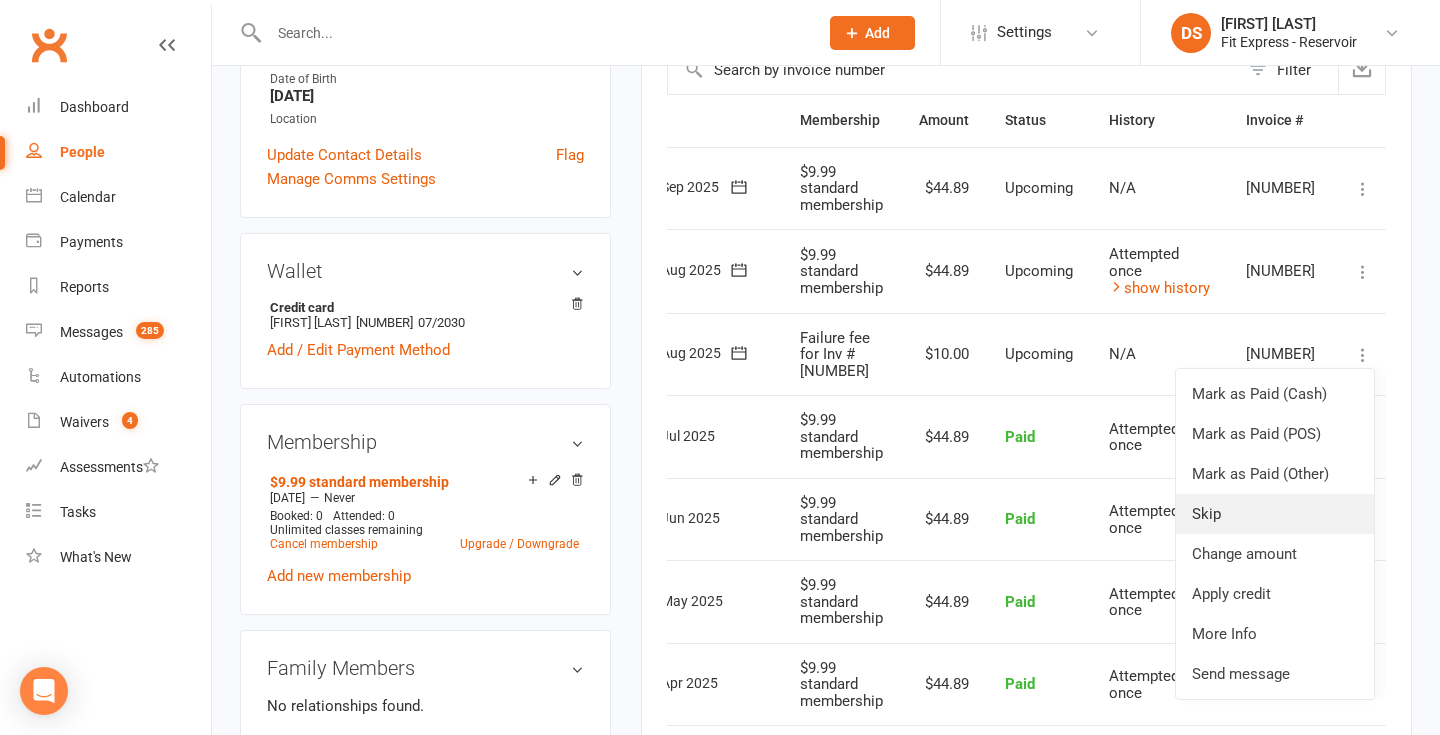 click on "Skip" at bounding box center (1275, 514) 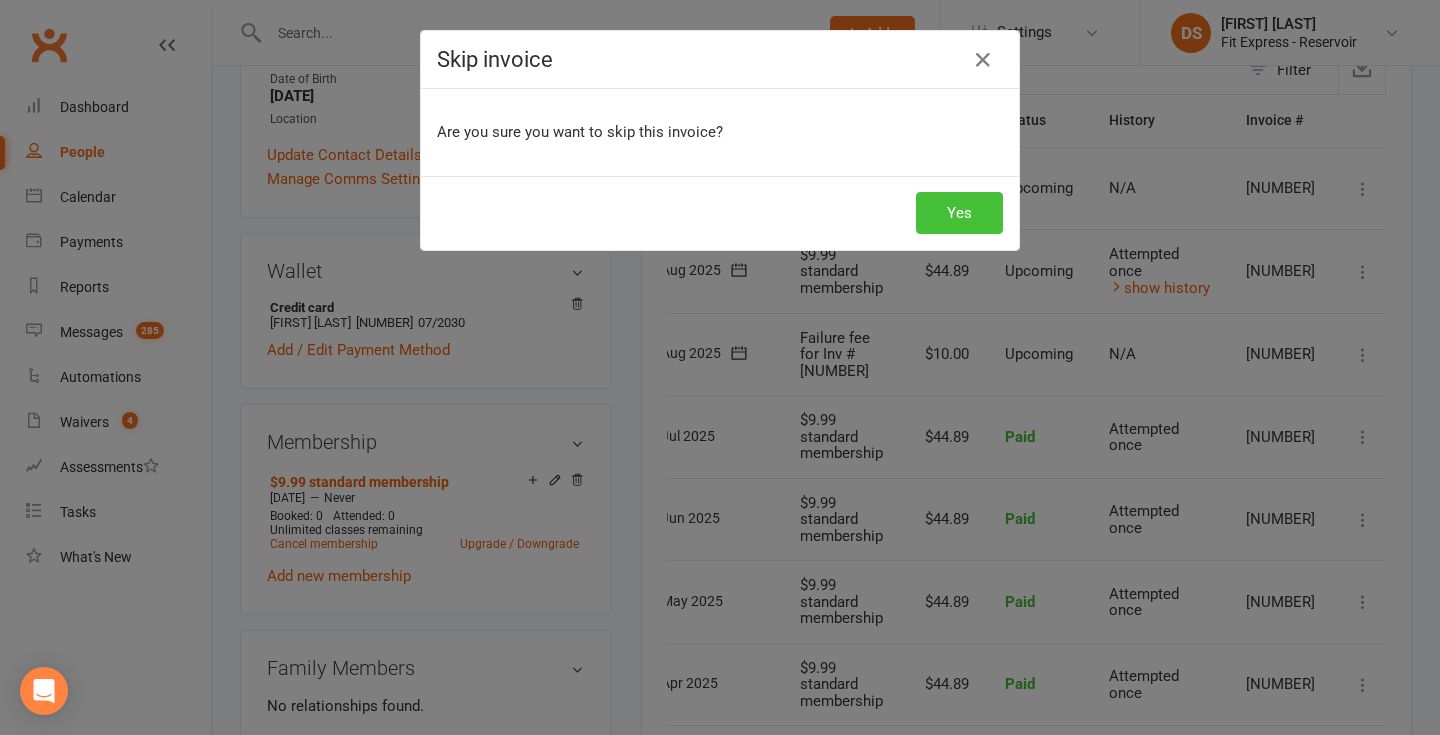 click on "Yes" at bounding box center (959, 213) 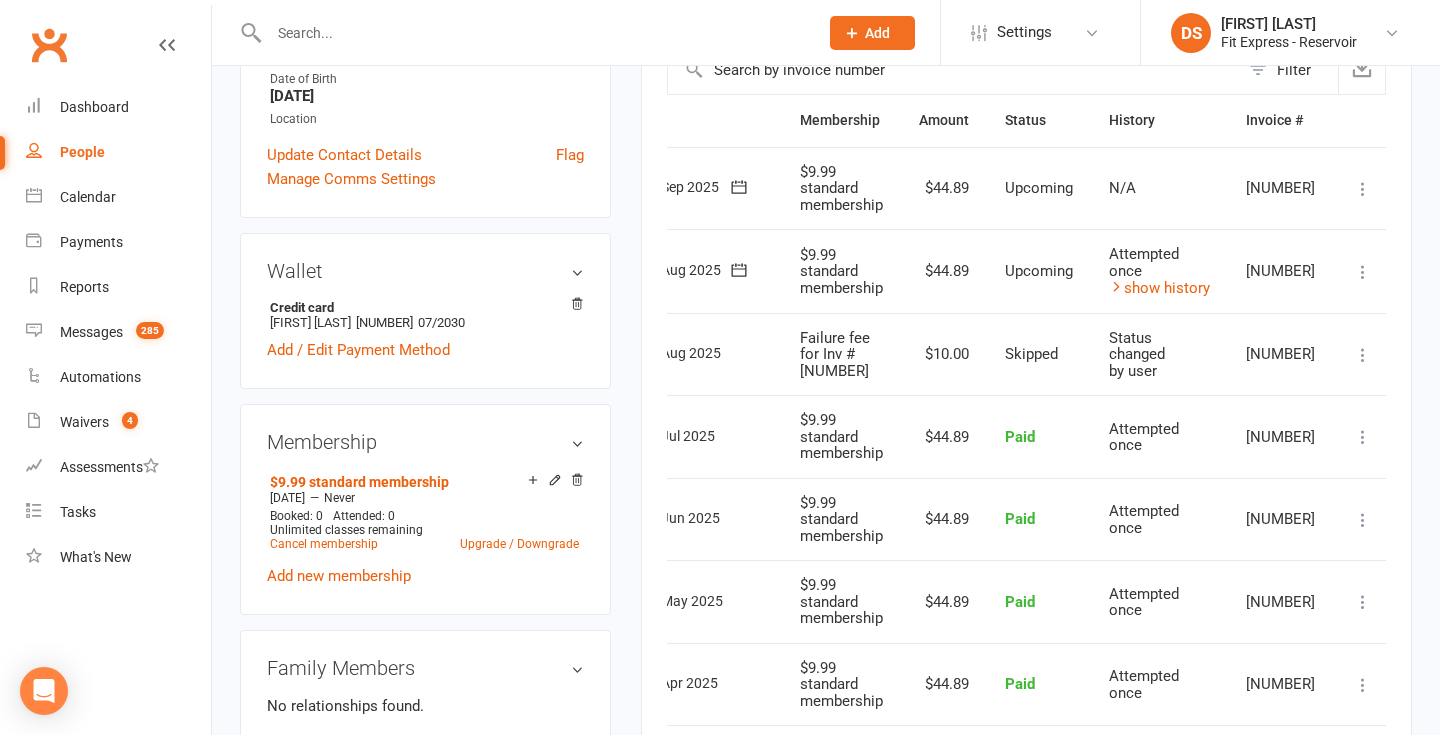 scroll, scrollTop: 0, scrollLeft: 0, axis: both 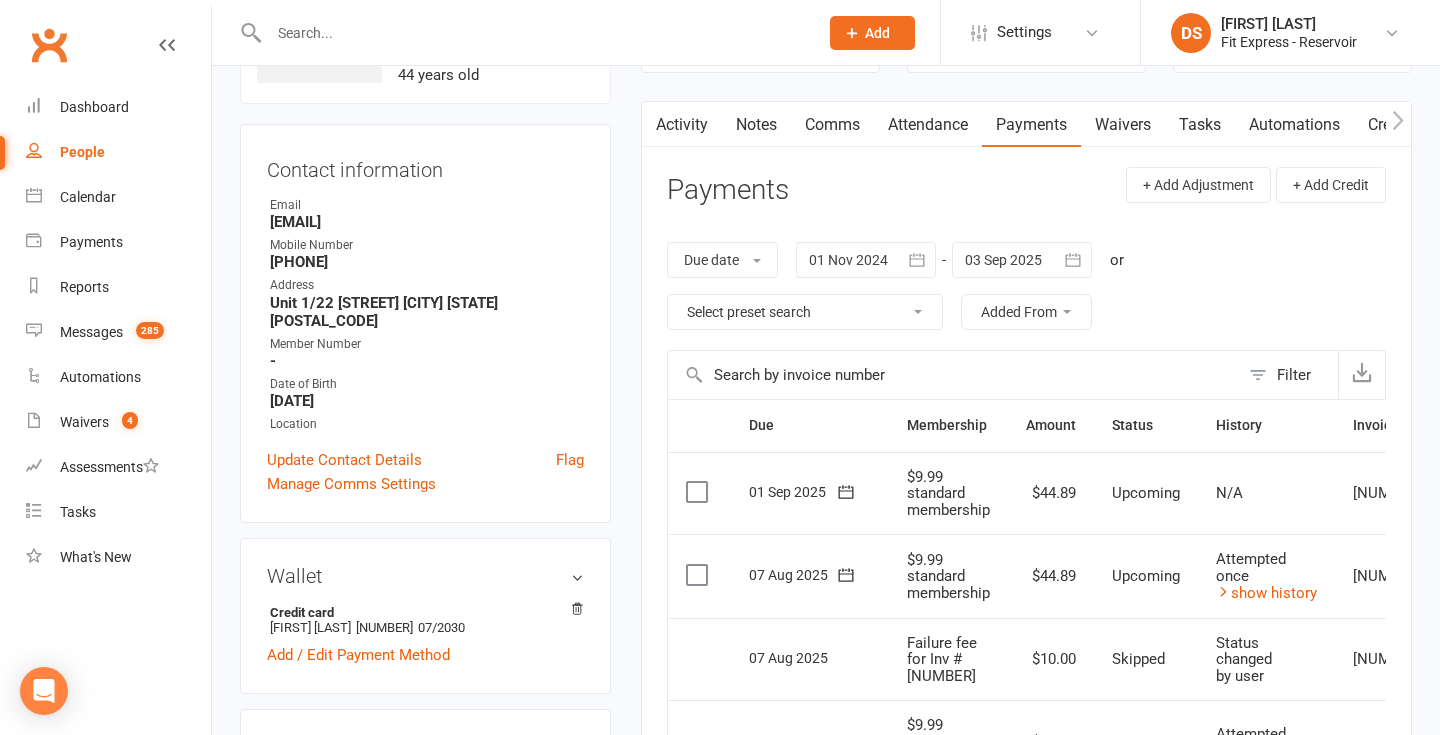 click on "Clubworx" at bounding box center (49, 45) 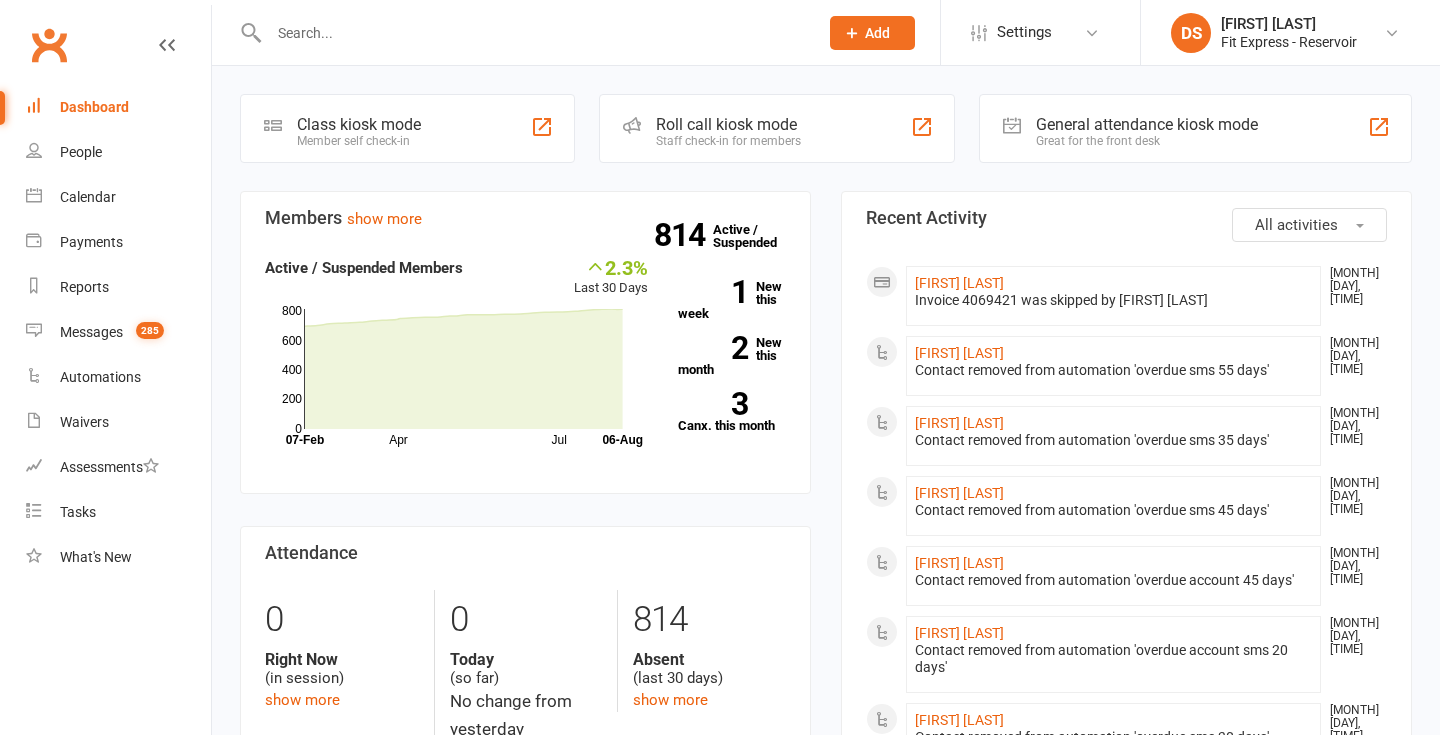 scroll, scrollTop: 0, scrollLeft: 0, axis: both 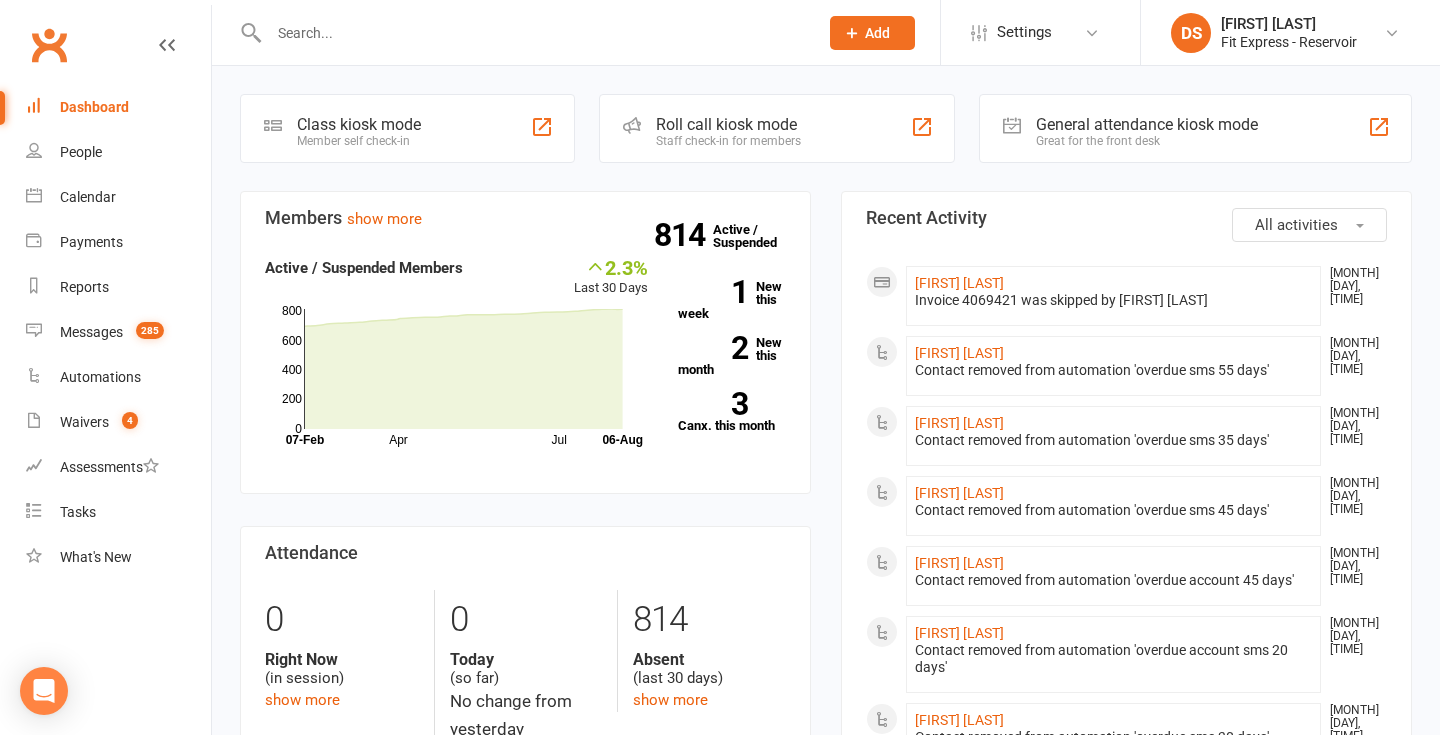 click on "Clubworx" at bounding box center (49, 45) 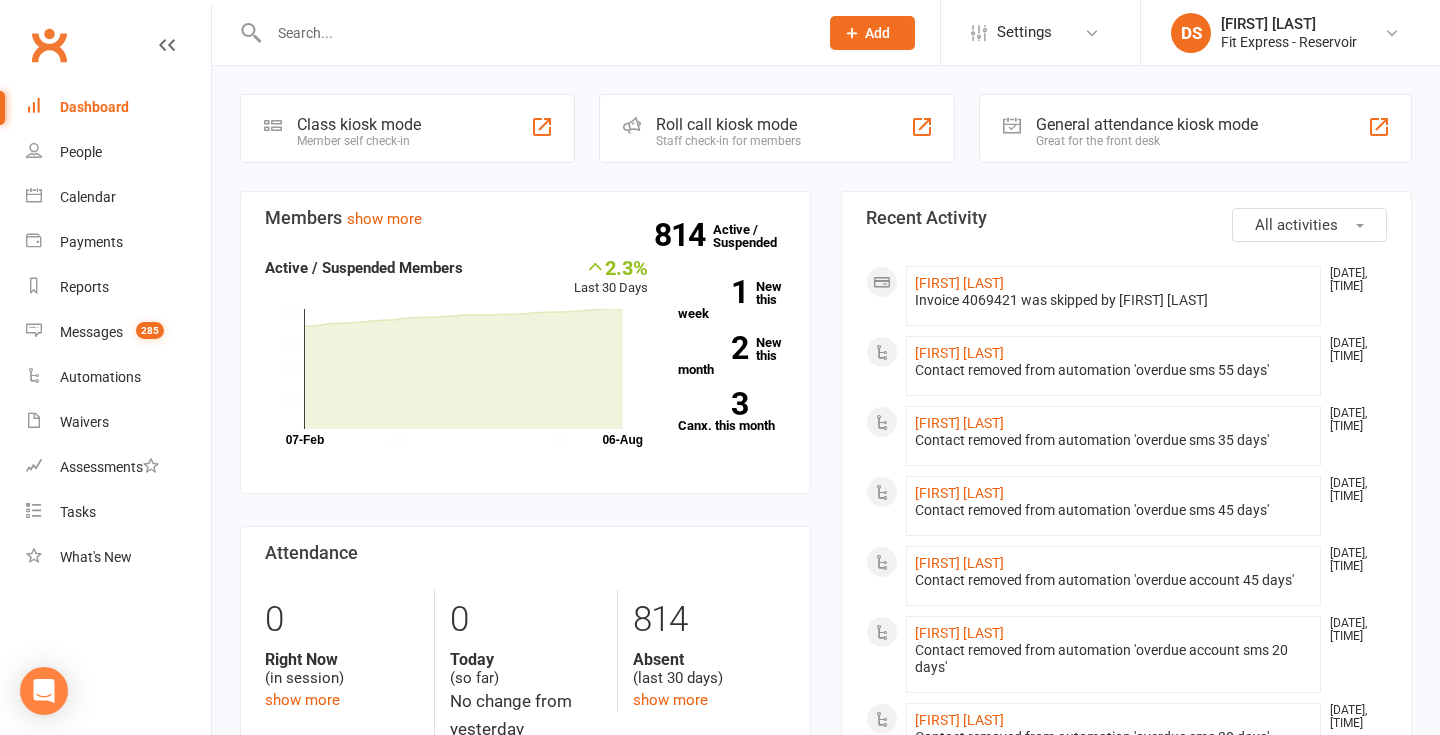scroll, scrollTop: 0, scrollLeft: 0, axis: both 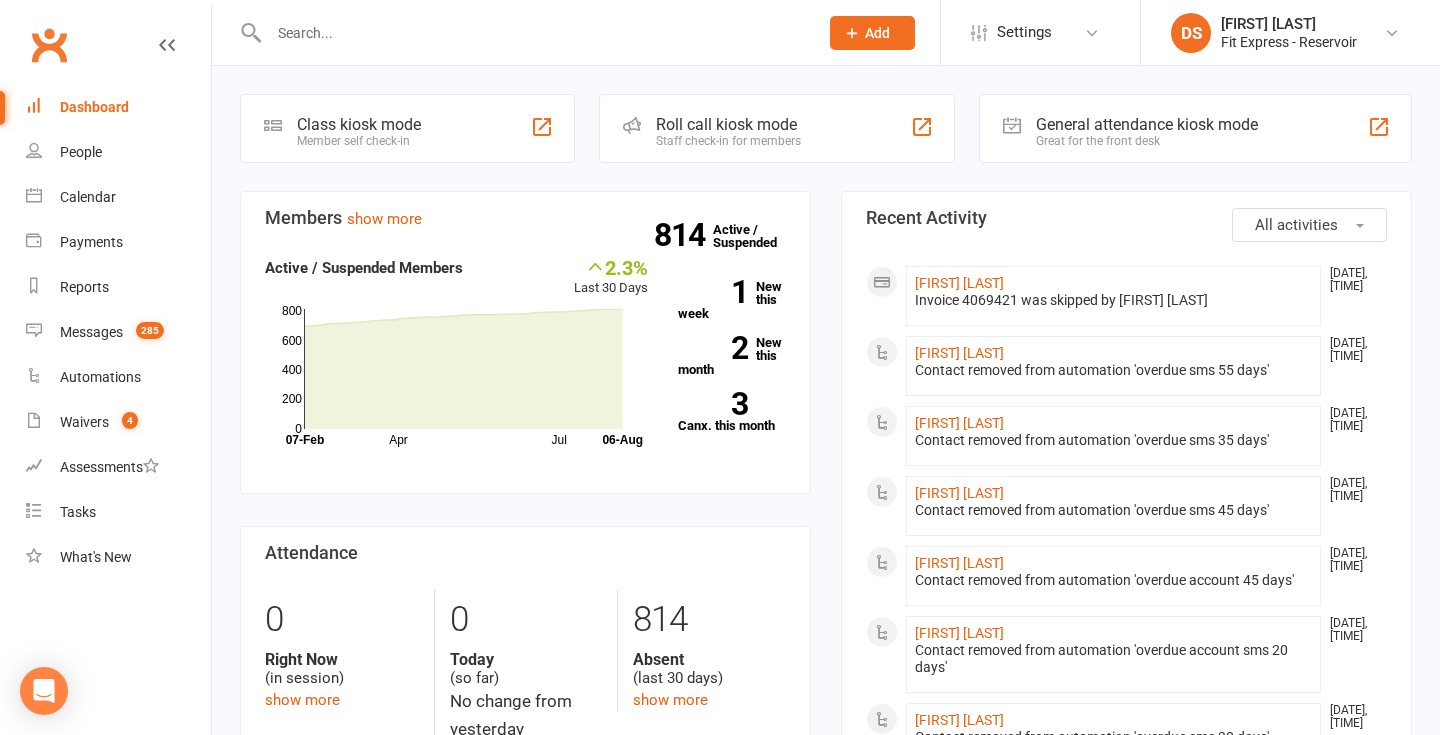 click on "Clubworx" at bounding box center [49, 45] 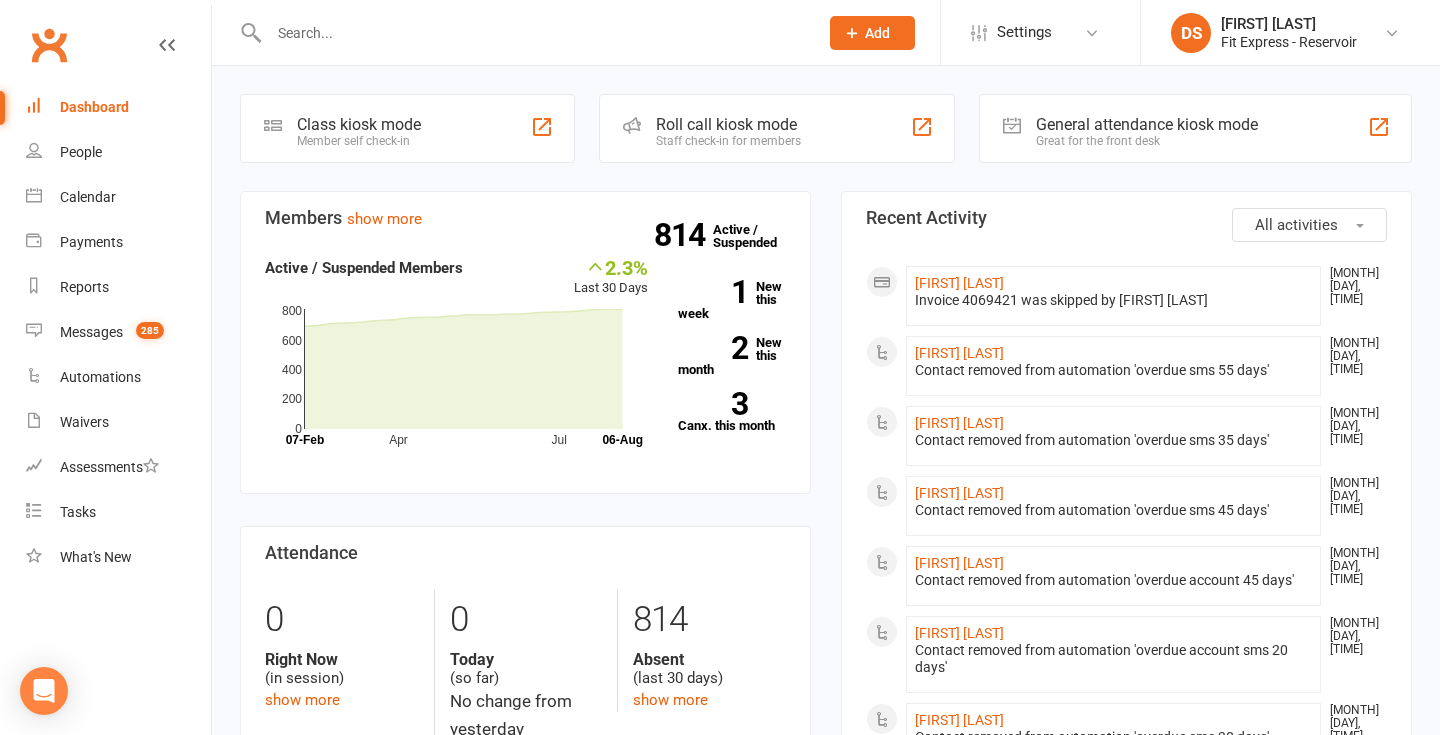 scroll, scrollTop: 0, scrollLeft: 0, axis: both 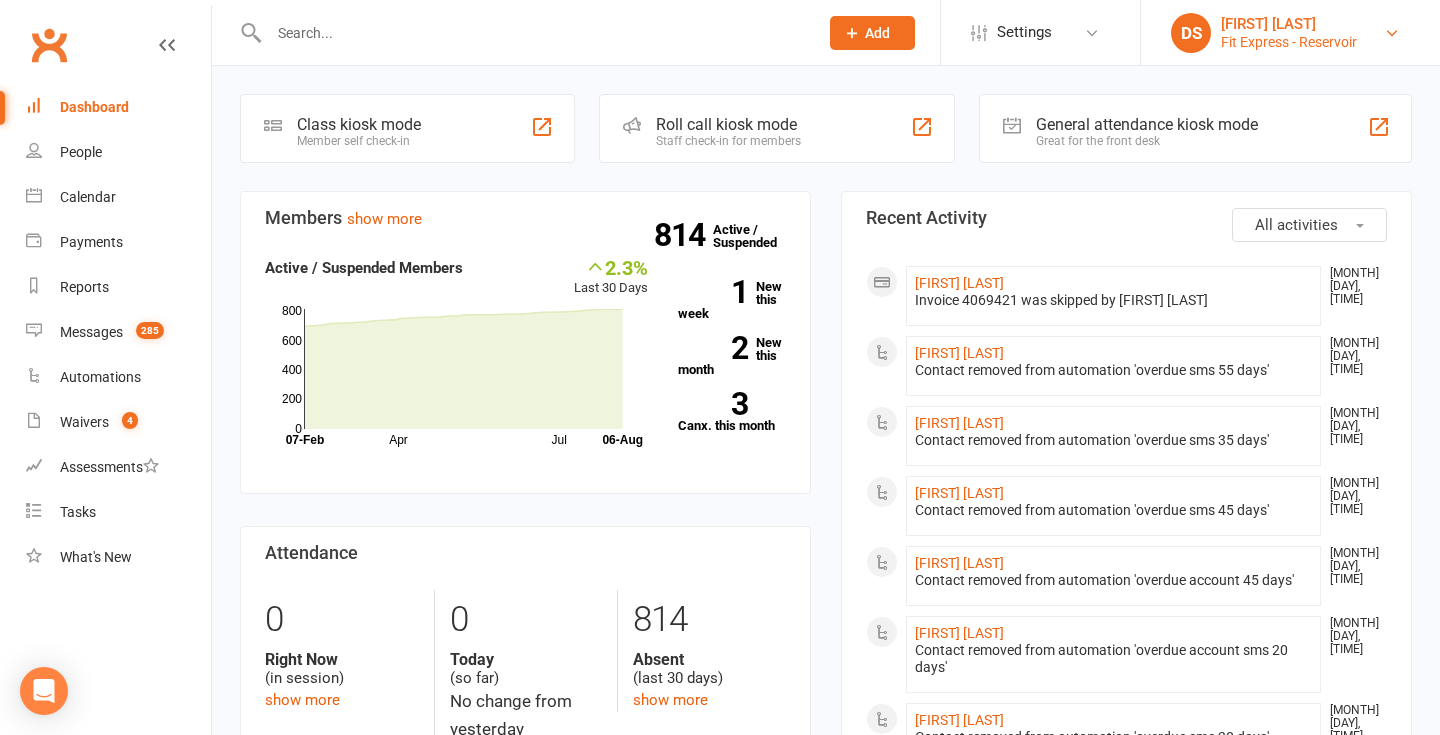 click on "[FIRST] [LAST]" at bounding box center (1289, 24) 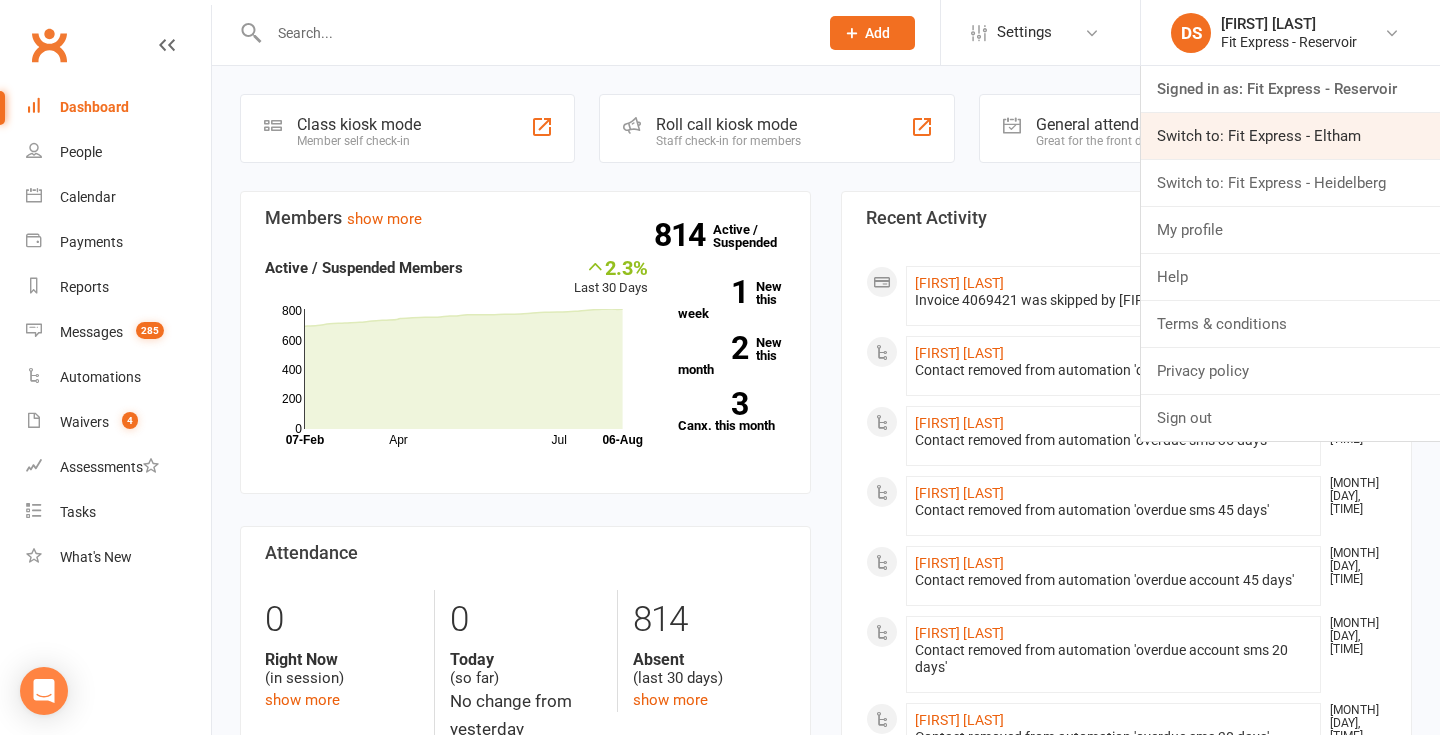 click on "Switch to: Fit Express - Eltham" at bounding box center (1290, 136) 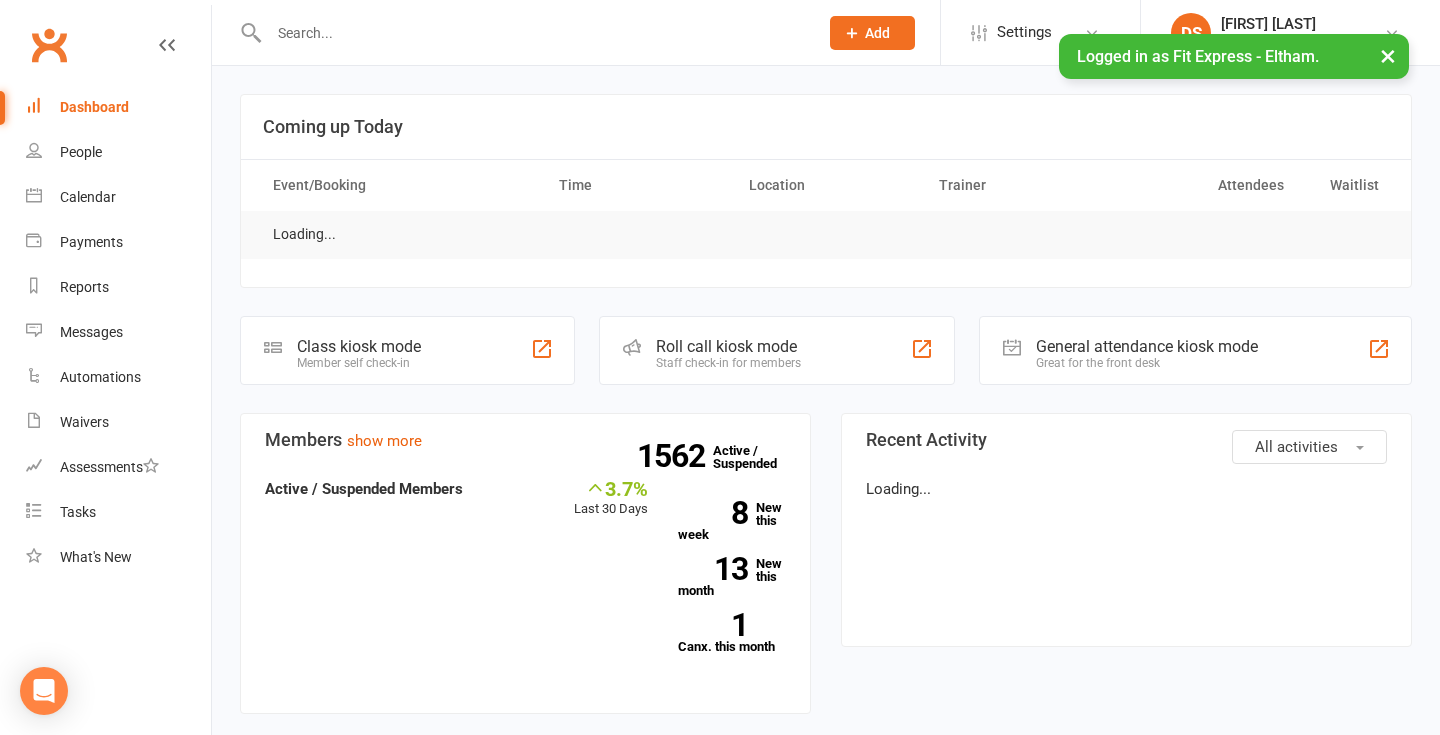 scroll, scrollTop: 0, scrollLeft: 0, axis: both 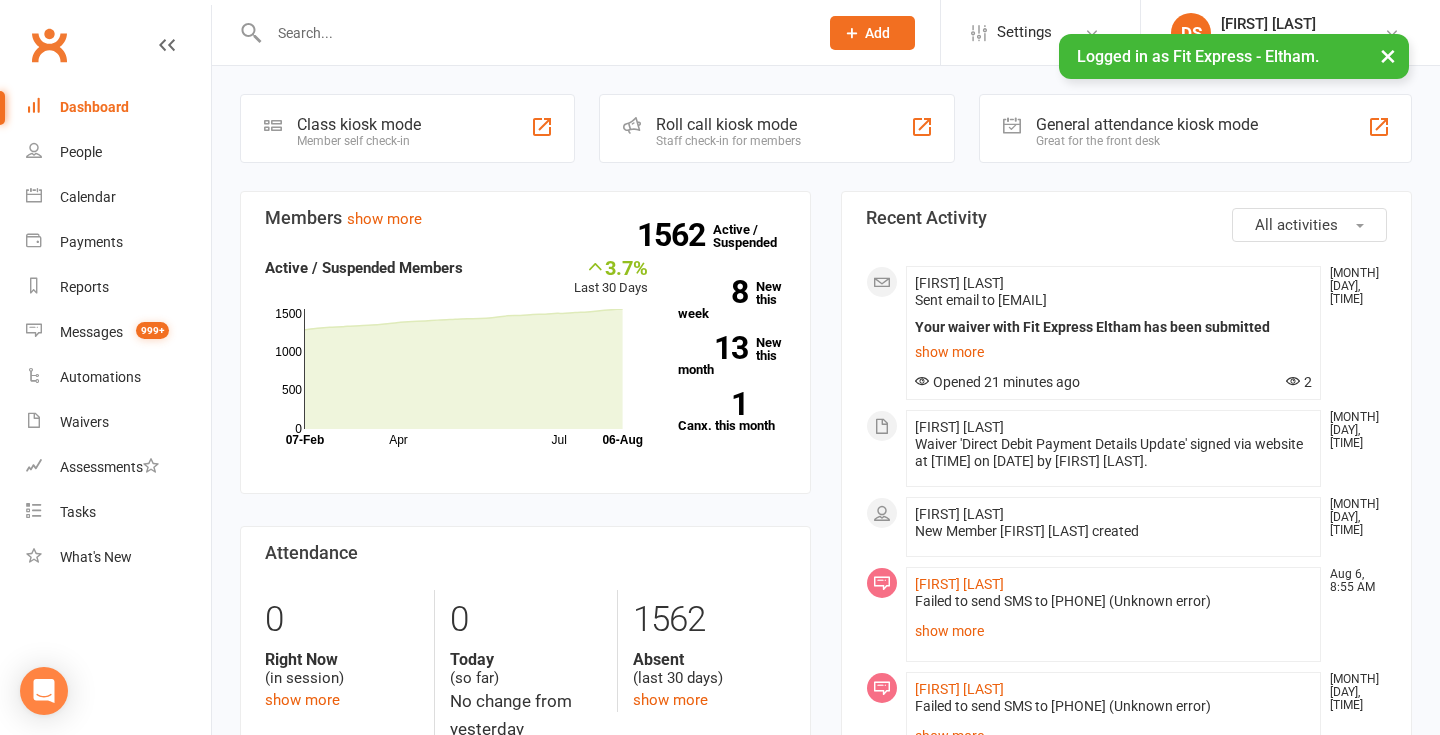 click at bounding box center [533, 33] 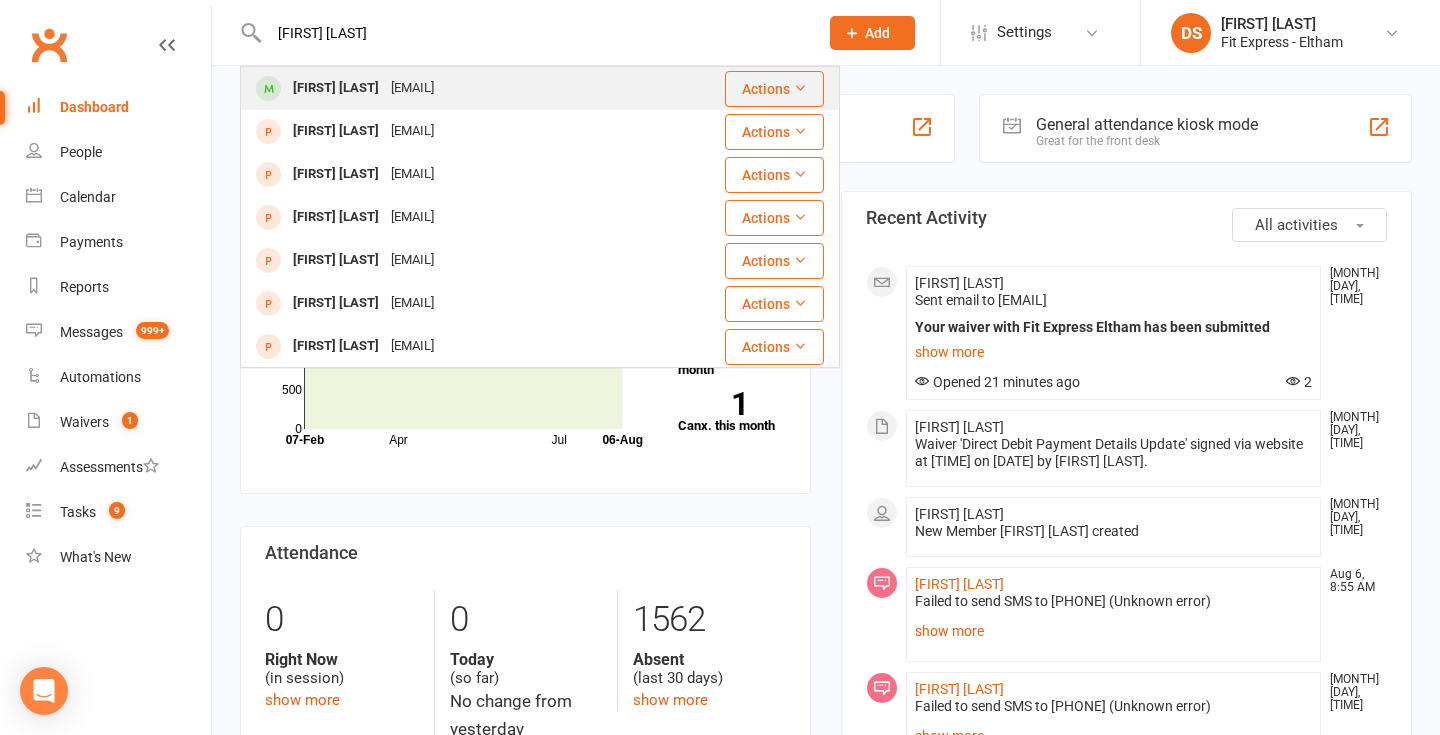 type on "[FIRST] [LAST]" 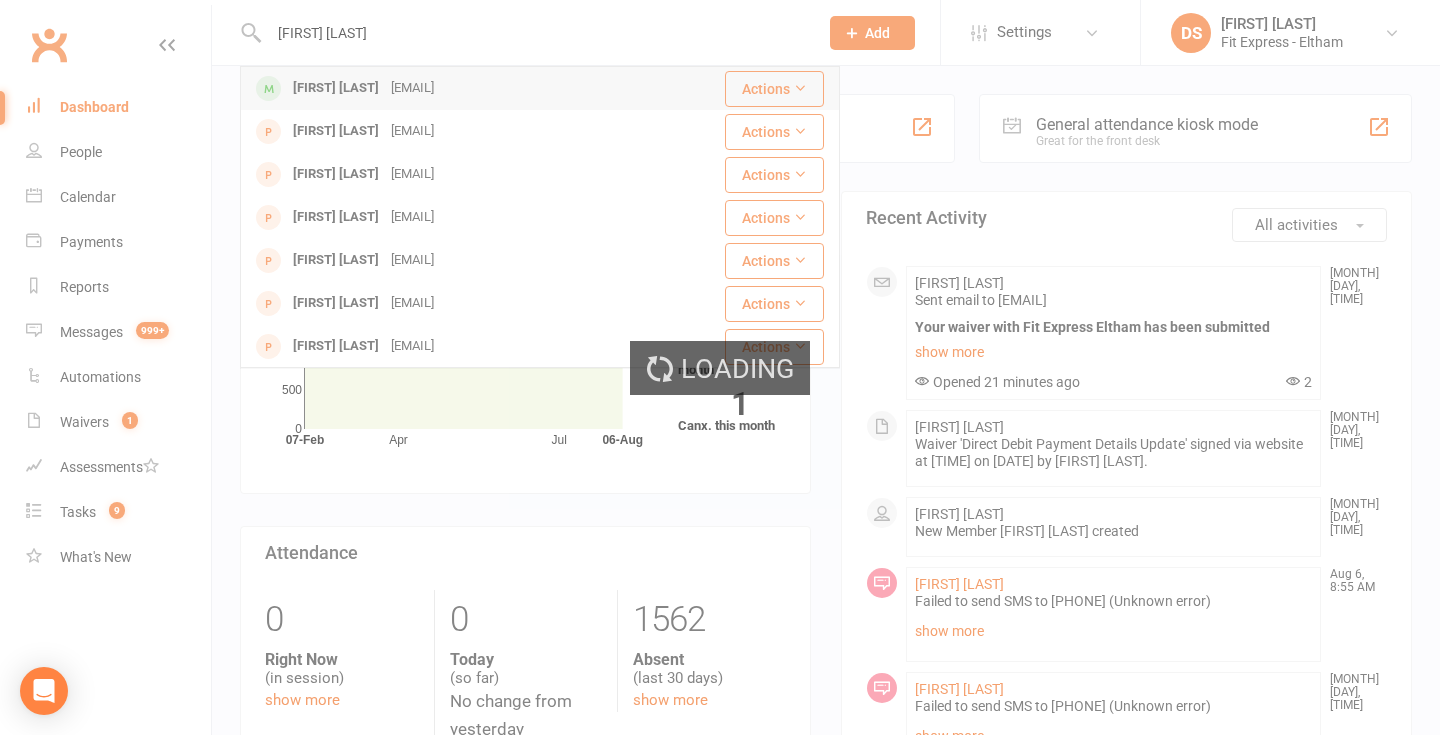 type 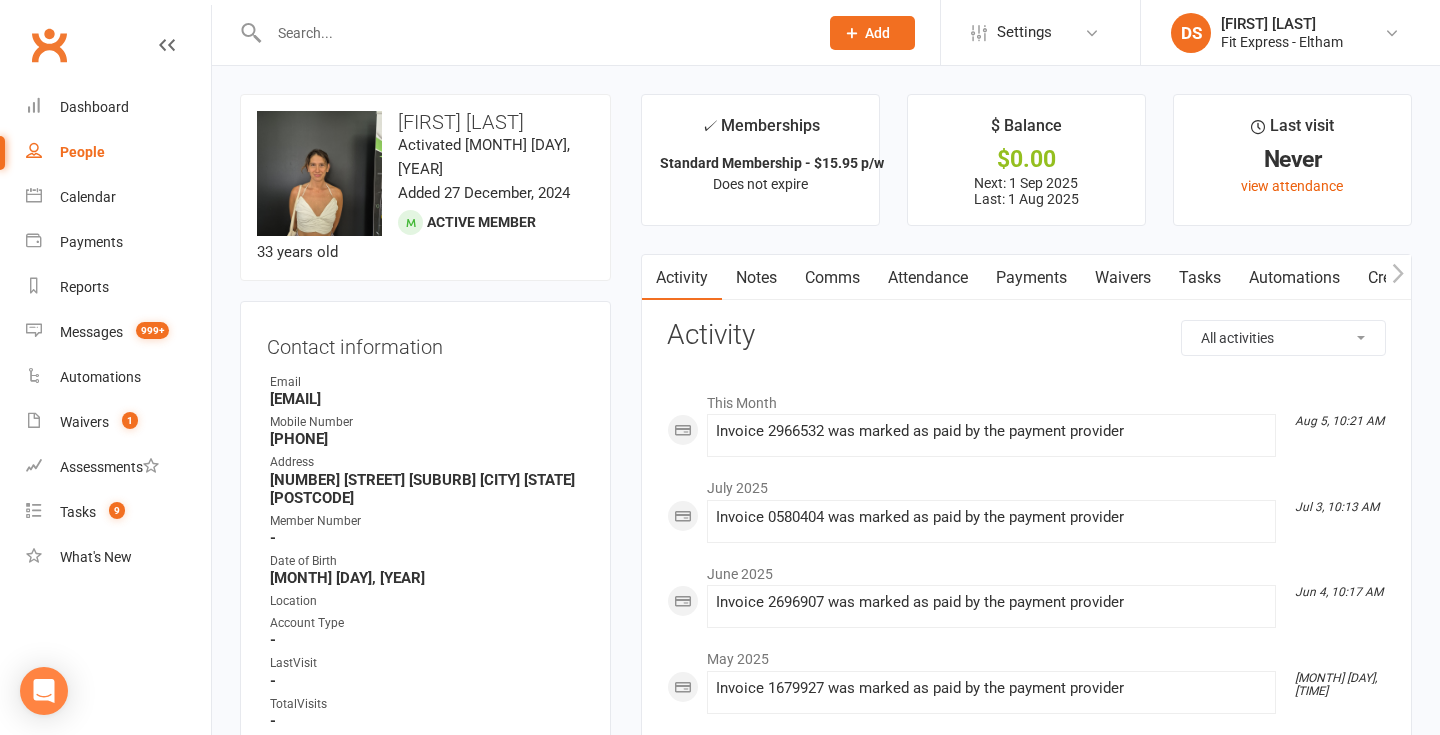 click on "Payments" at bounding box center (1031, 278) 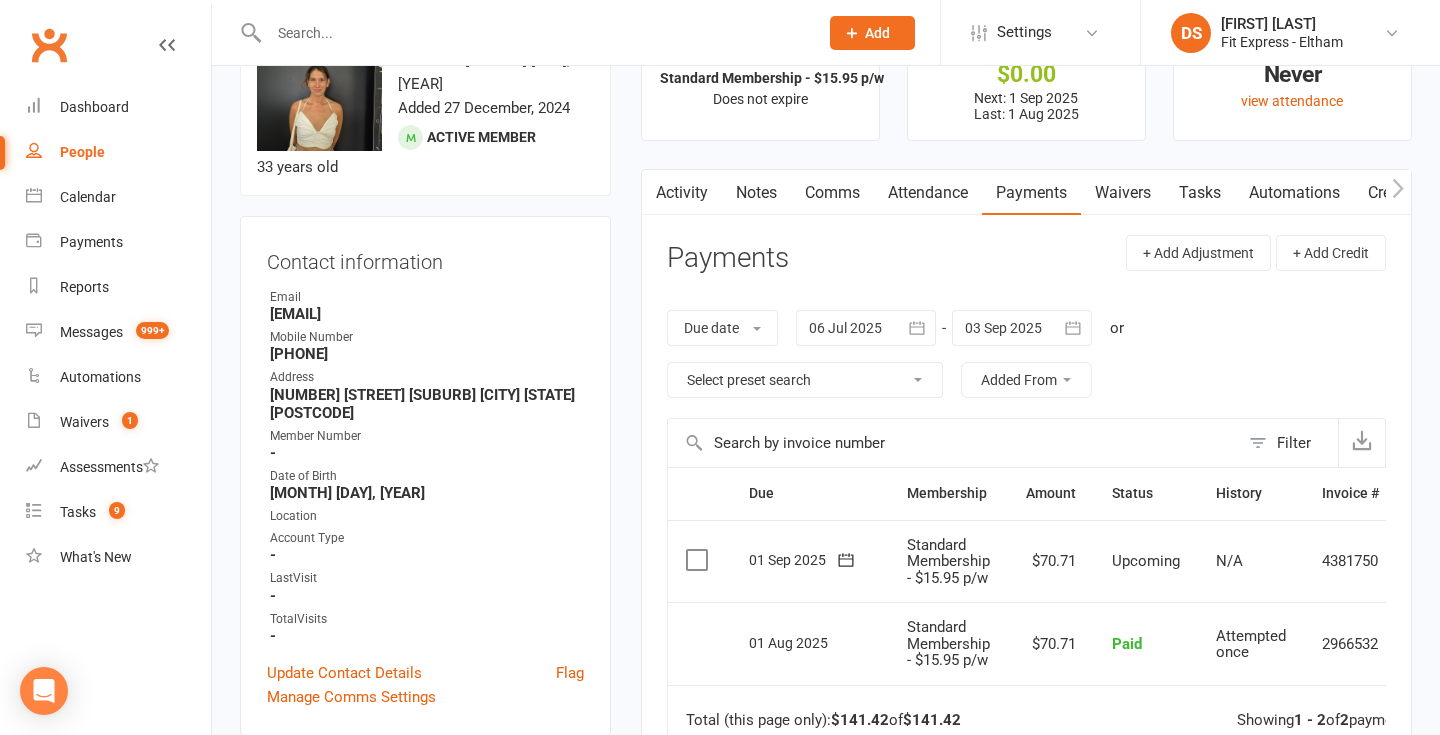 scroll, scrollTop: 0, scrollLeft: 0, axis: both 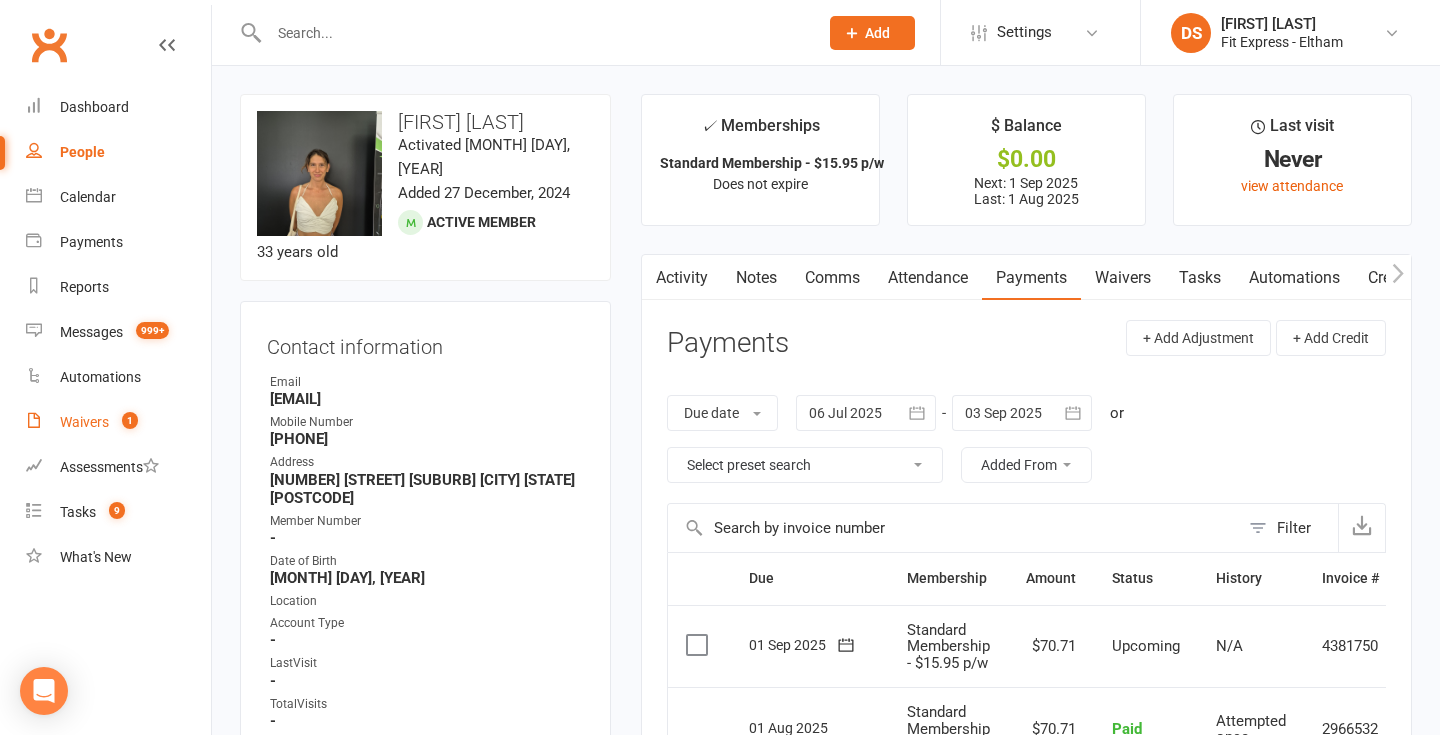 click on "Waivers" at bounding box center [84, 422] 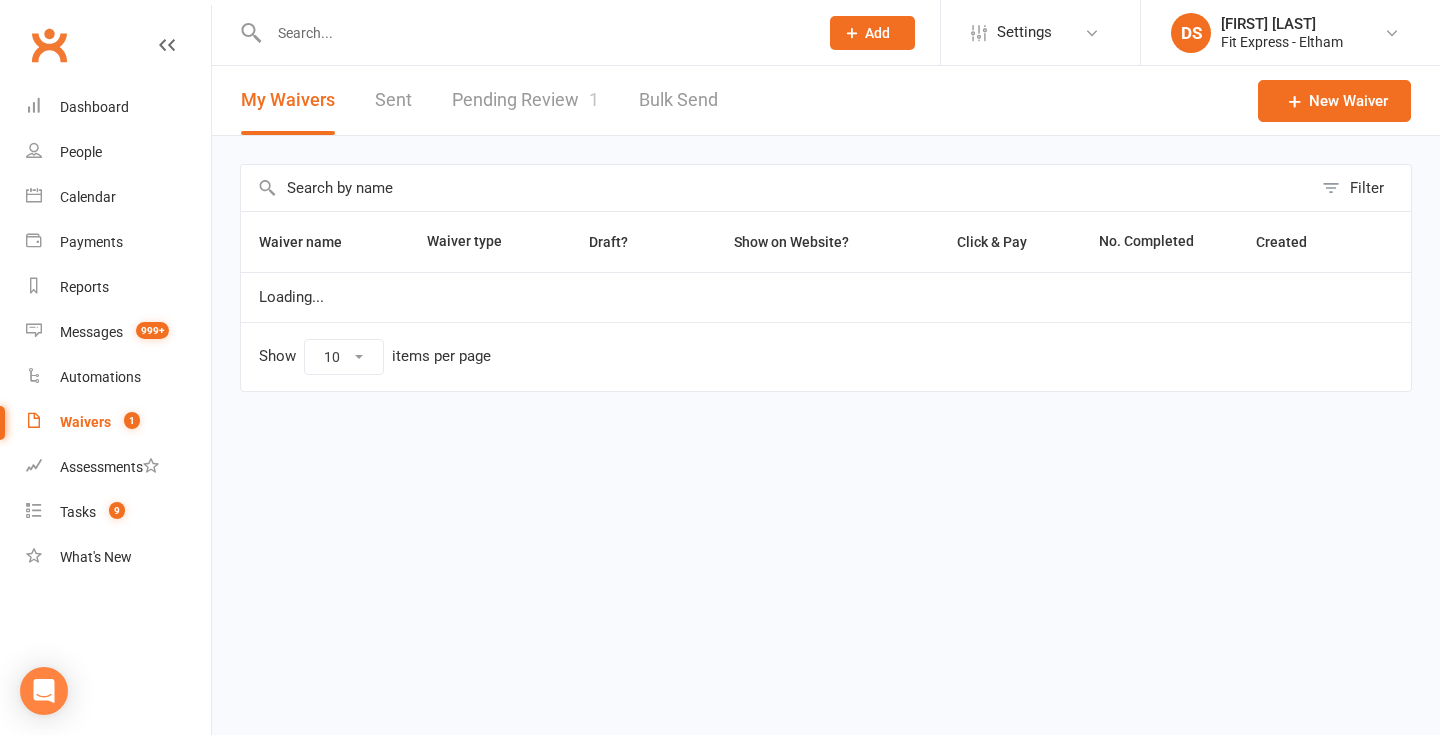 click on "Pending Review 1" at bounding box center [525, 100] 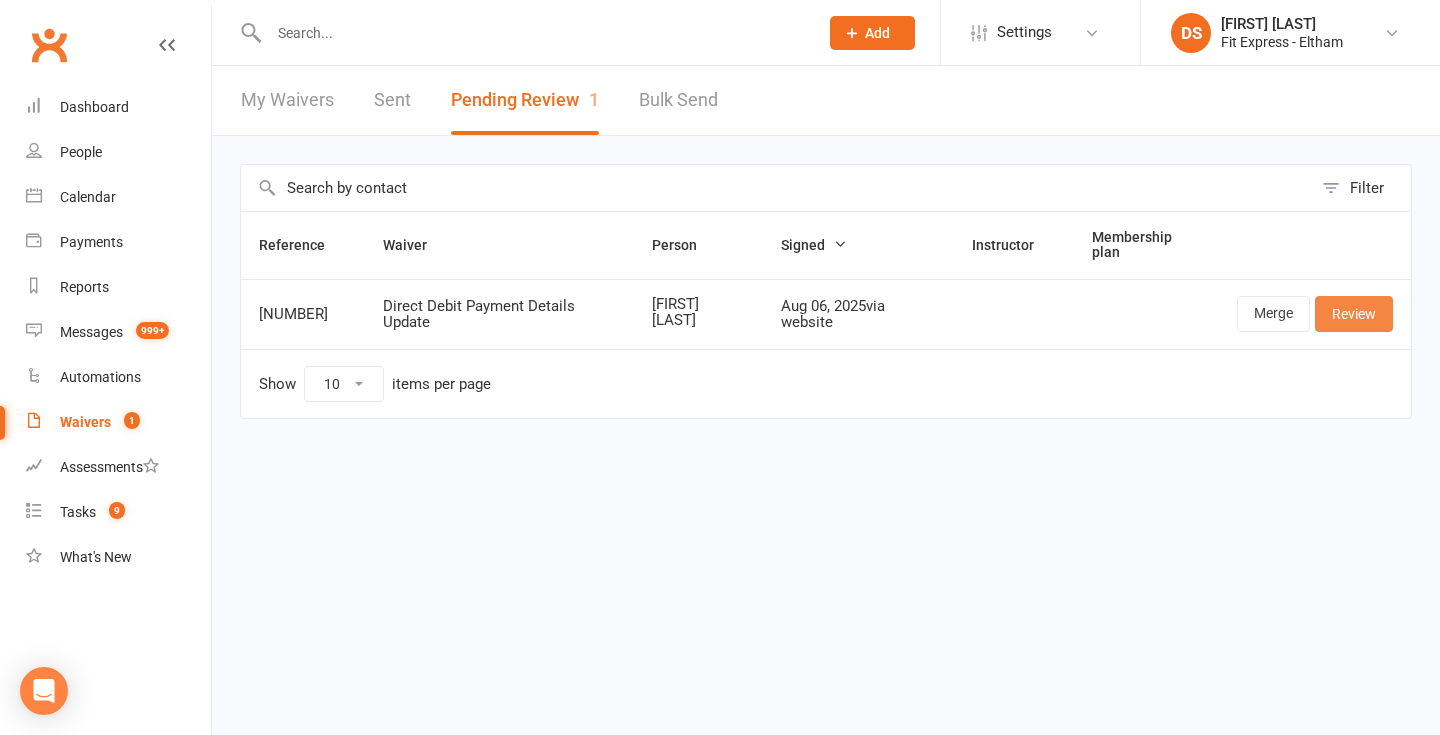 click on "Review" at bounding box center (1354, 314) 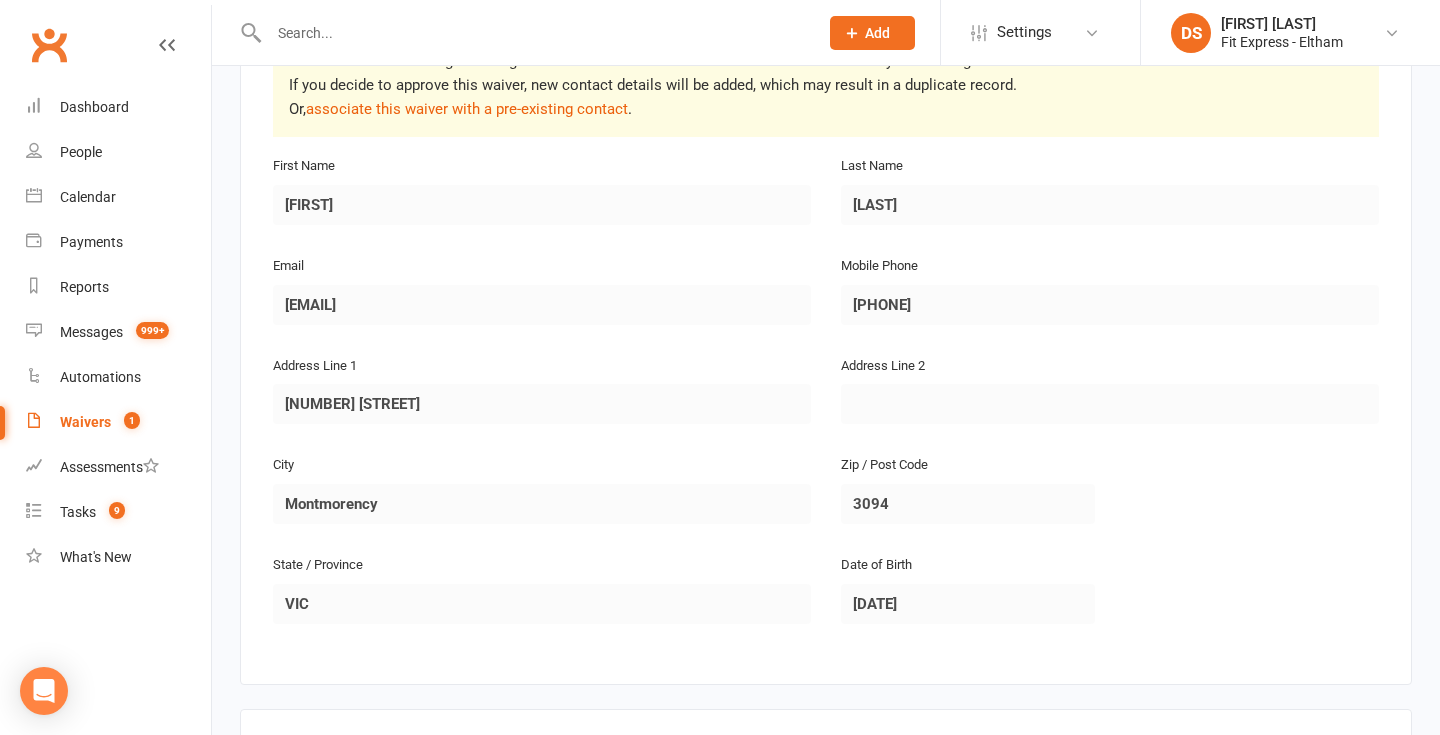 scroll, scrollTop: 362, scrollLeft: 0, axis: vertical 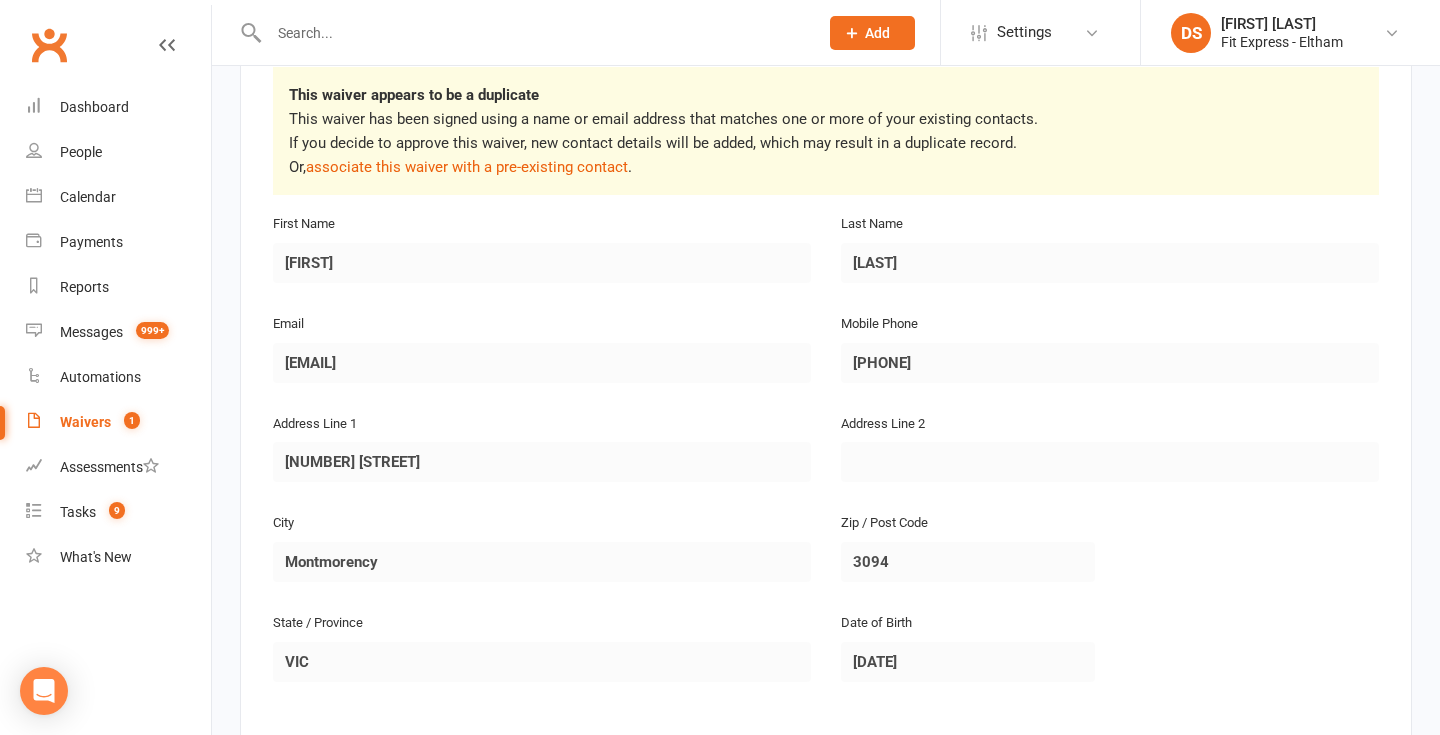 click on "This waiver has been signed using a name or email address that matches one or more of your existing contacts. If you decide to approve this waiver, new contact details will be added, which may result in a duplicate record. Or,  associate this waiver with a pre-existing contact ." at bounding box center [826, 143] 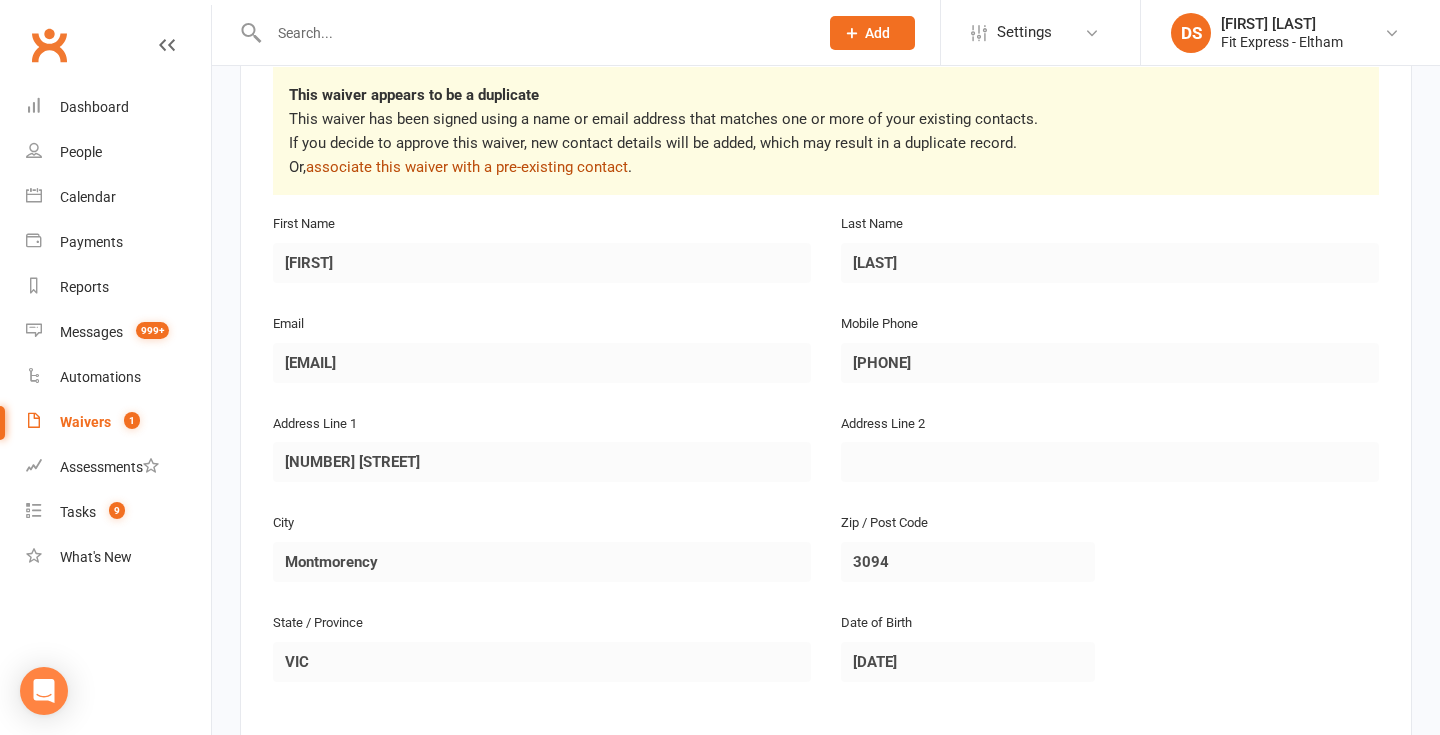 click on "associate this waiver with a pre-existing contact" at bounding box center (467, 167) 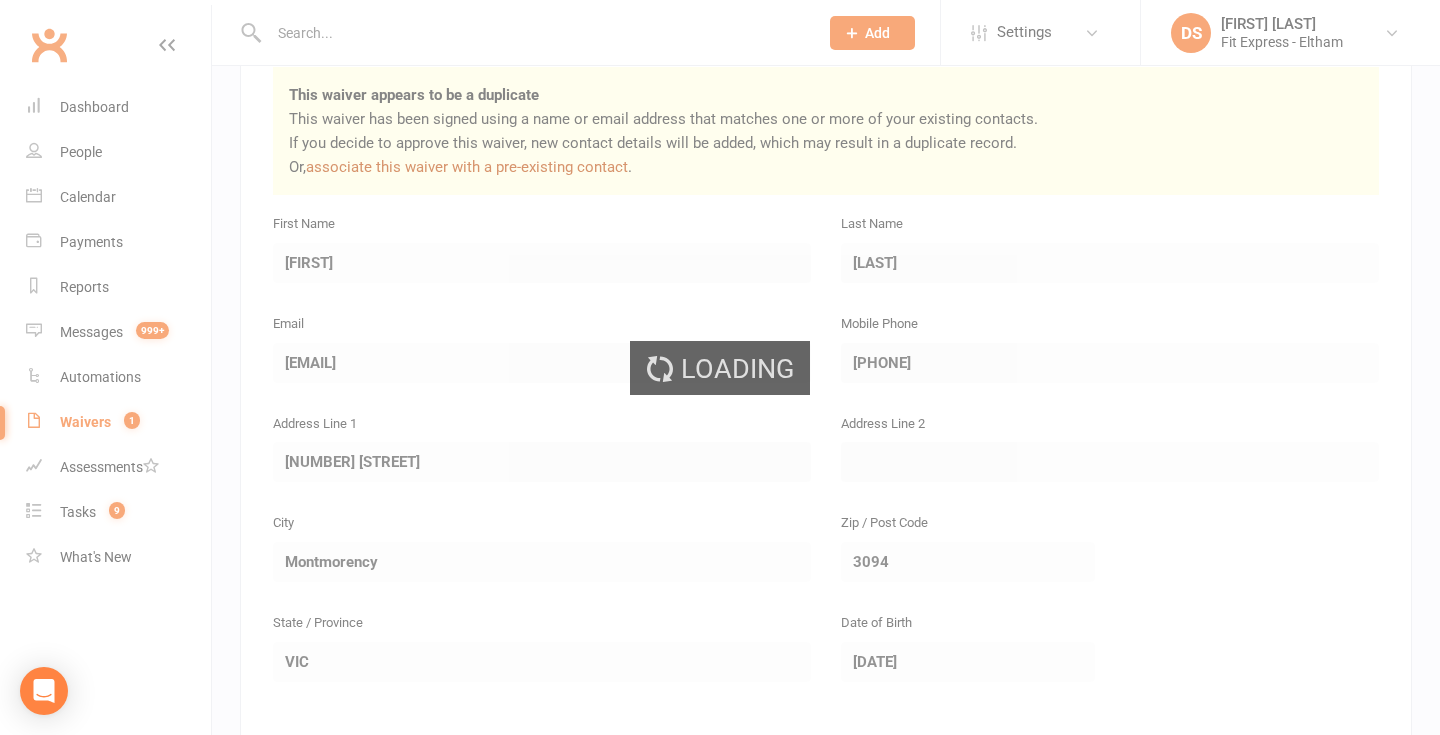 scroll, scrollTop: 0, scrollLeft: 0, axis: both 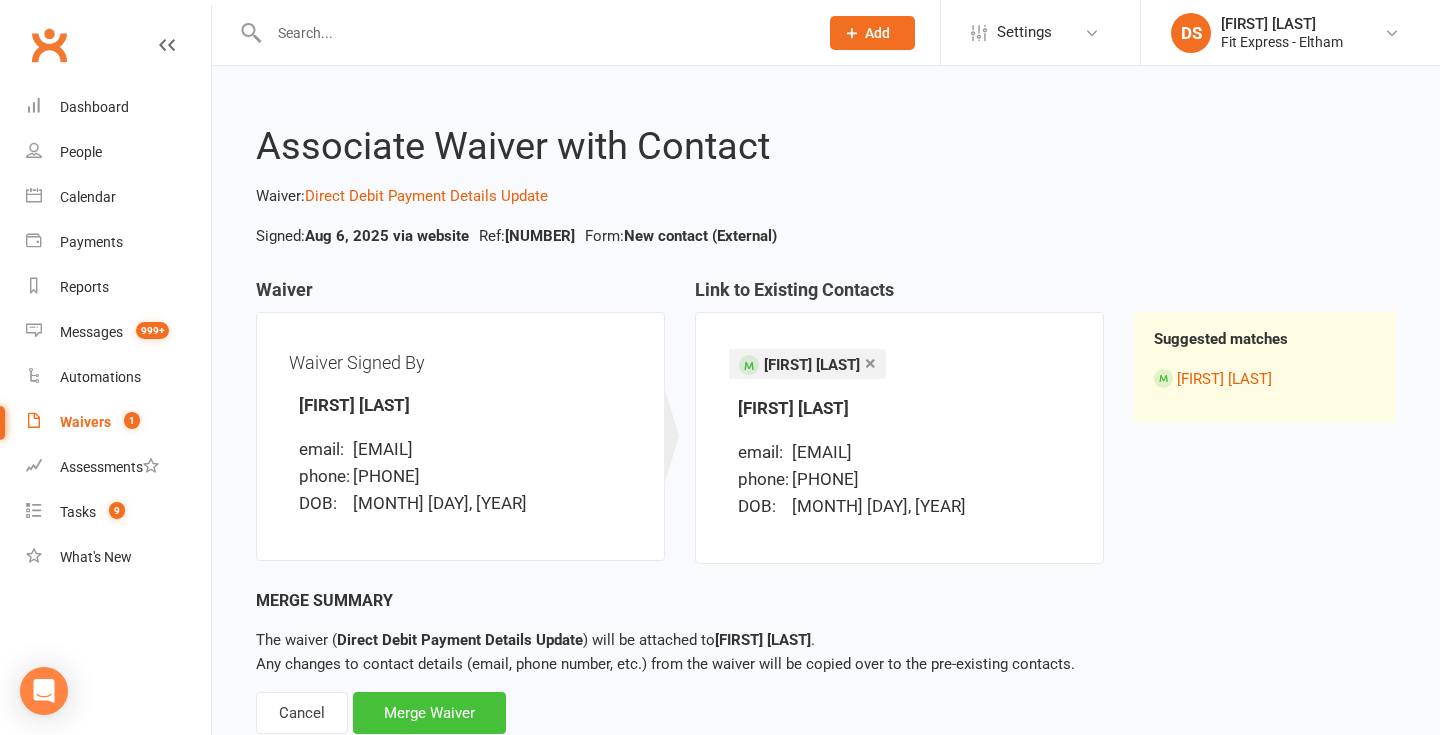 click on "Merge Waiver" at bounding box center [429, 713] 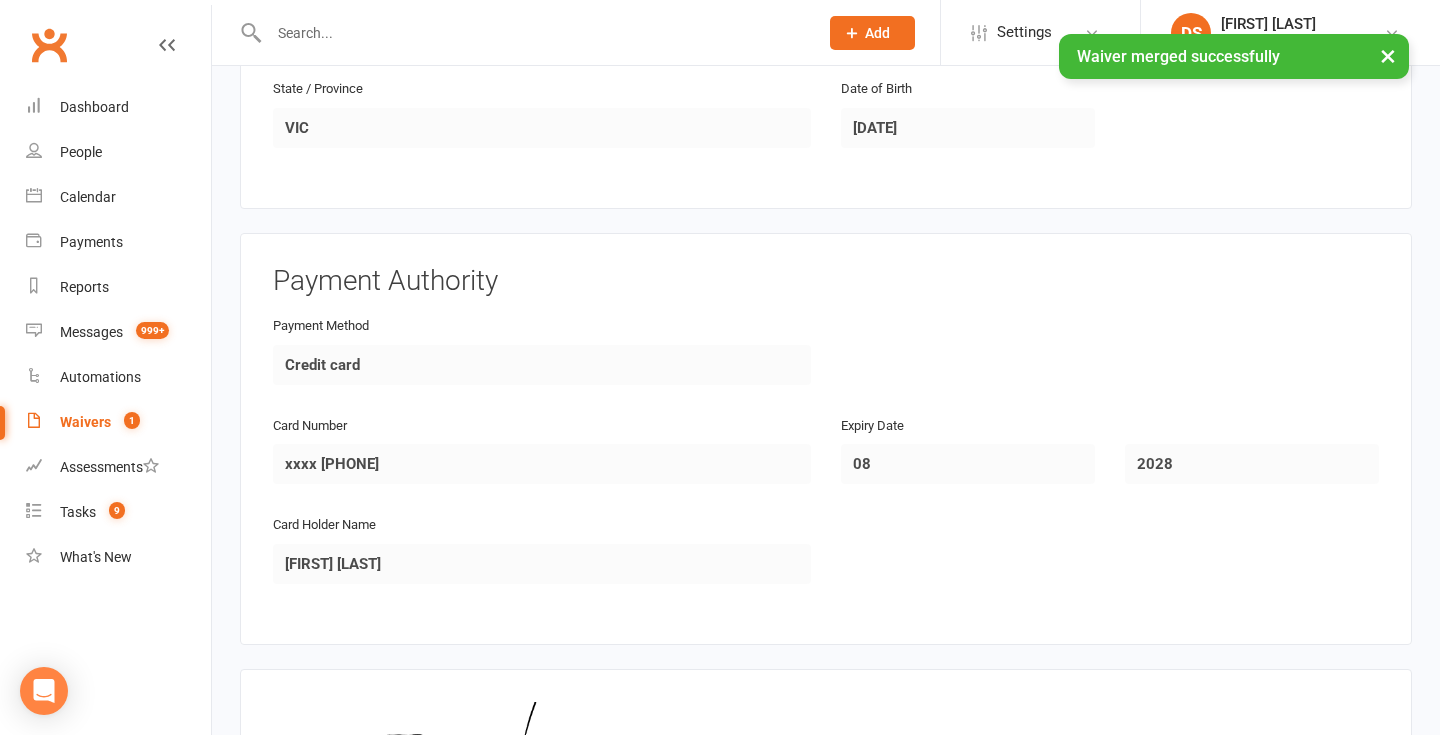 scroll, scrollTop: 1060, scrollLeft: 0, axis: vertical 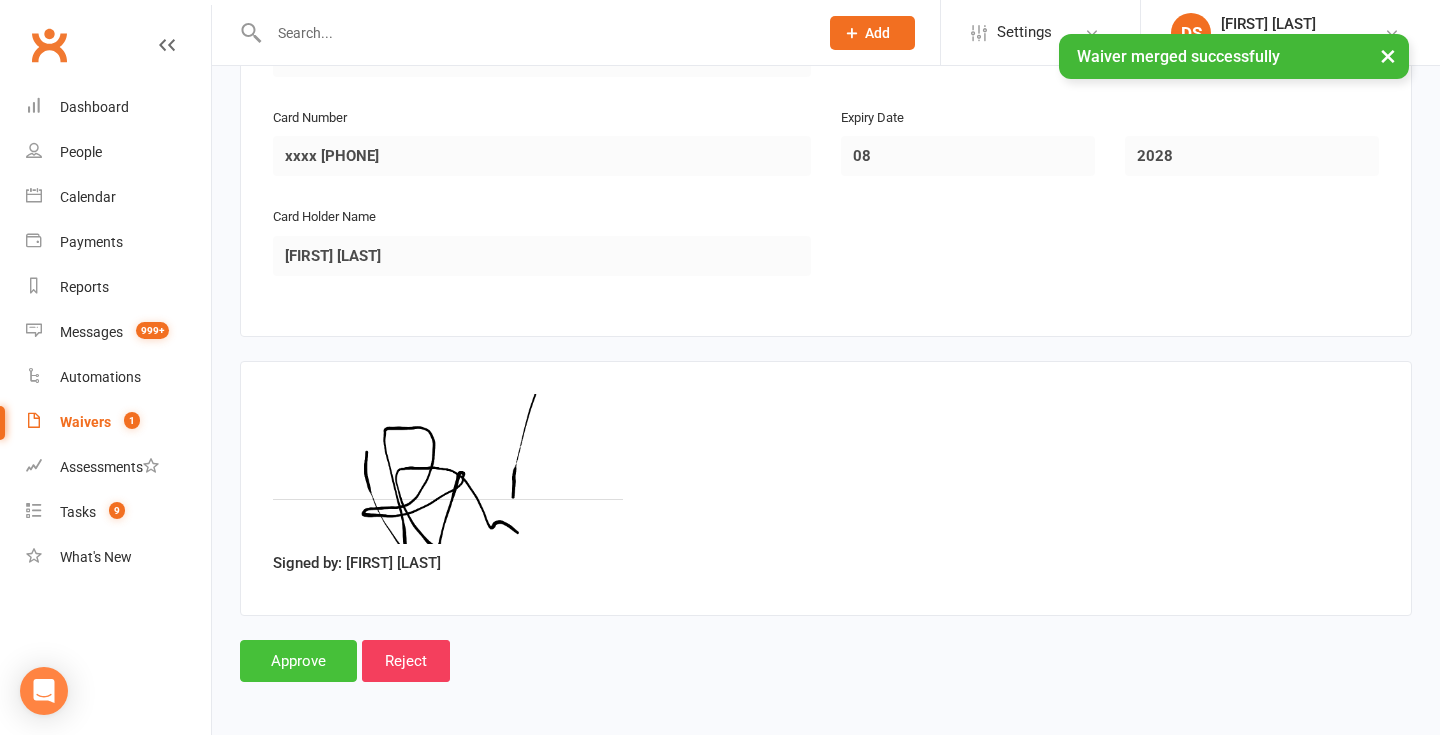 click on "Approve" at bounding box center (298, 661) 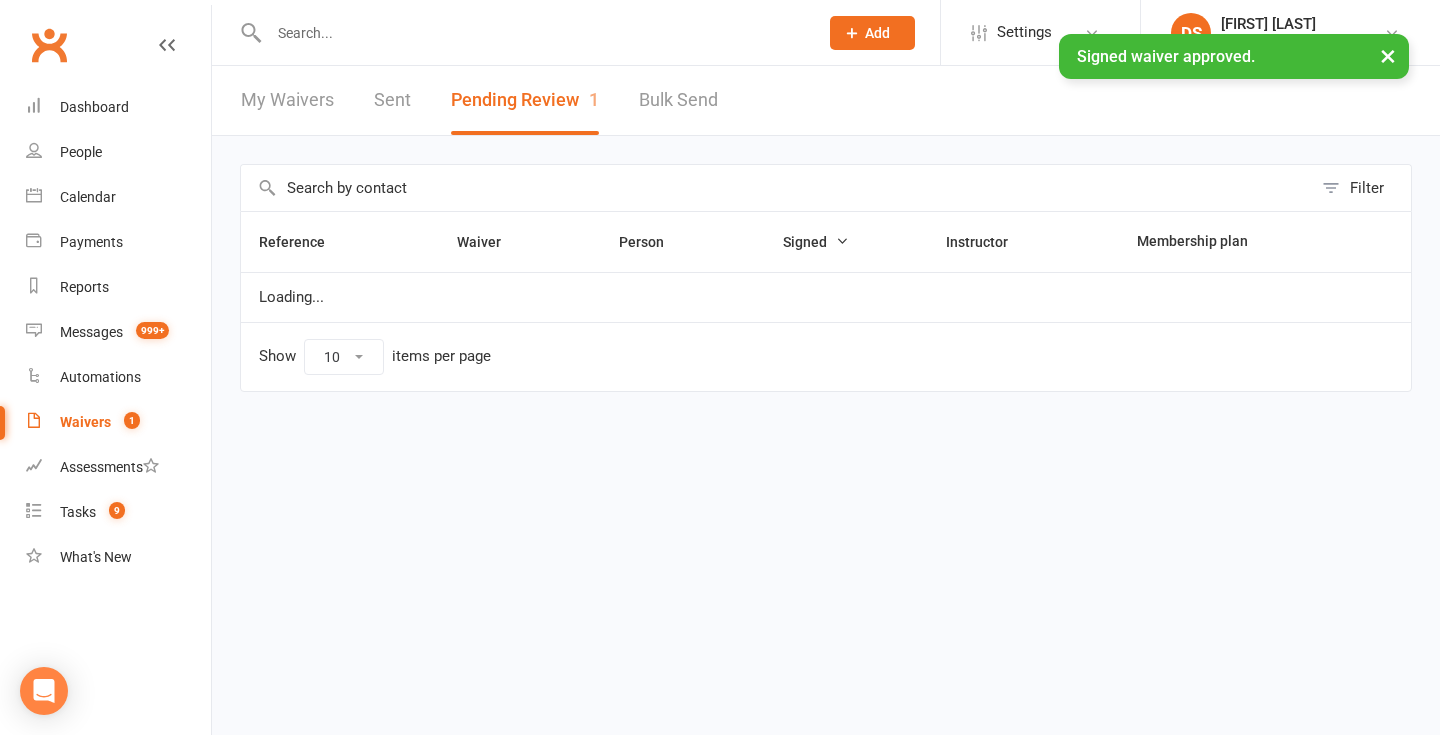 scroll, scrollTop: 0, scrollLeft: 0, axis: both 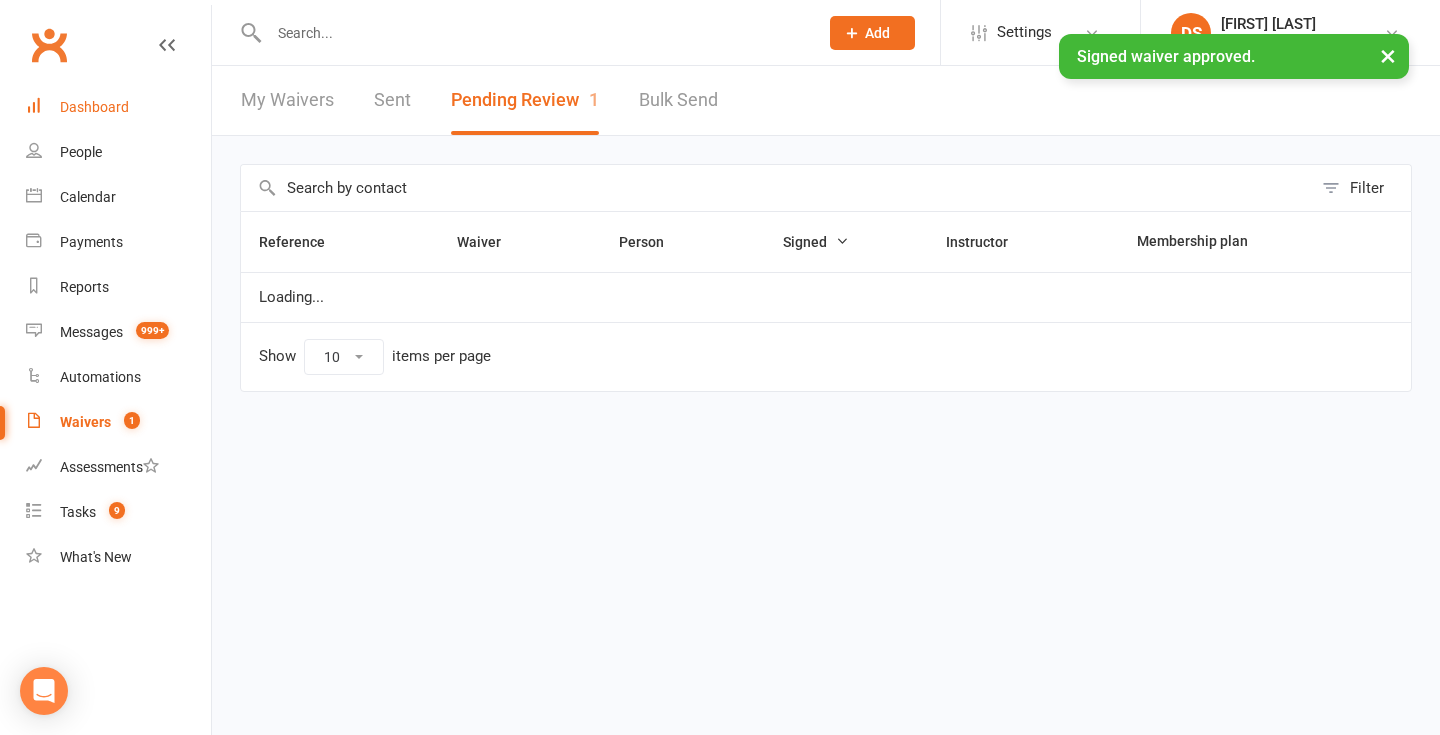 click on "Dashboard" at bounding box center [94, 107] 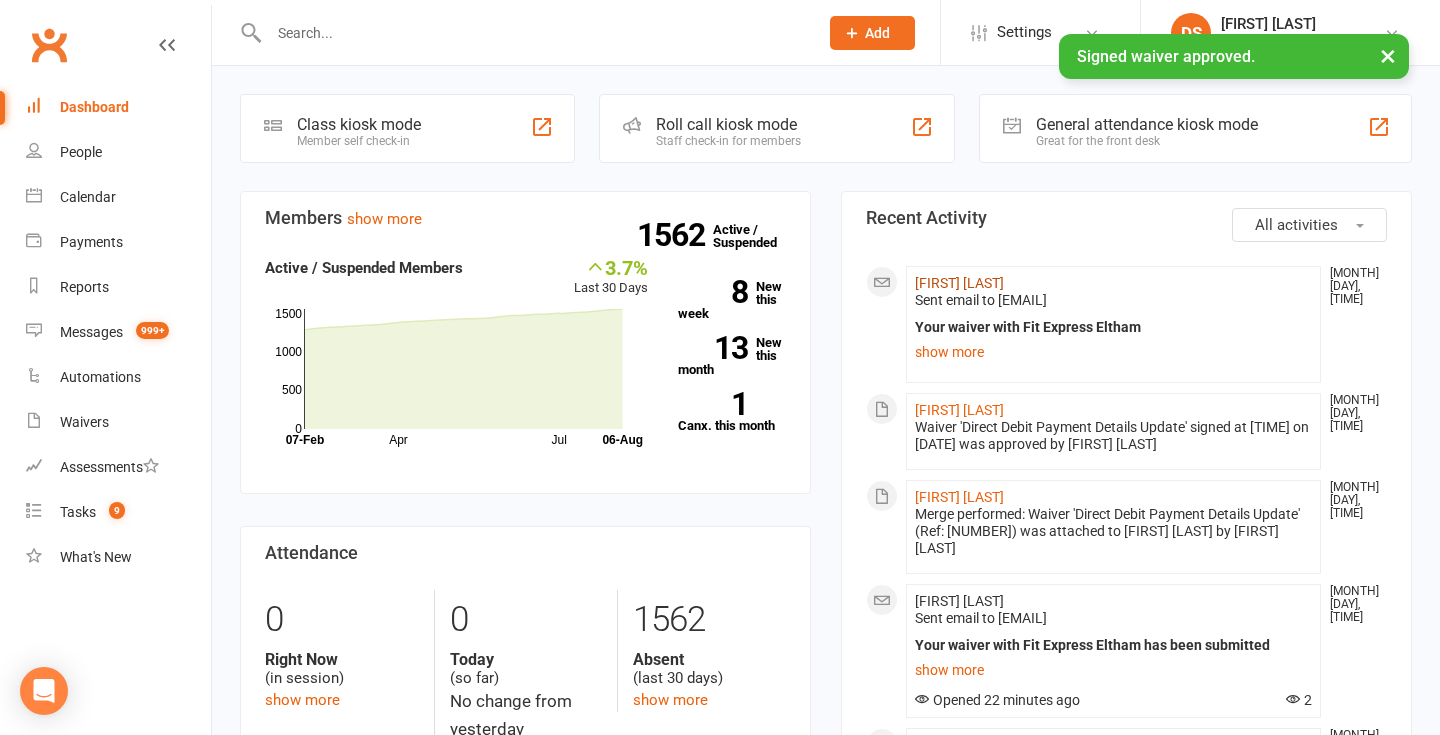 click on "[FIRST] [LAST]" 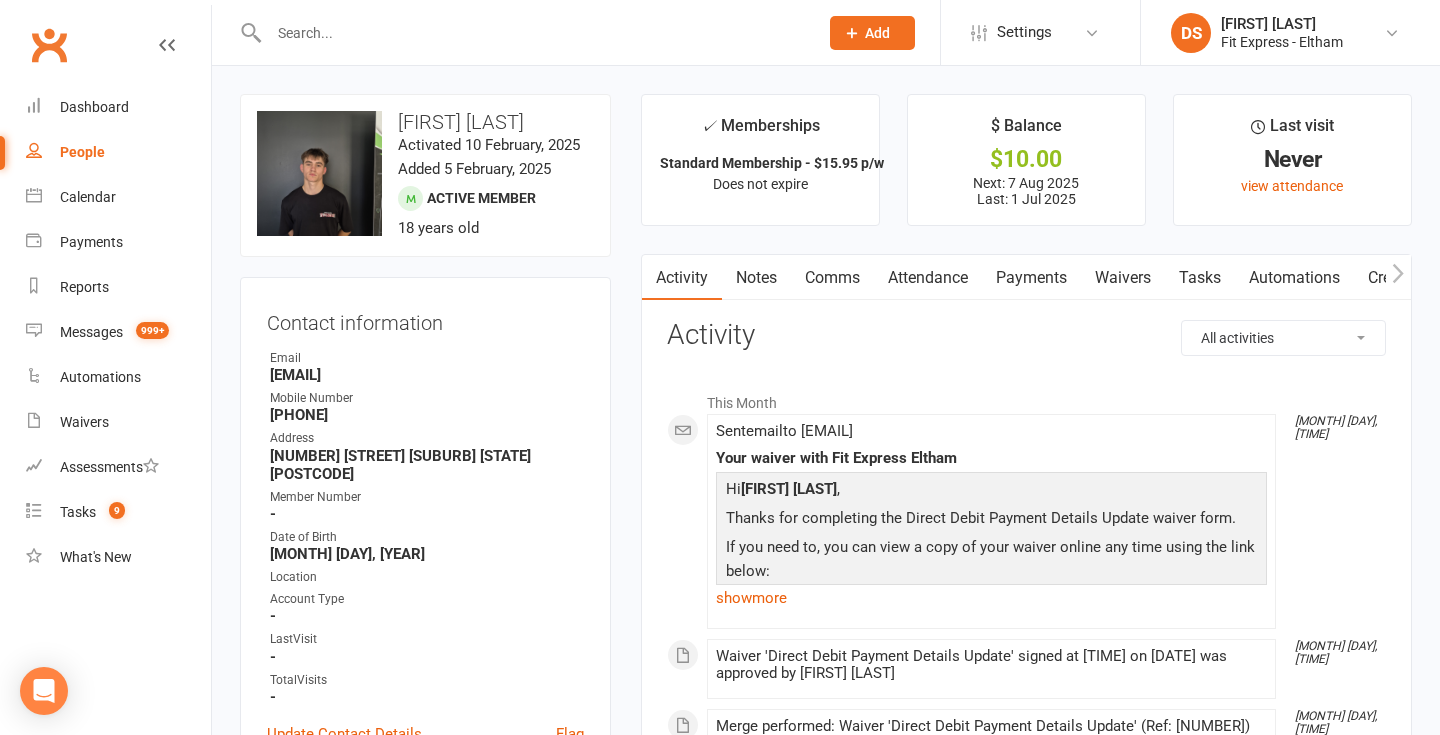 click on "Payments" at bounding box center (1031, 278) 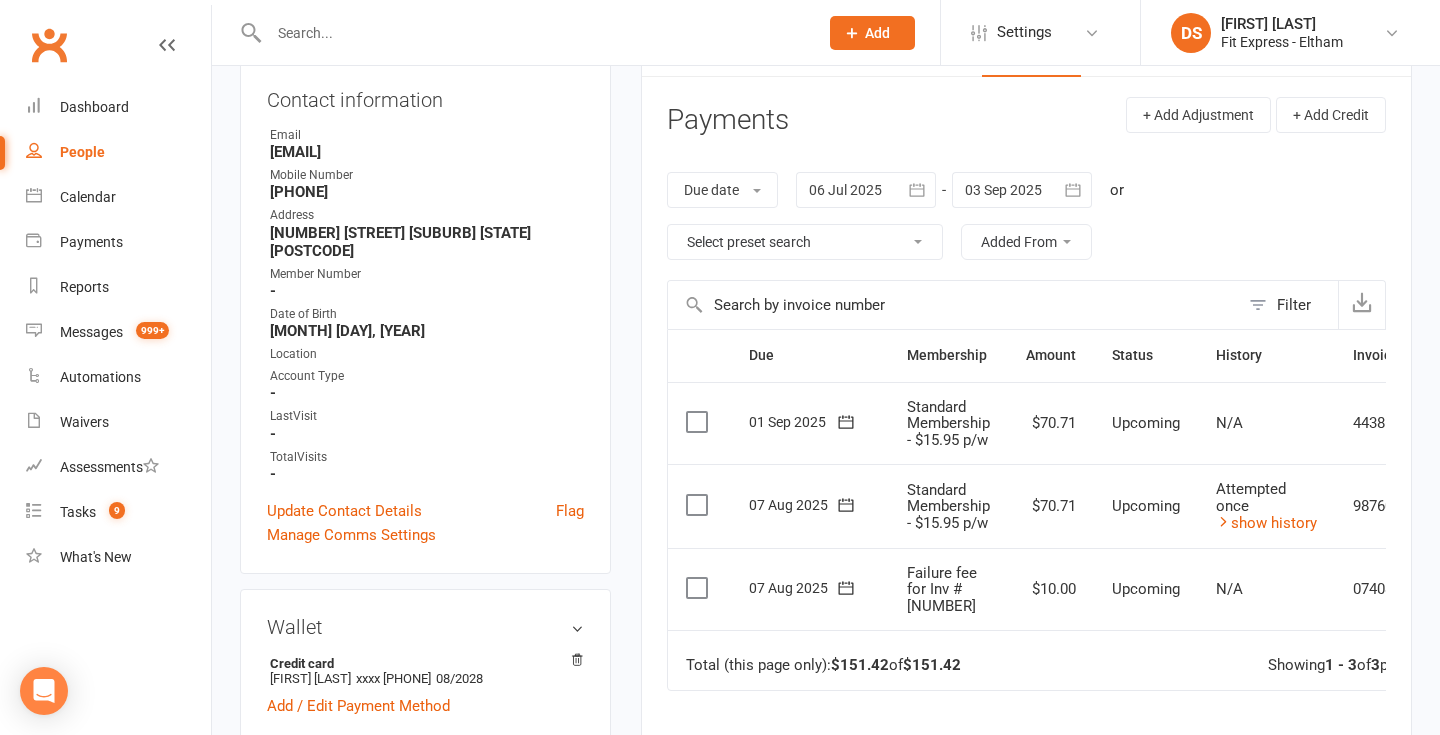 scroll, scrollTop: 228, scrollLeft: 0, axis: vertical 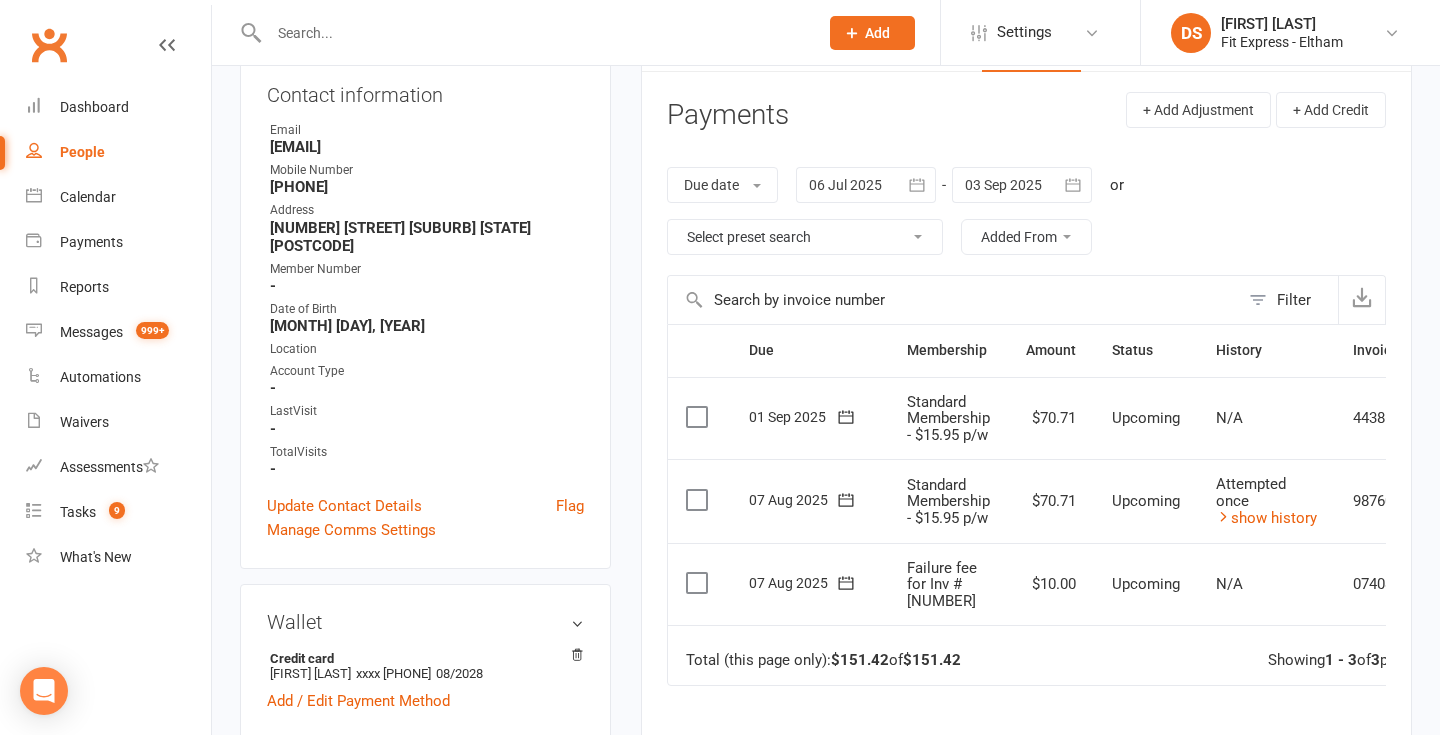 click at bounding box center (1022, 185) 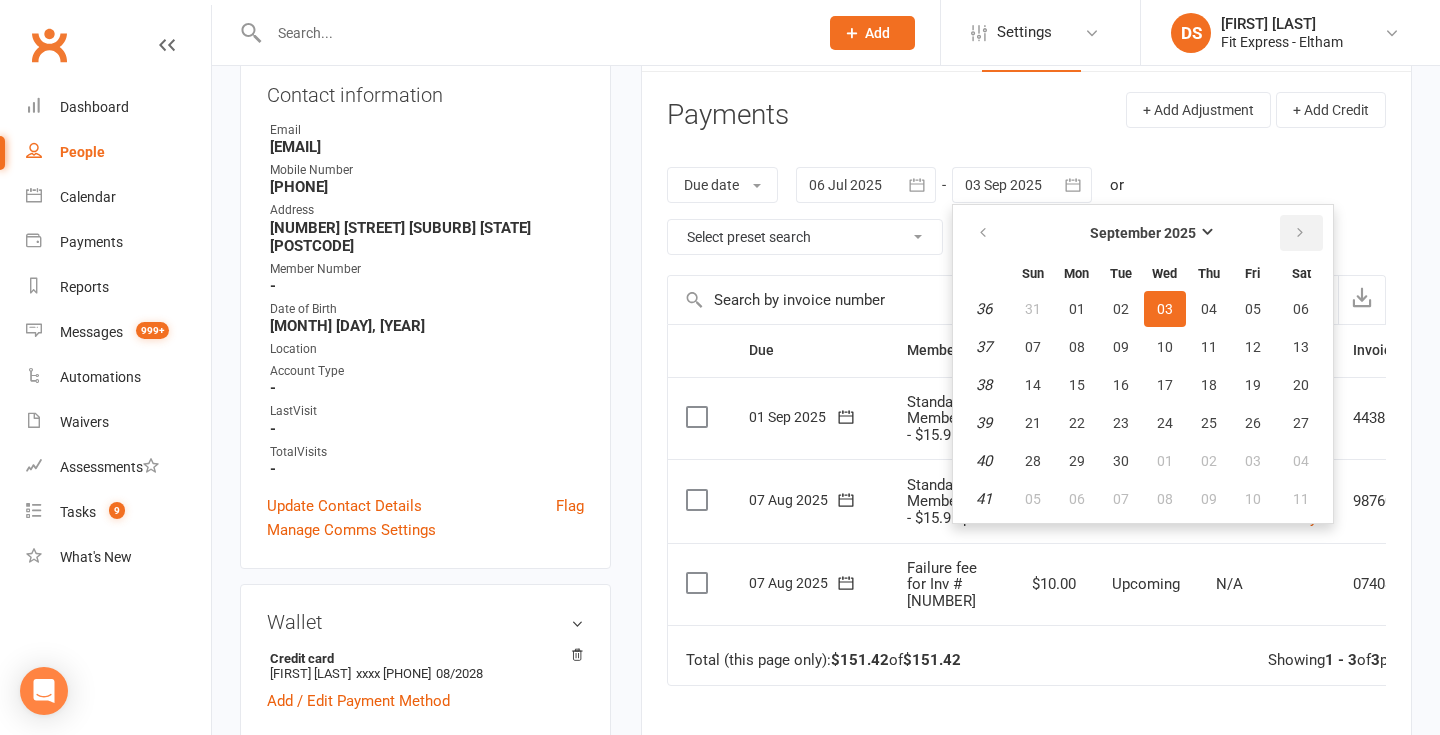 click at bounding box center [1301, 233] 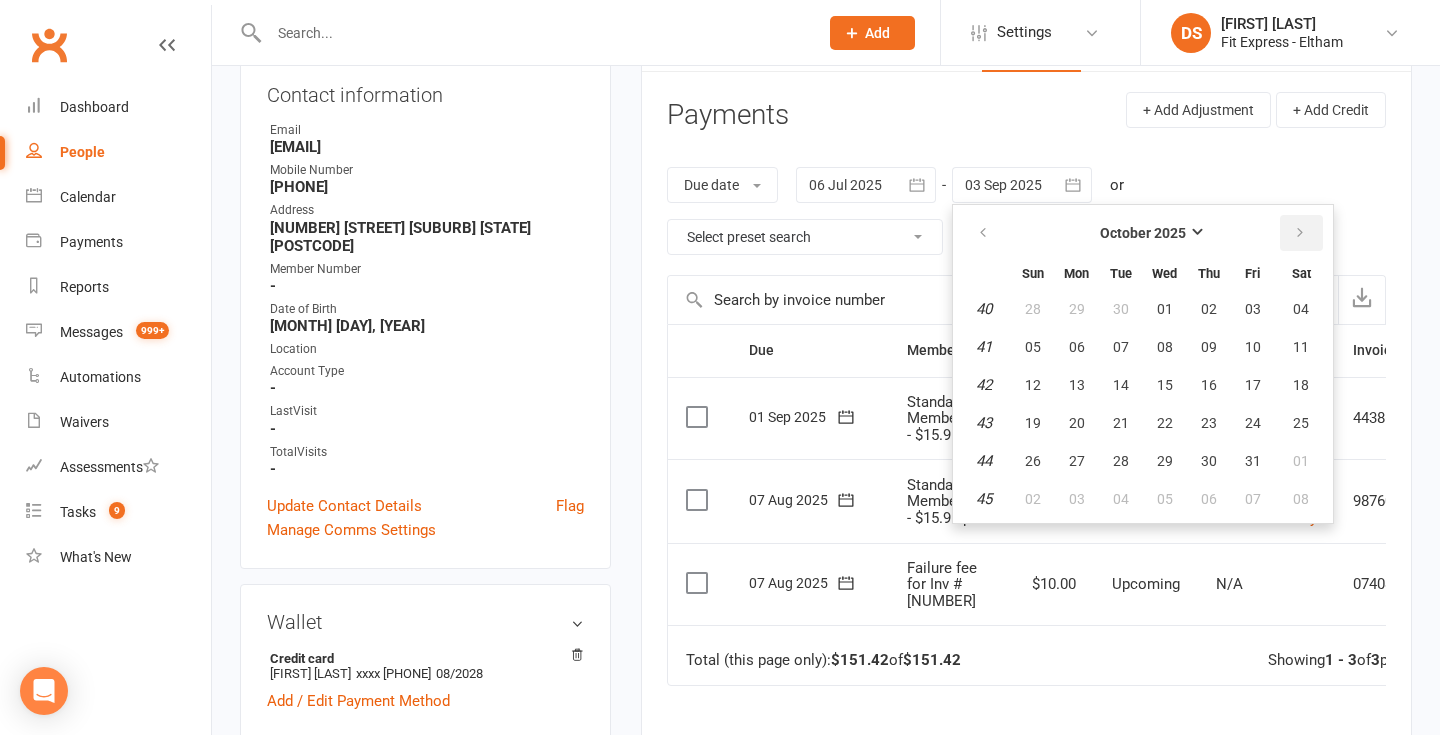 click at bounding box center [1301, 233] 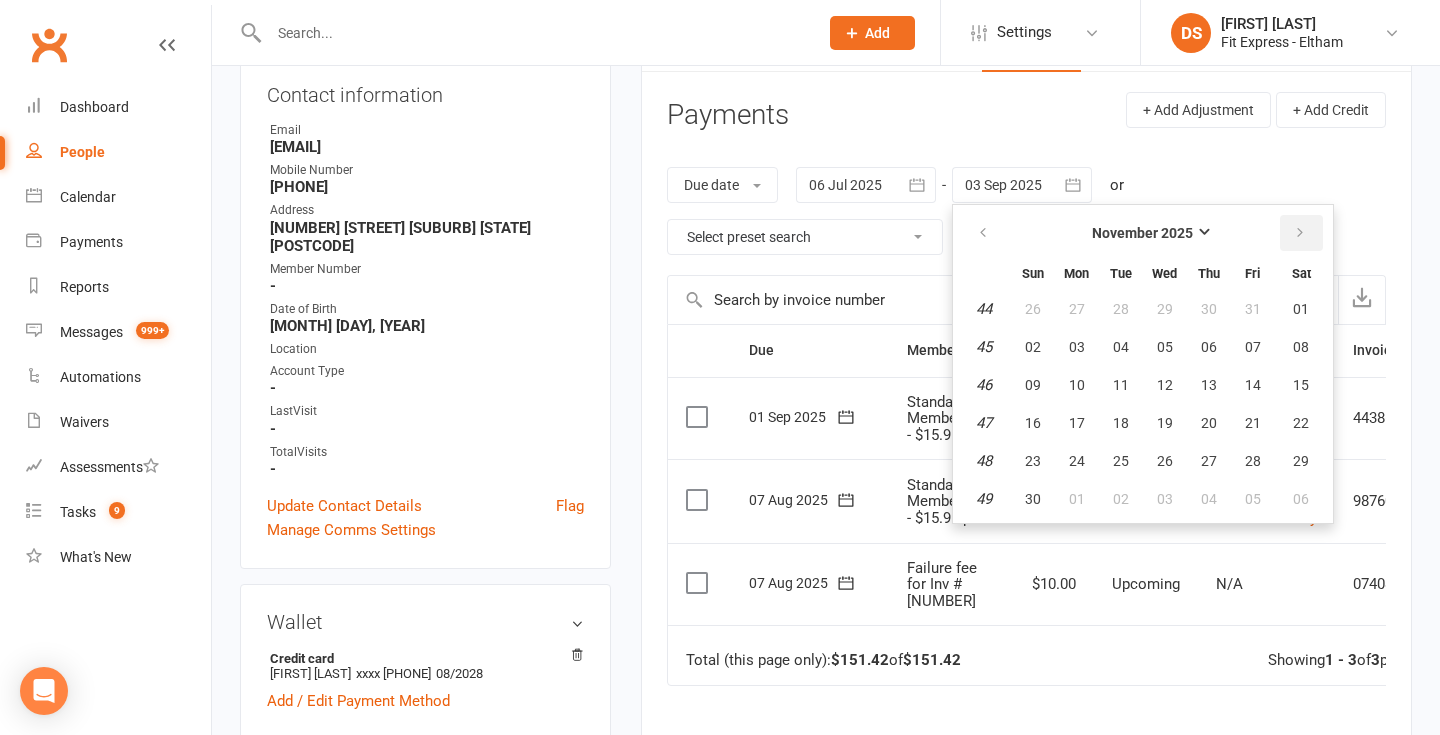 click at bounding box center [1301, 233] 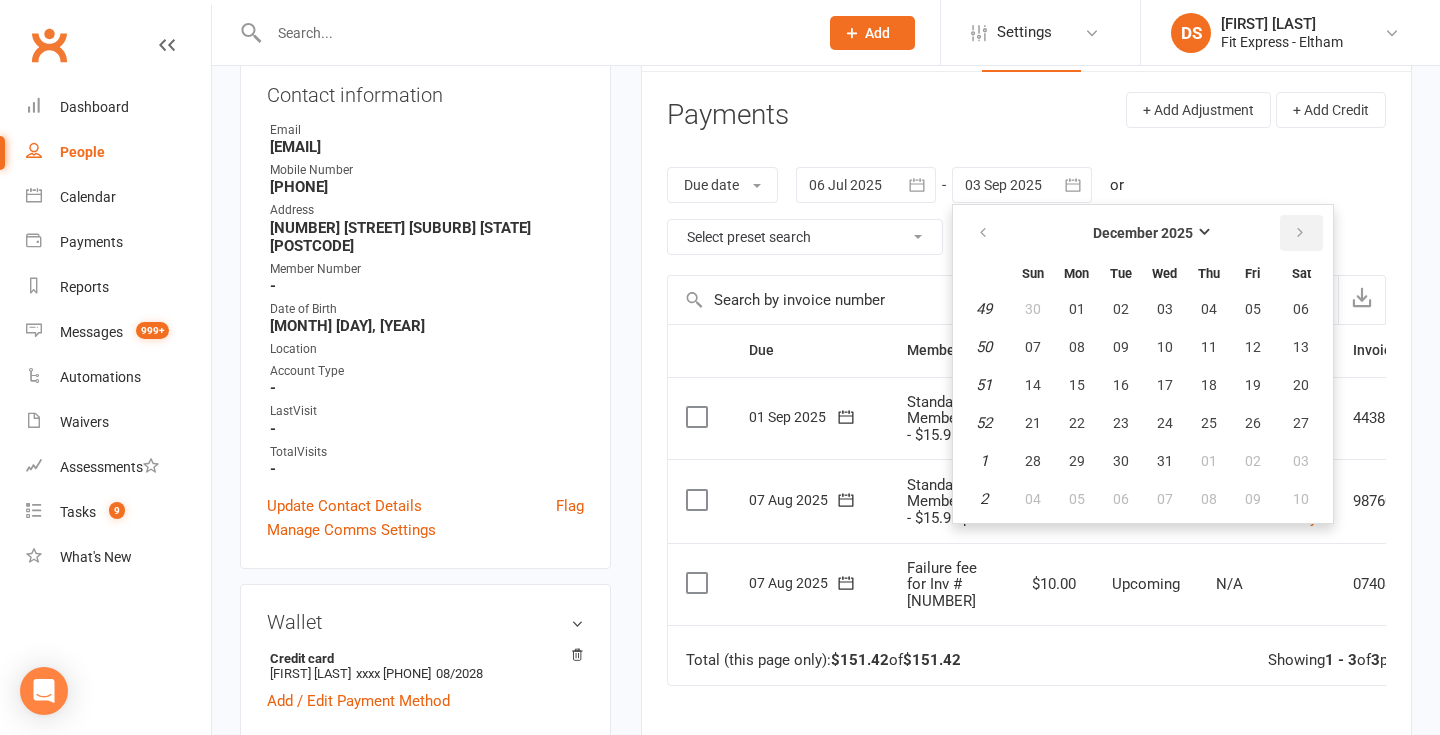 click at bounding box center (1301, 233) 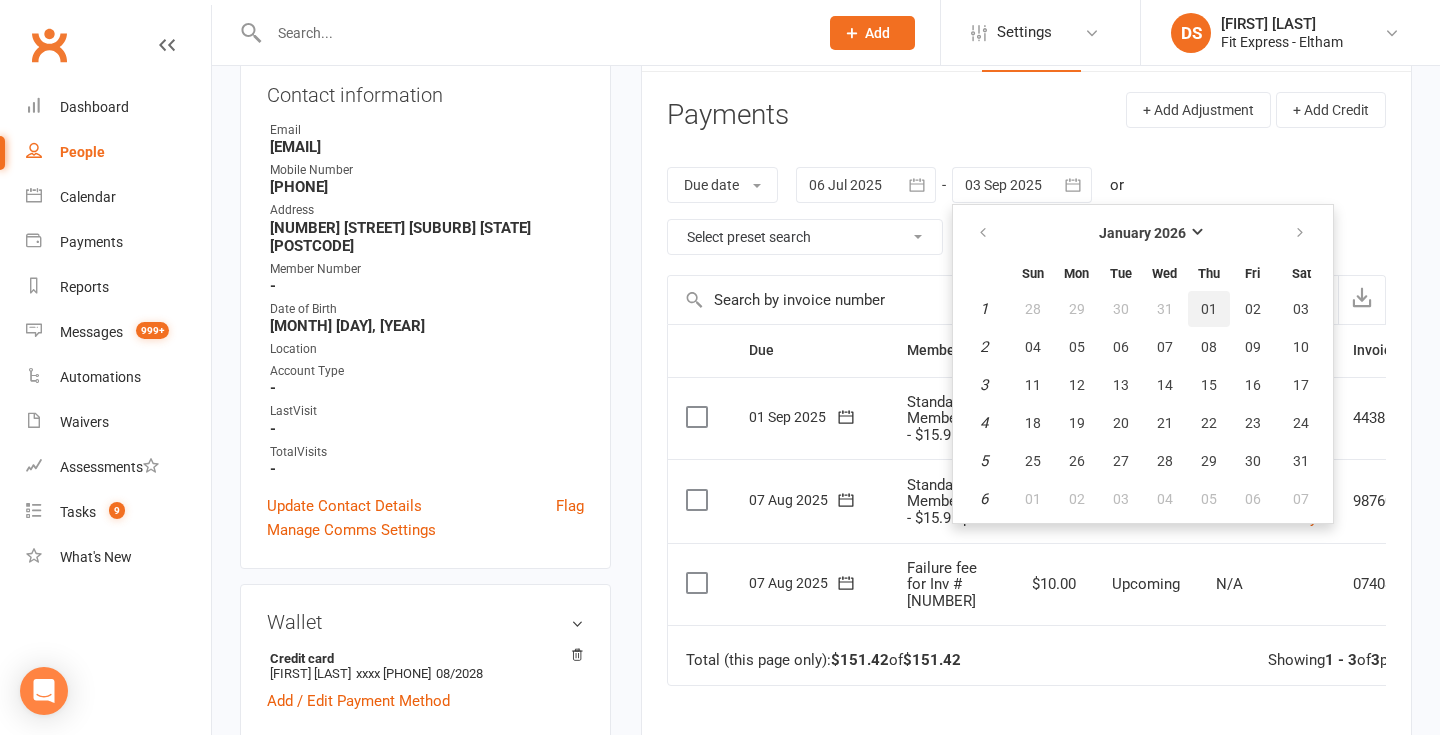 click on "01" at bounding box center (1209, 309) 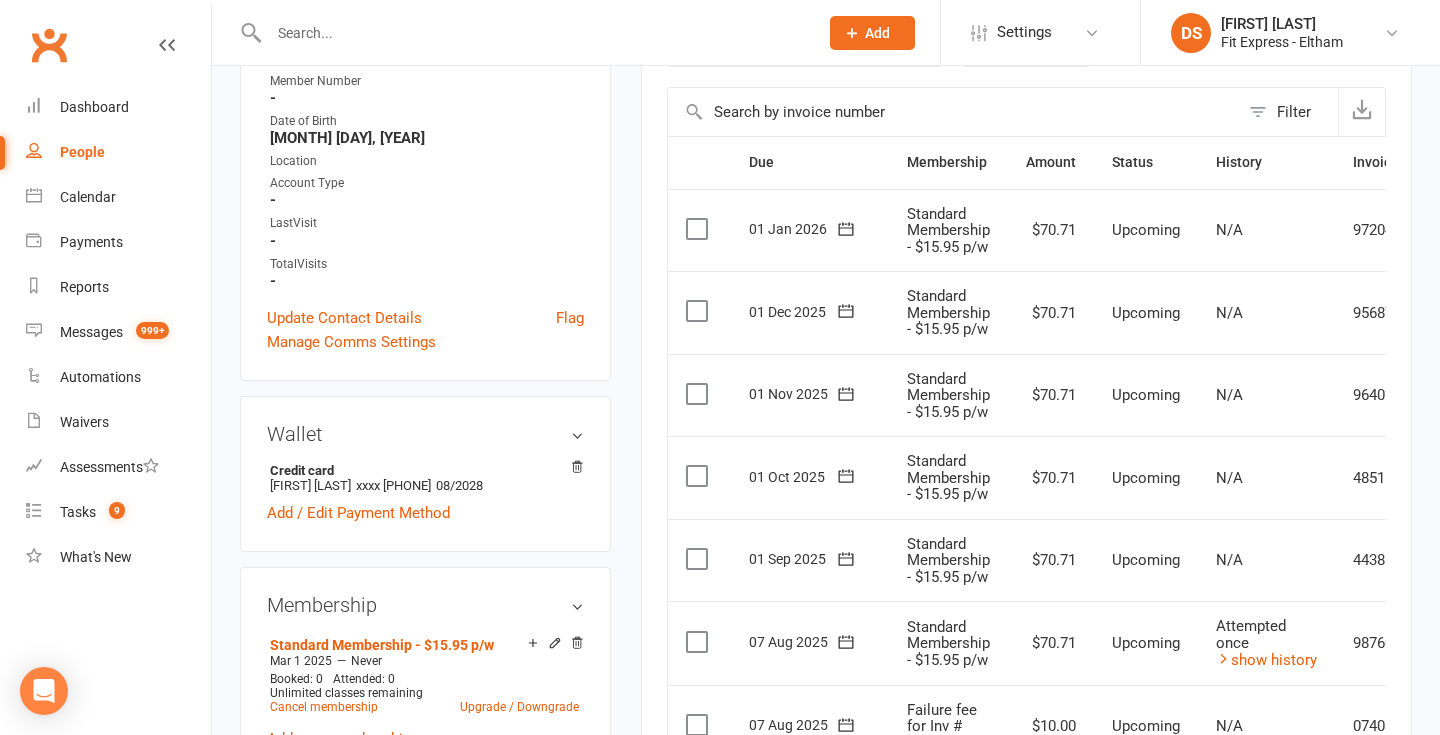 scroll, scrollTop: 0, scrollLeft: 0, axis: both 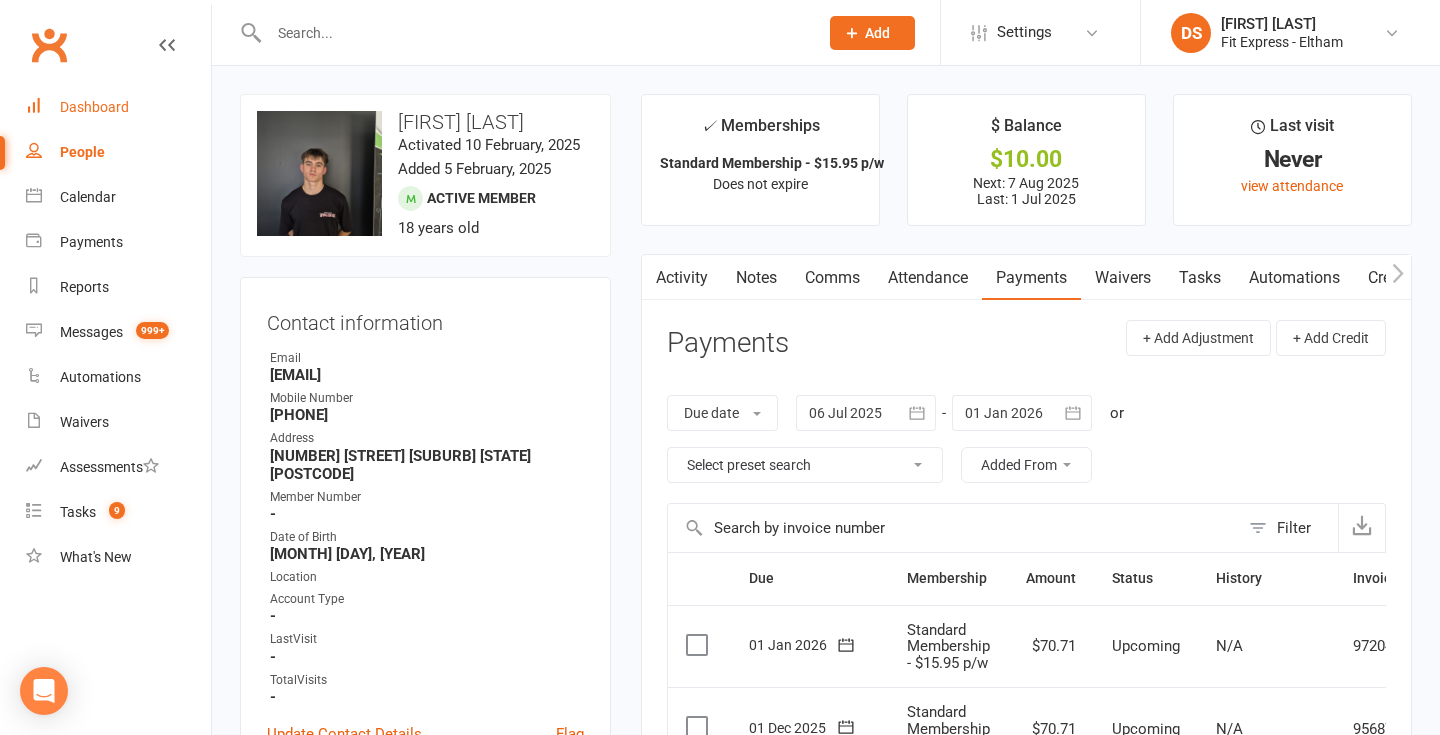 click on "Dashboard" at bounding box center (94, 107) 